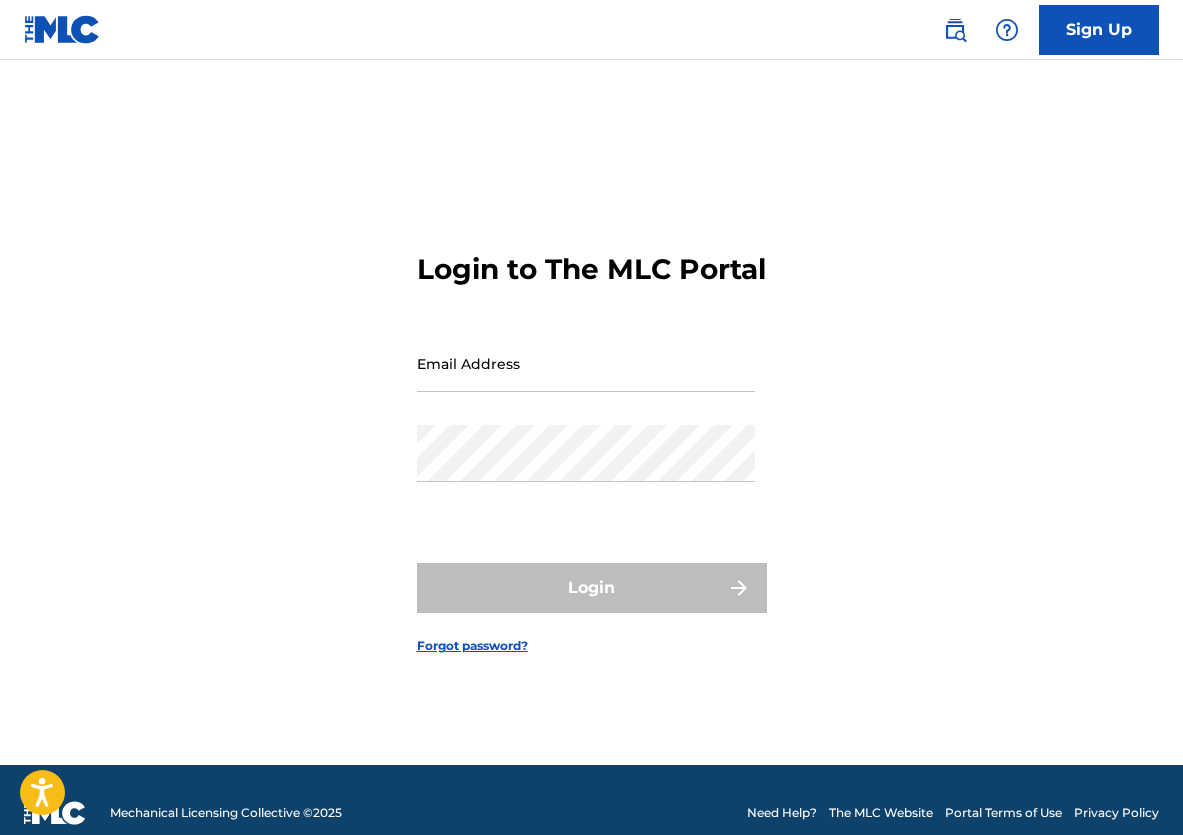 drag, startPoint x: 0, startPoint y: 0, endPoint x: 505, endPoint y: 397, distance: 642.36597 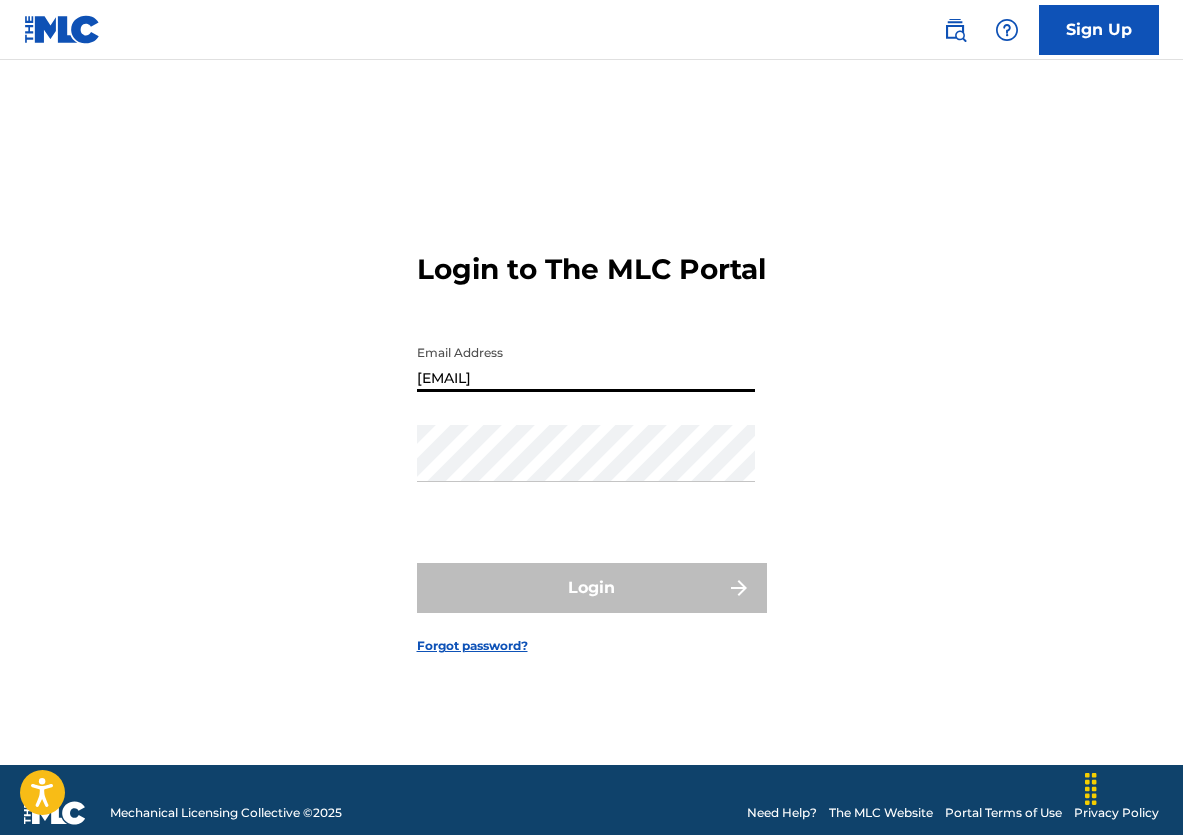 type on "[EMAIL]" 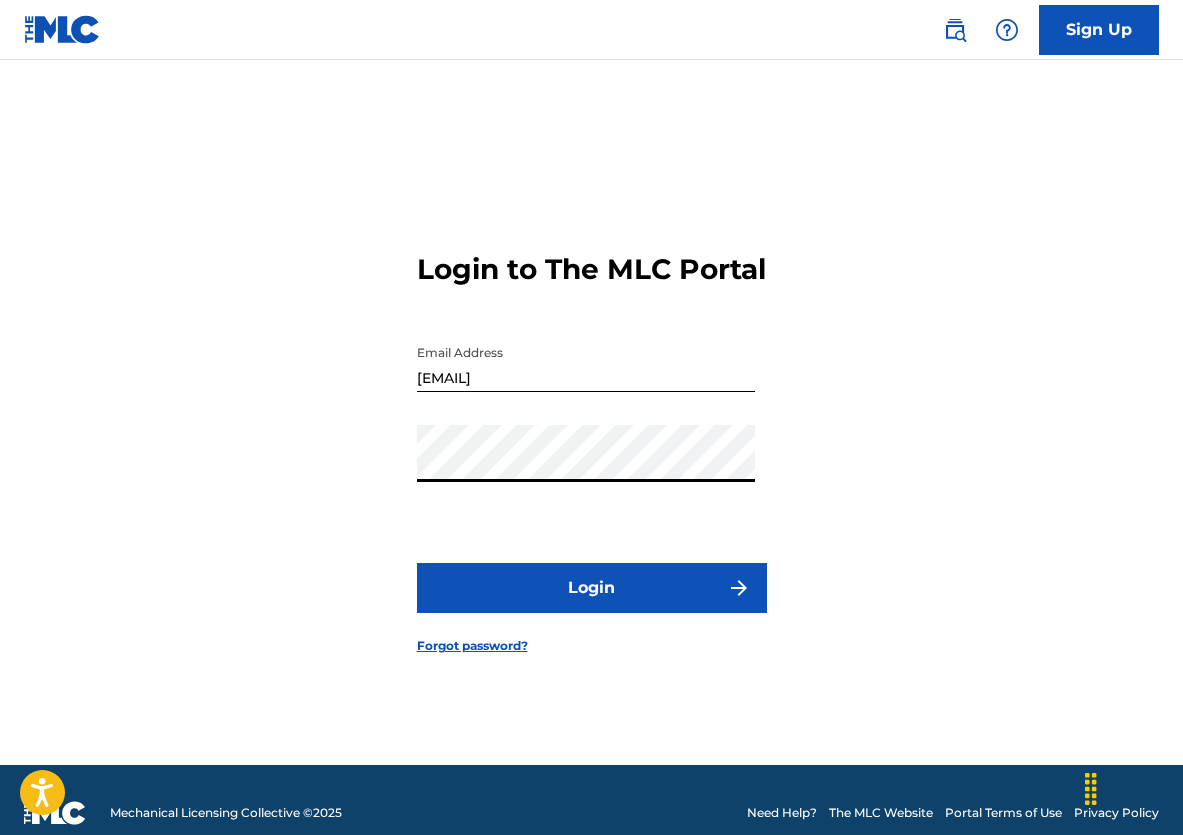 click on "Login" at bounding box center [592, 588] 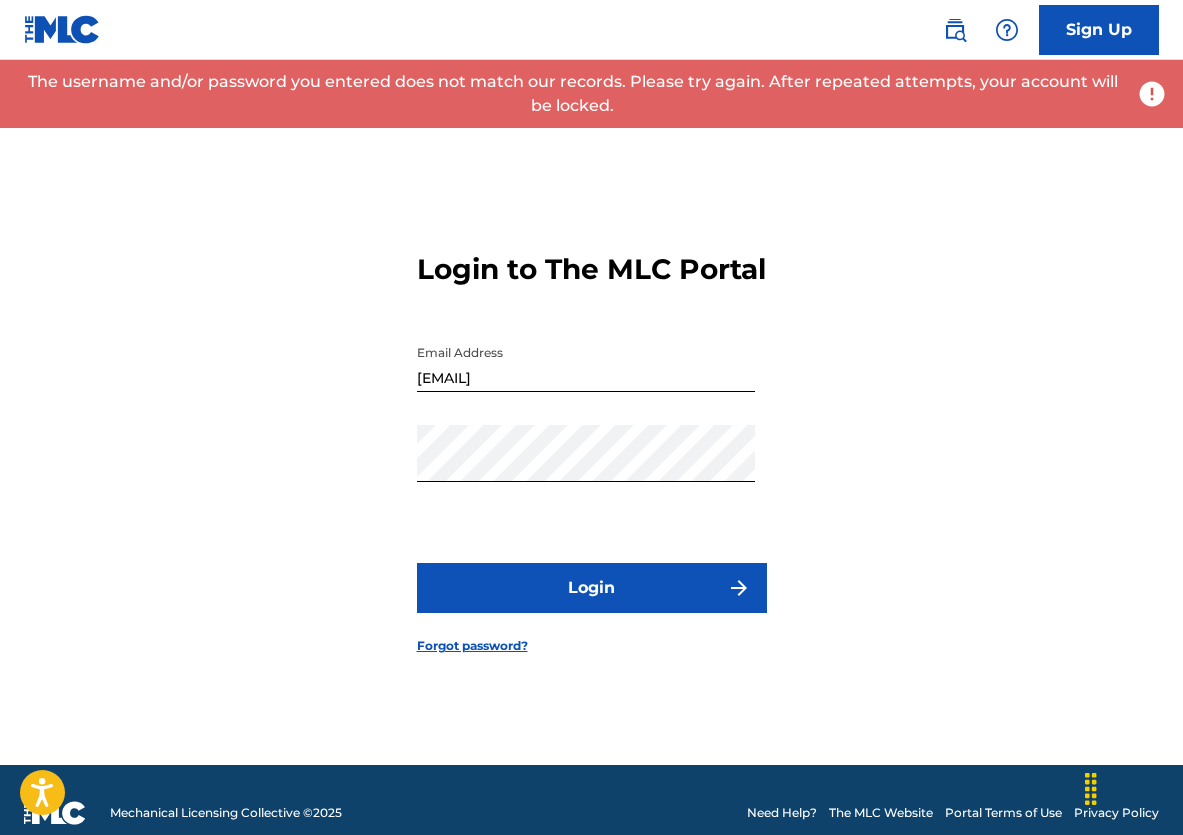 click on "Forgot password?" at bounding box center [472, 646] 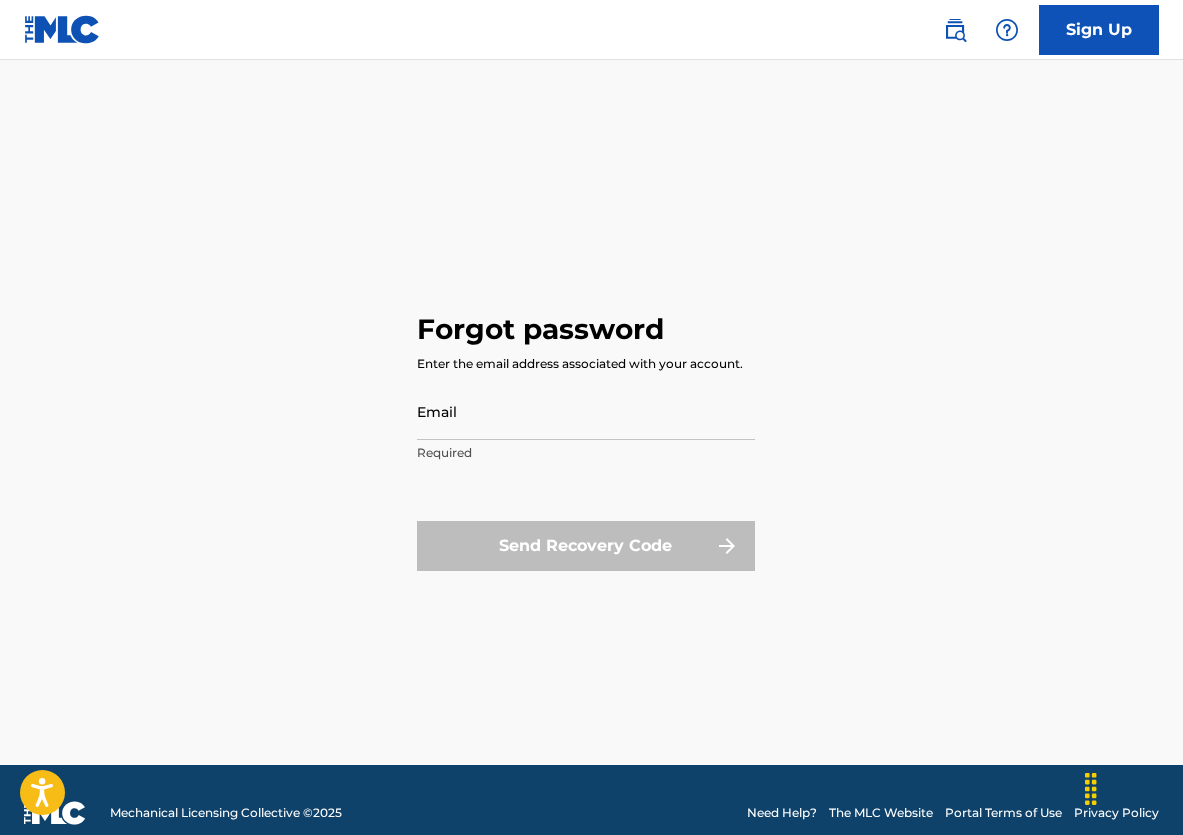 click on "Email" at bounding box center [586, 411] 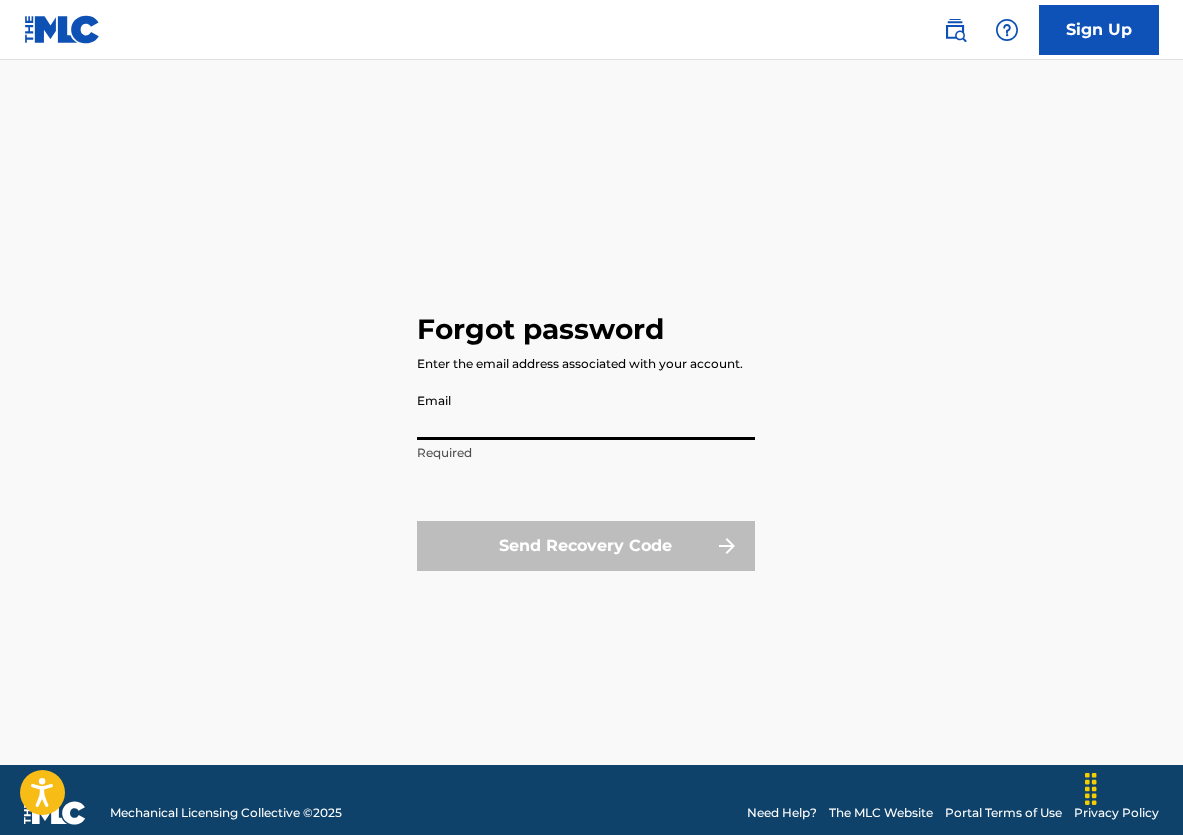 type on "[EMAIL]" 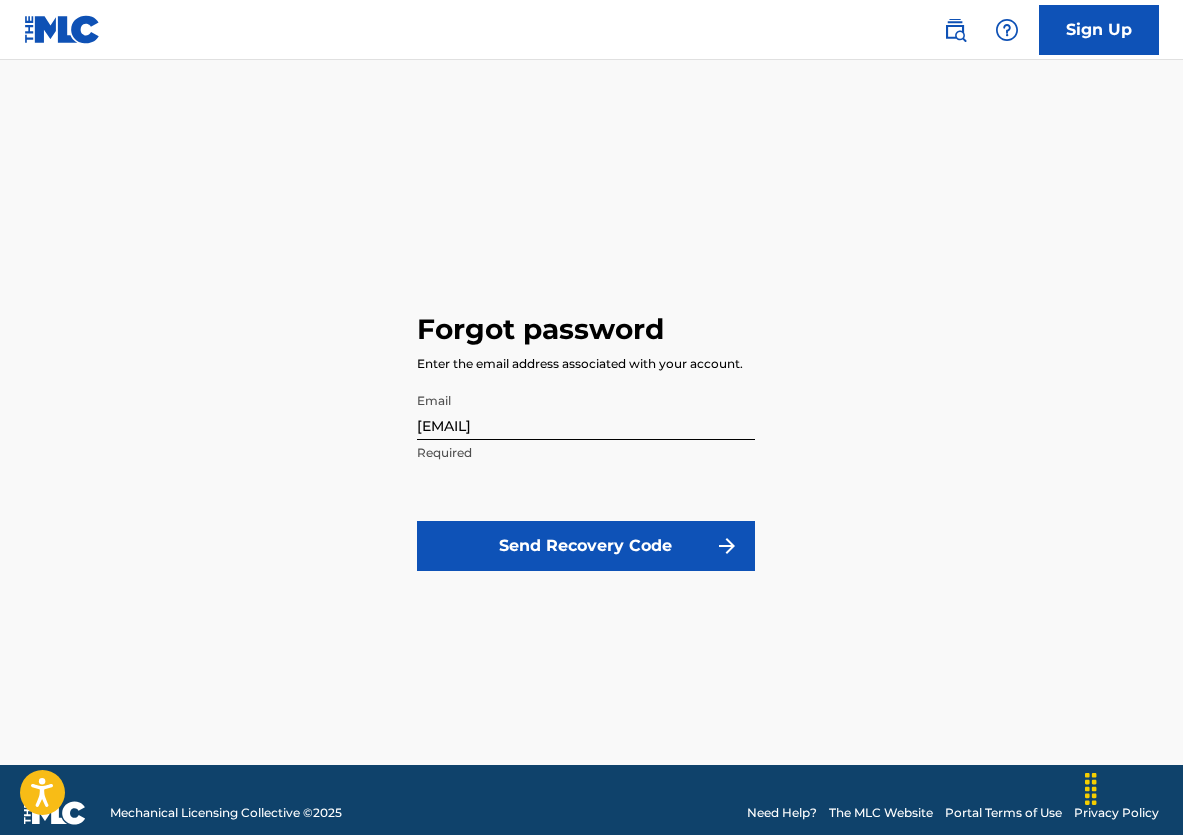 click on "Send Recovery Code" at bounding box center [586, 546] 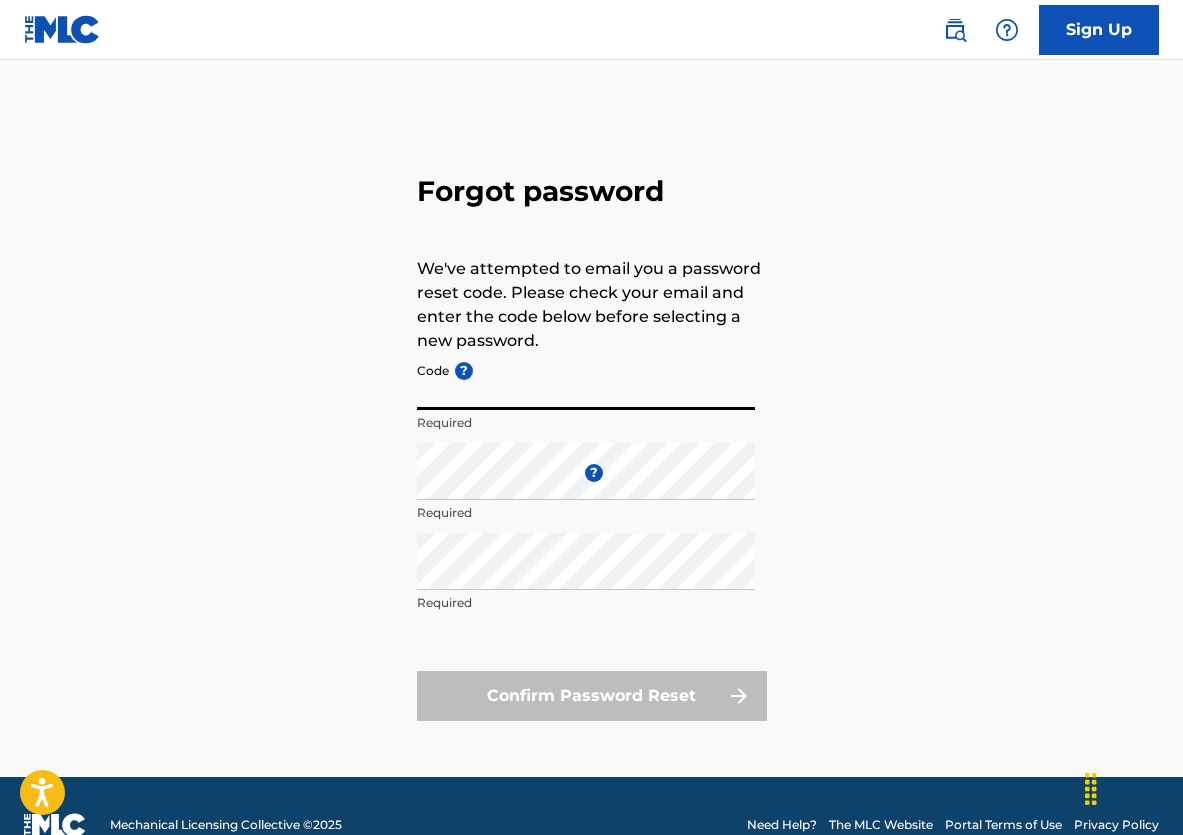 paste on "FP_59dbd4828e4c12e96978aa94b728" 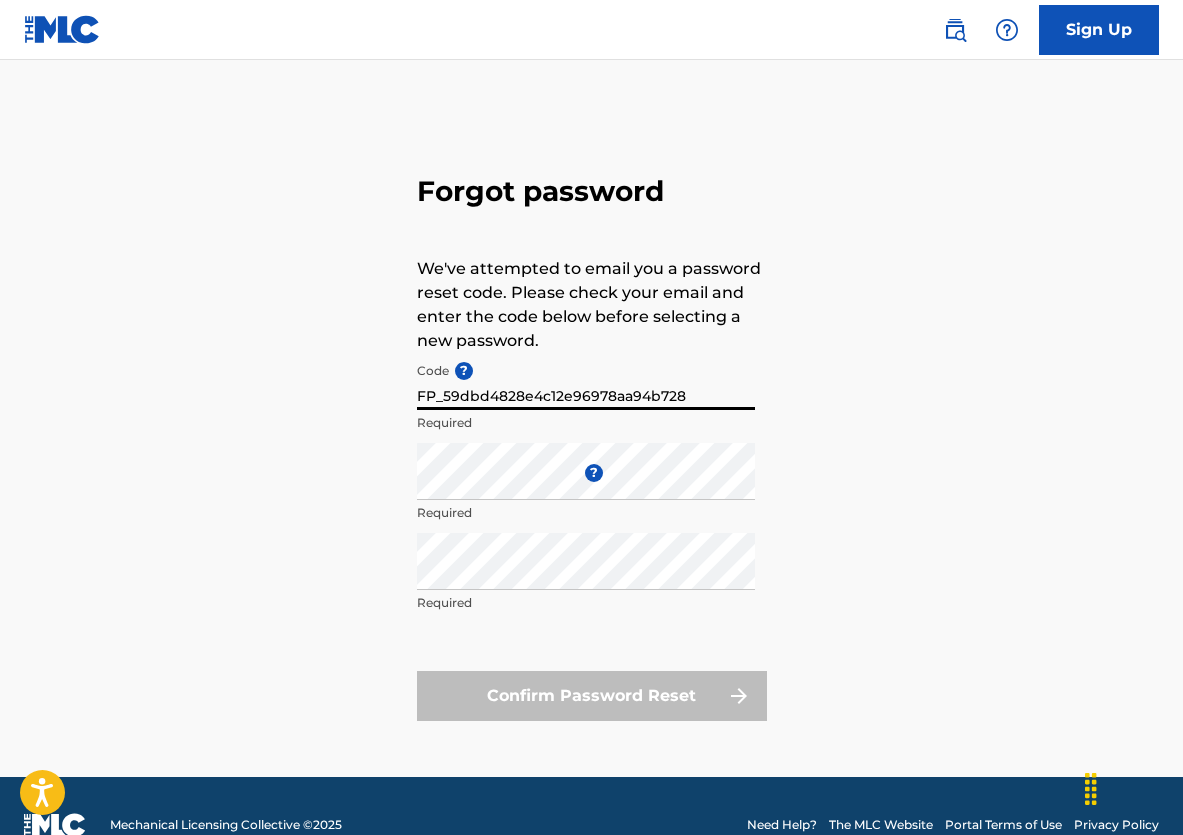 type on "FP_59dbd4828e4c12e96978aa94b728" 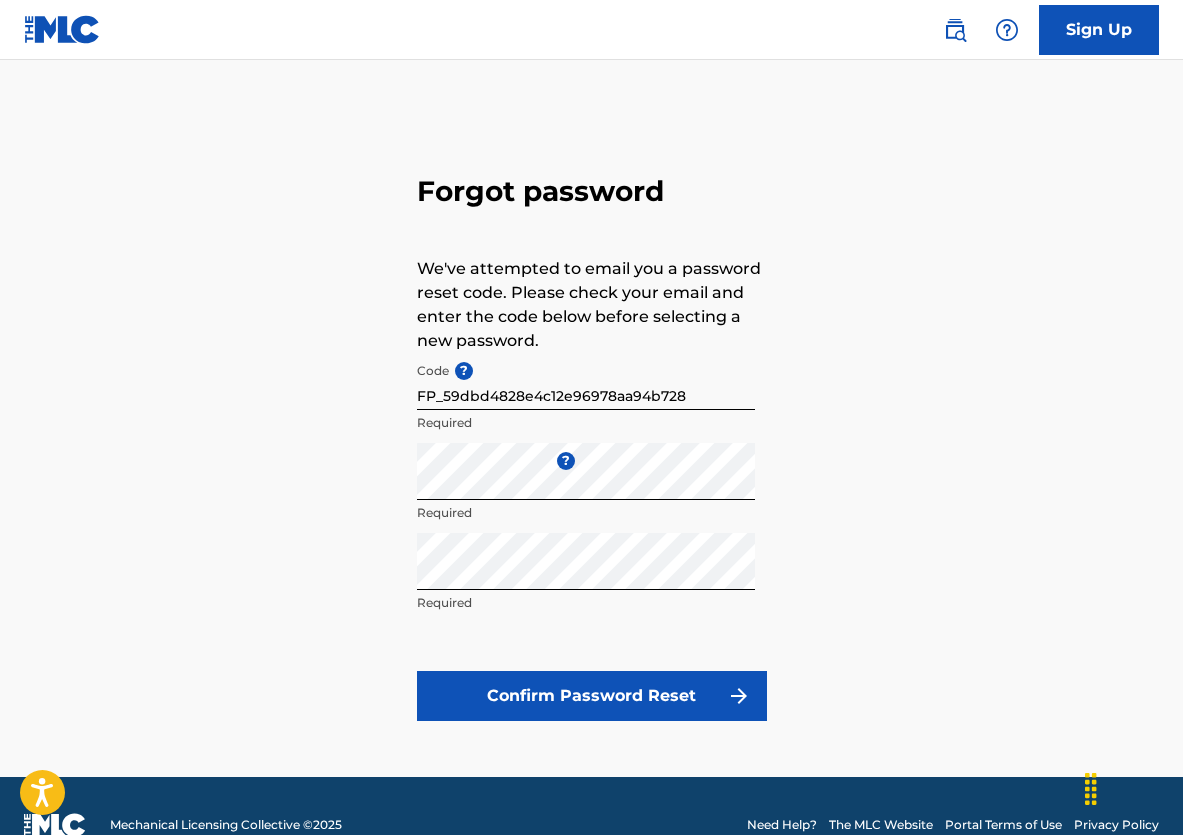 click on "Confirm Password Reset" at bounding box center (592, 696) 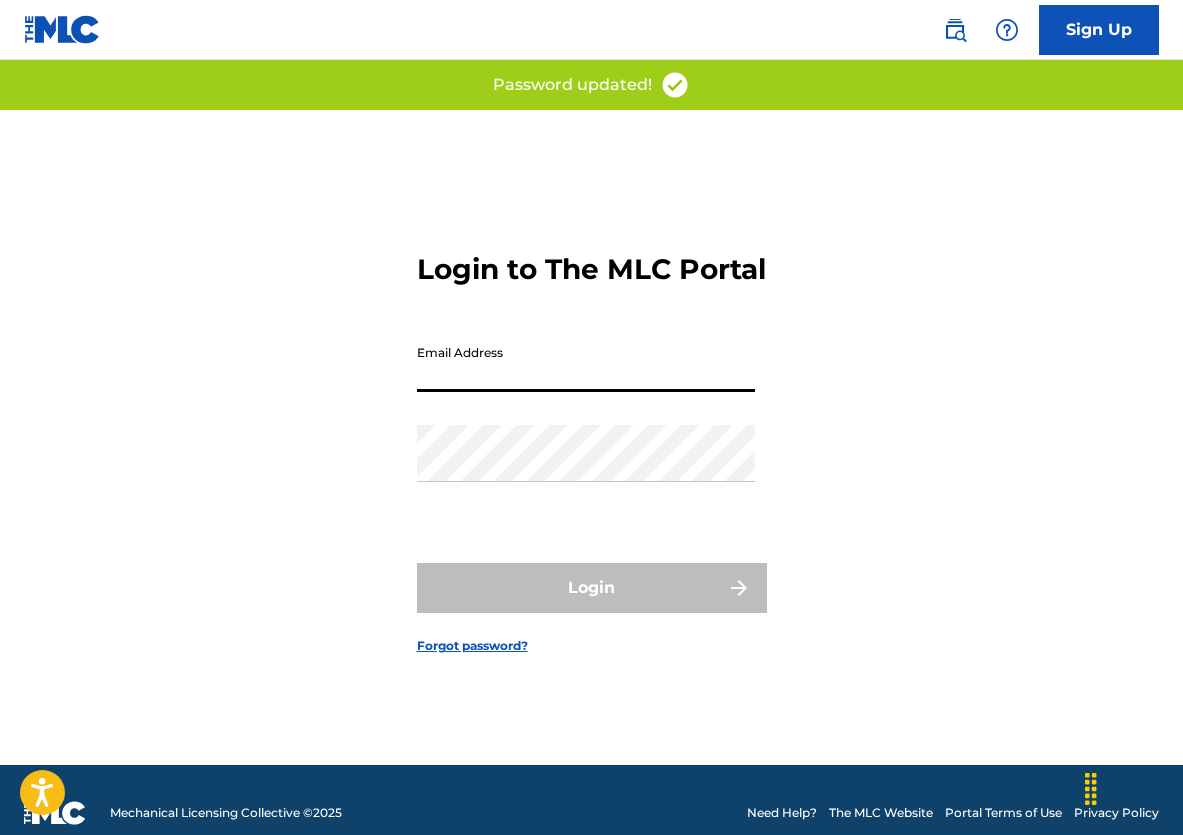 click on "Email Address" at bounding box center (586, 363) 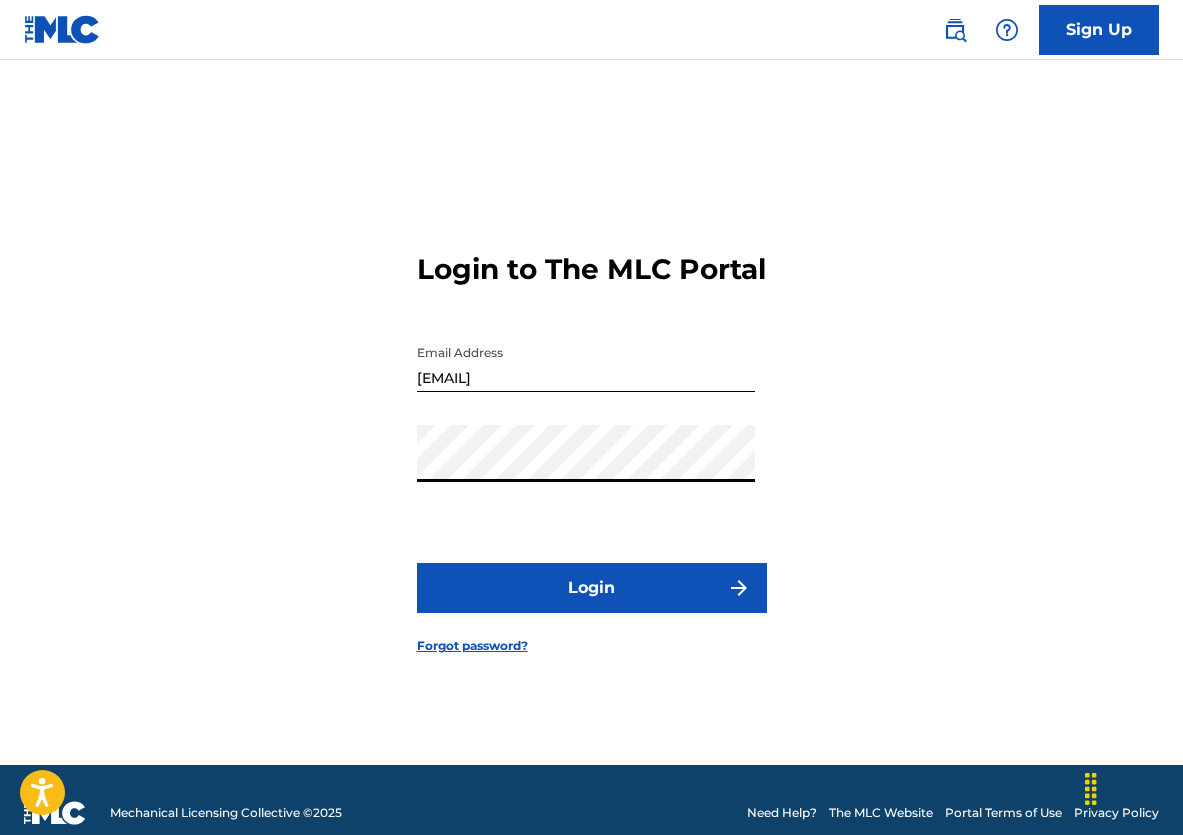 click on "Login" at bounding box center (592, 588) 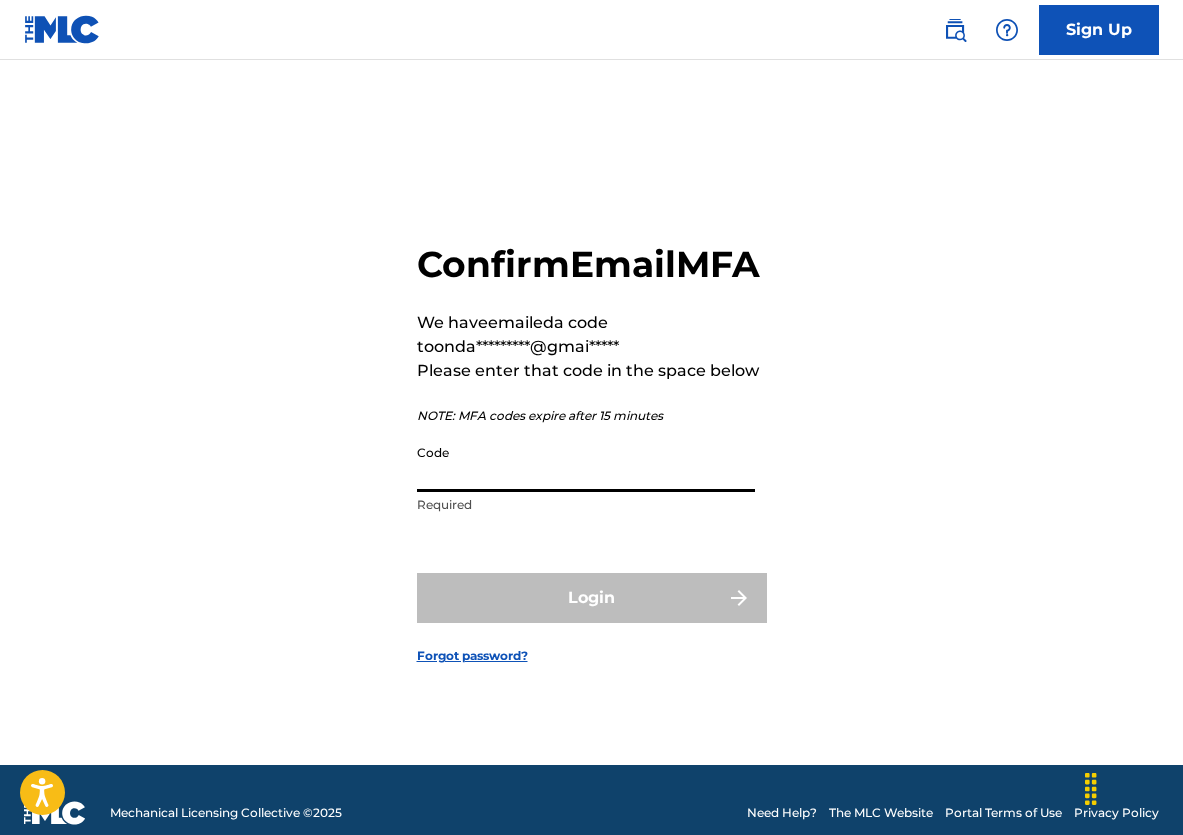 paste on "486908" 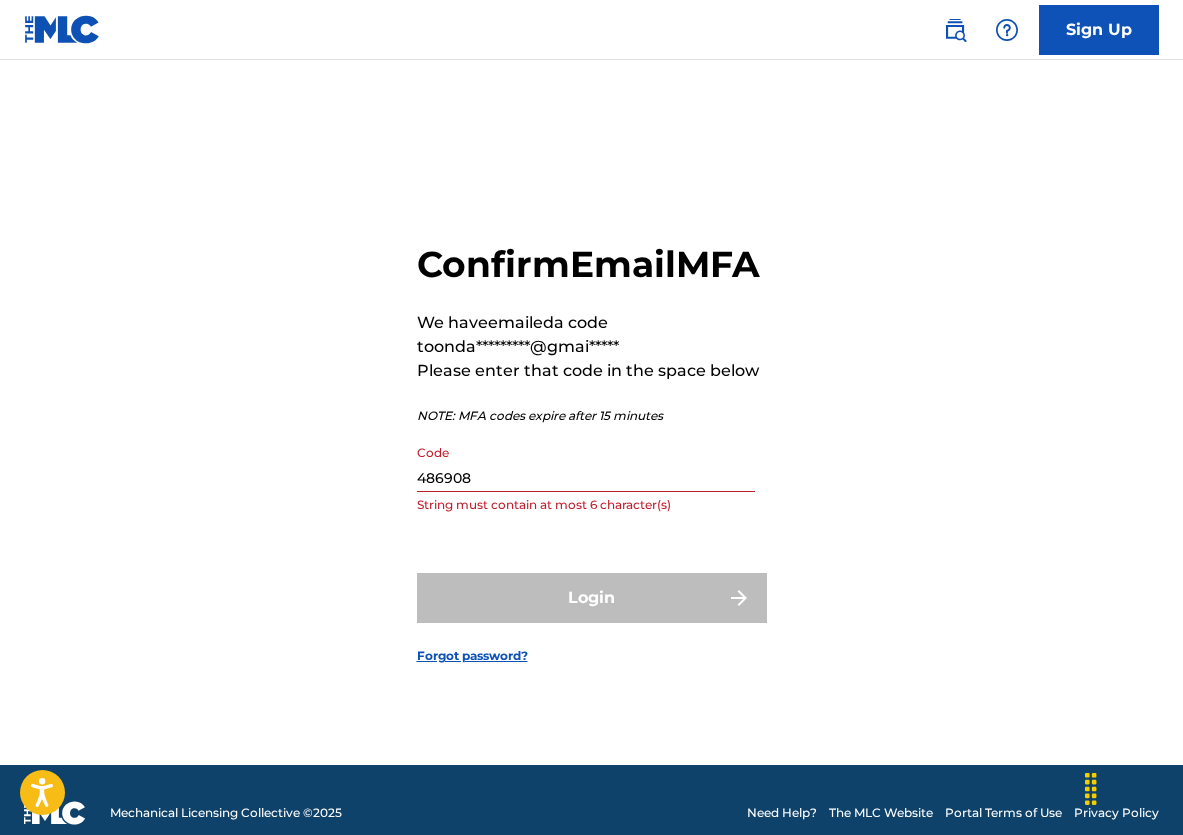 click on "Login" at bounding box center (592, 598) 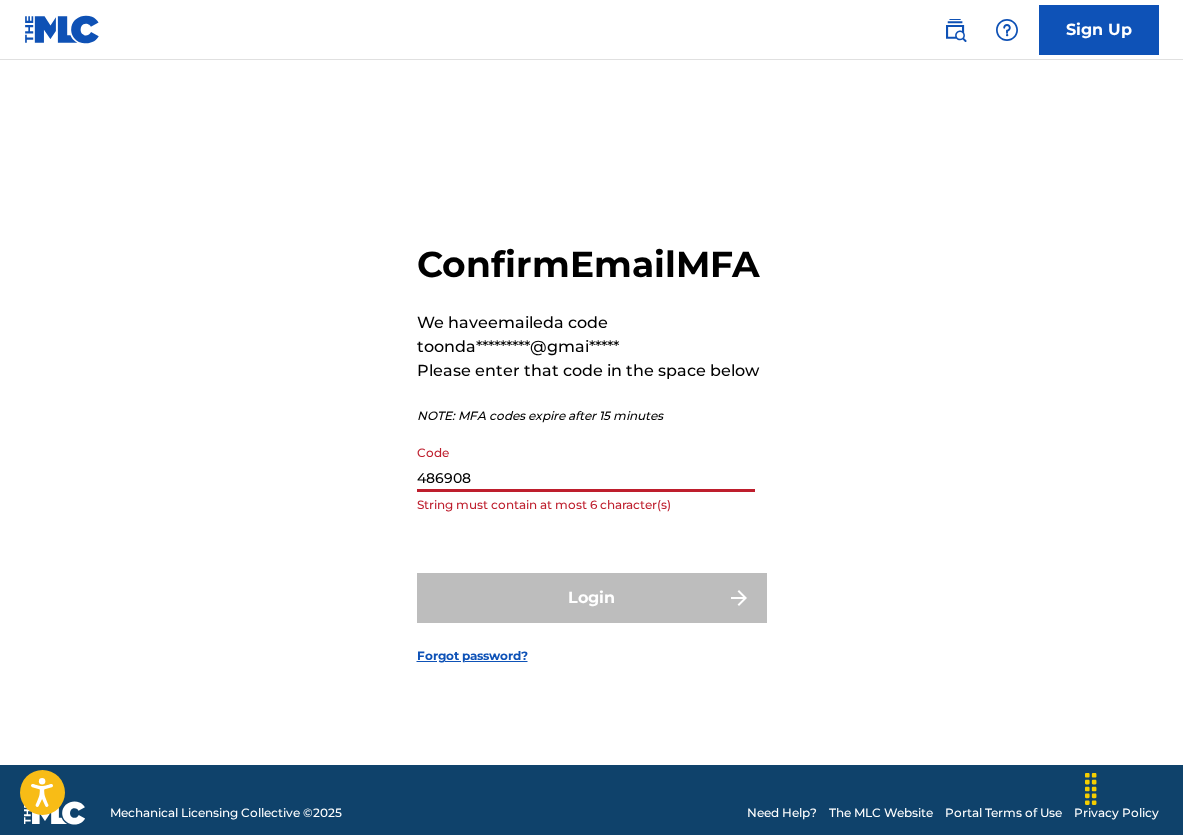 click on "486908" at bounding box center (586, 463) 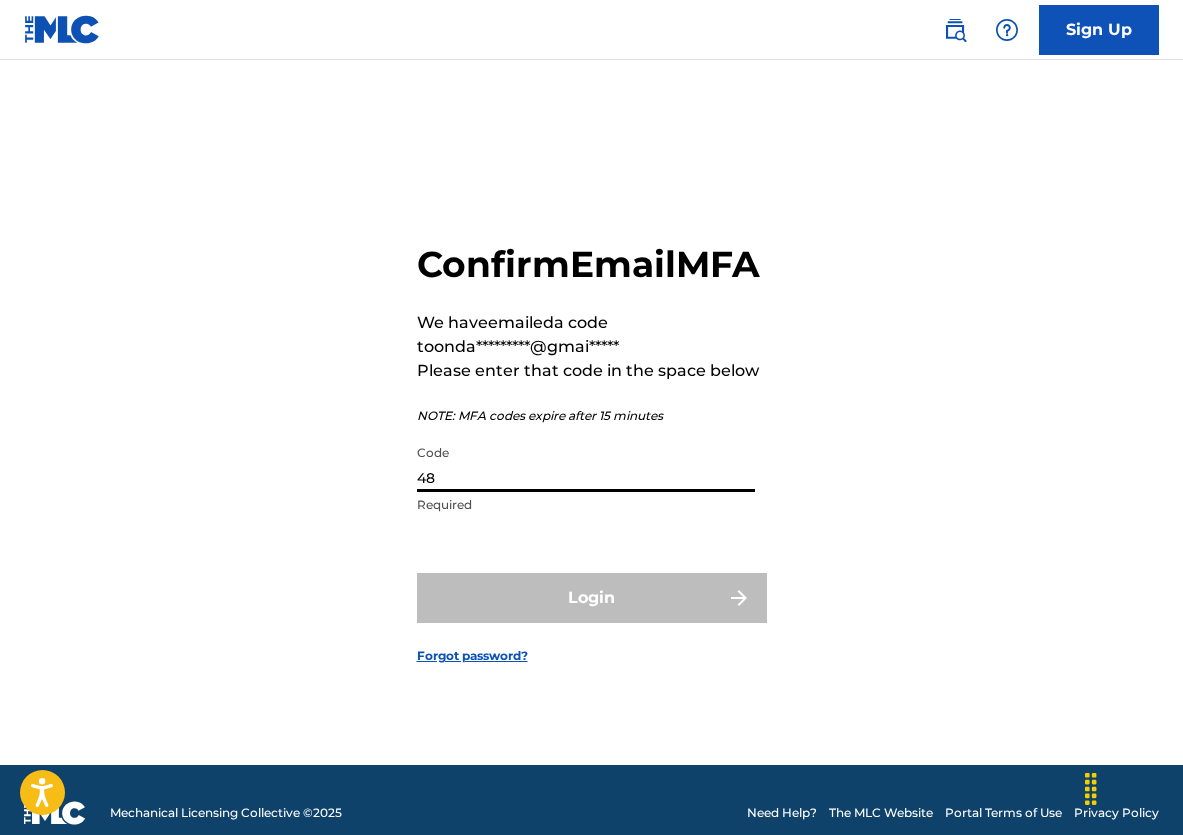 type on "4" 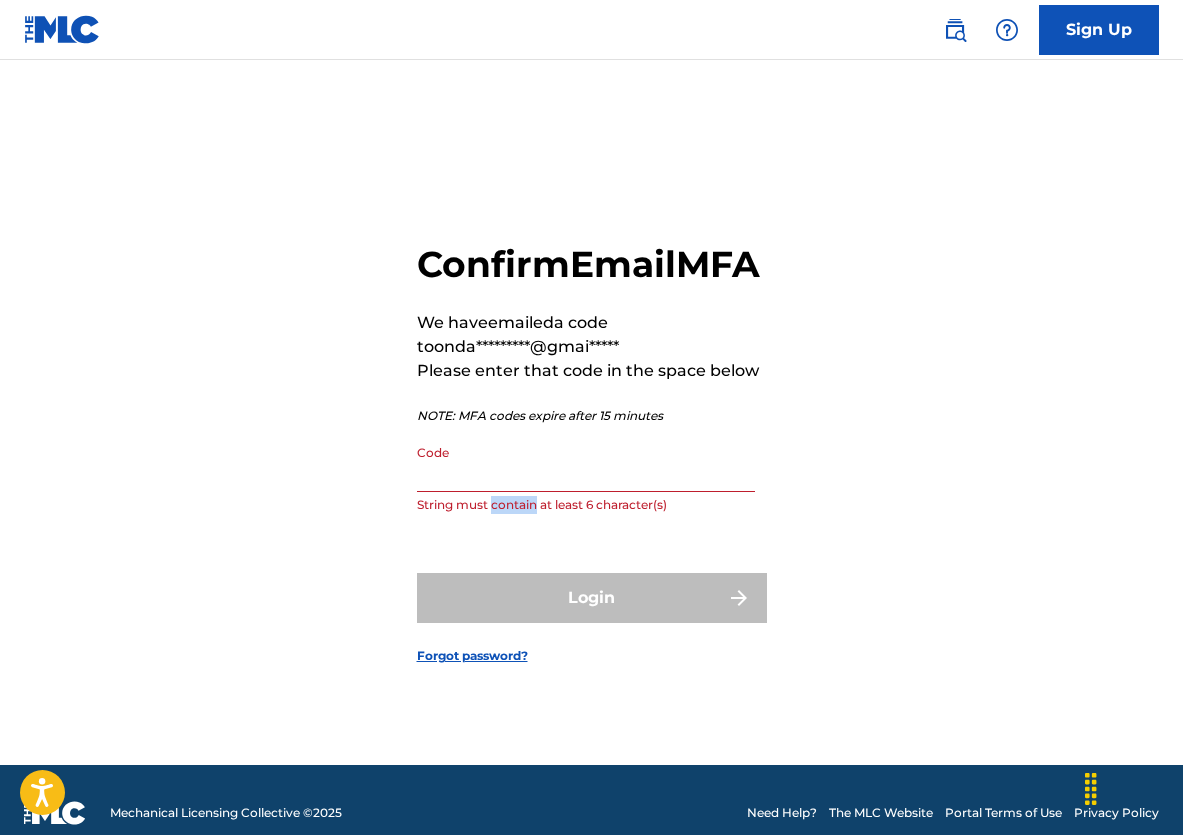 drag, startPoint x: 498, startPoint y: 528, endPoint x: 490, endPoint y: 493, distance: 35.902645 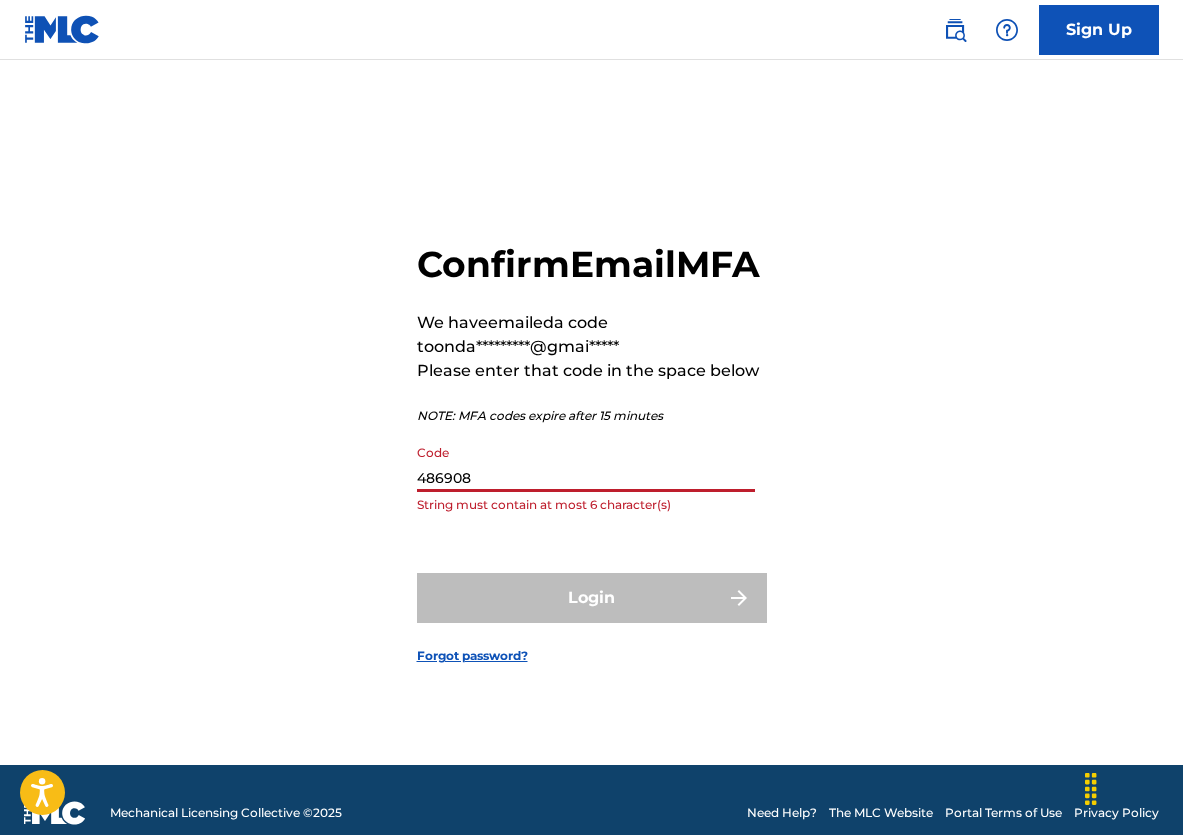 type on "486908" 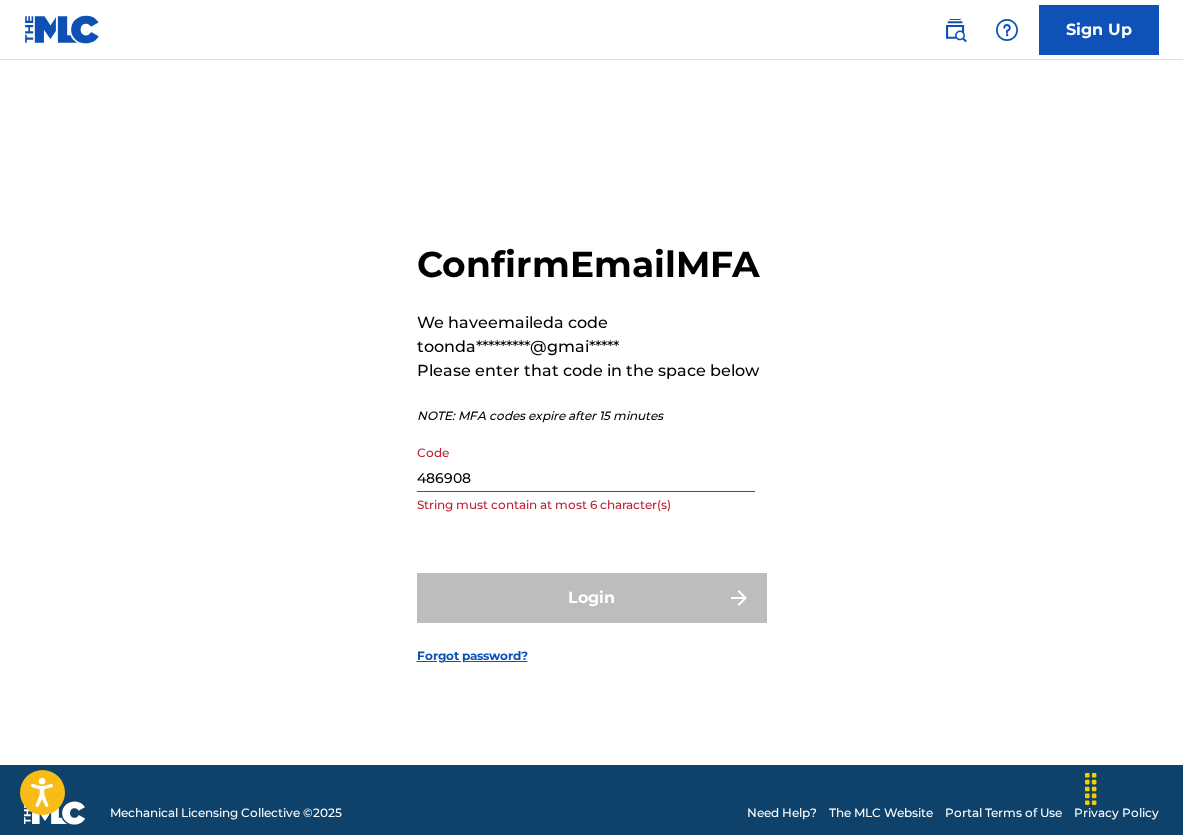 click on "Login" at bounding box center [592, 598] 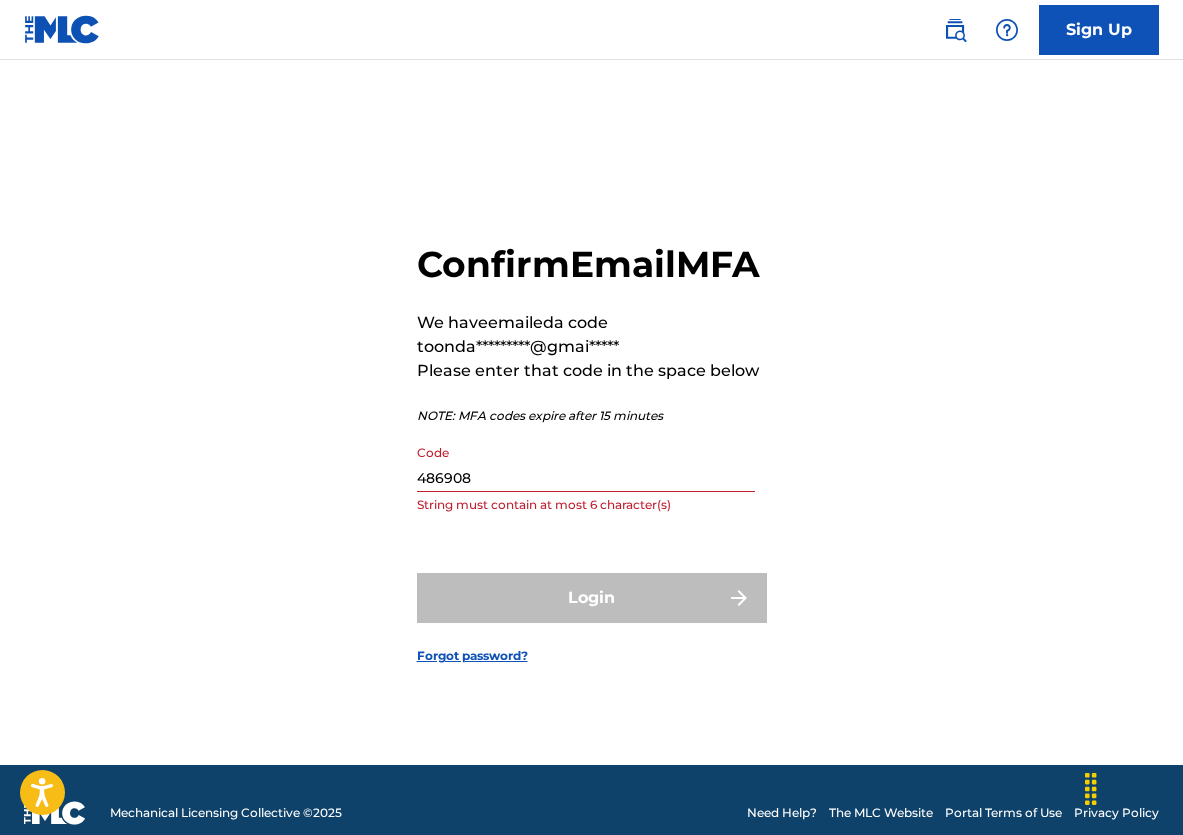 click on "486908" at bounding box center (586, 463) 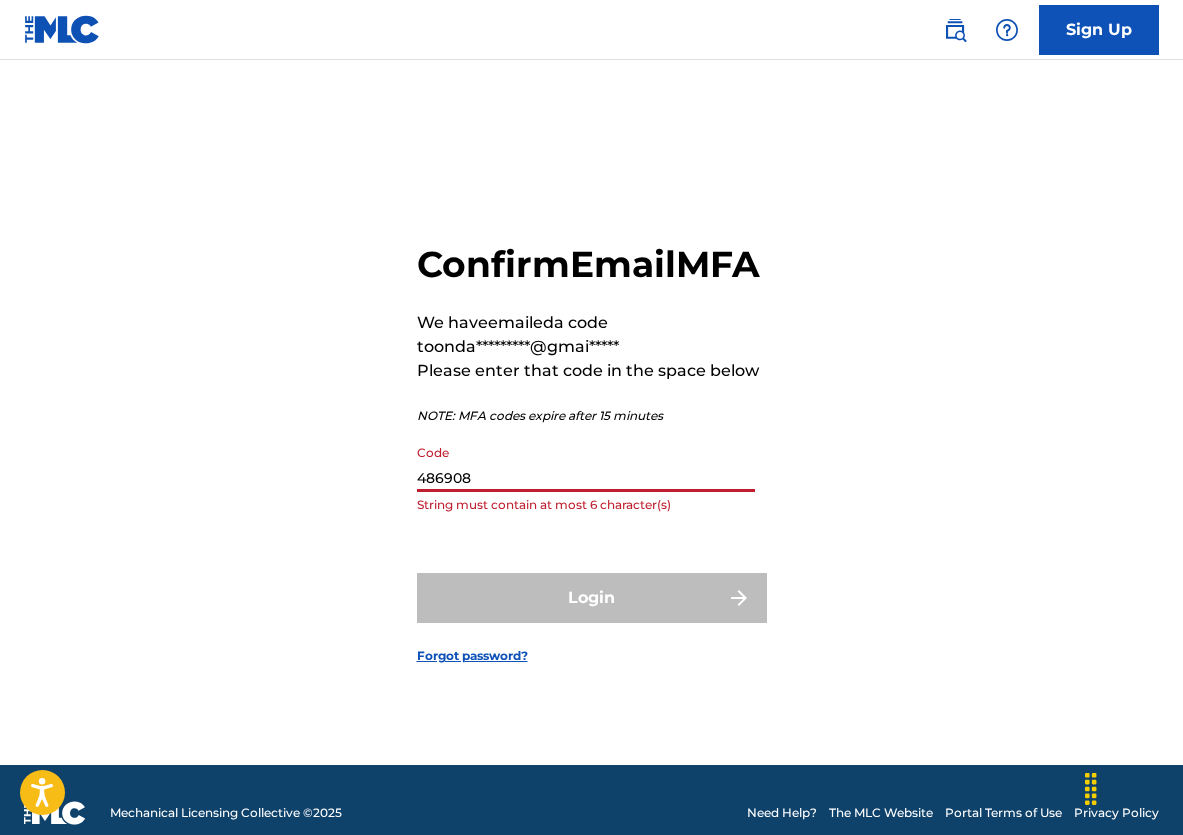 click on "486908" at bounding box center [586, 463] 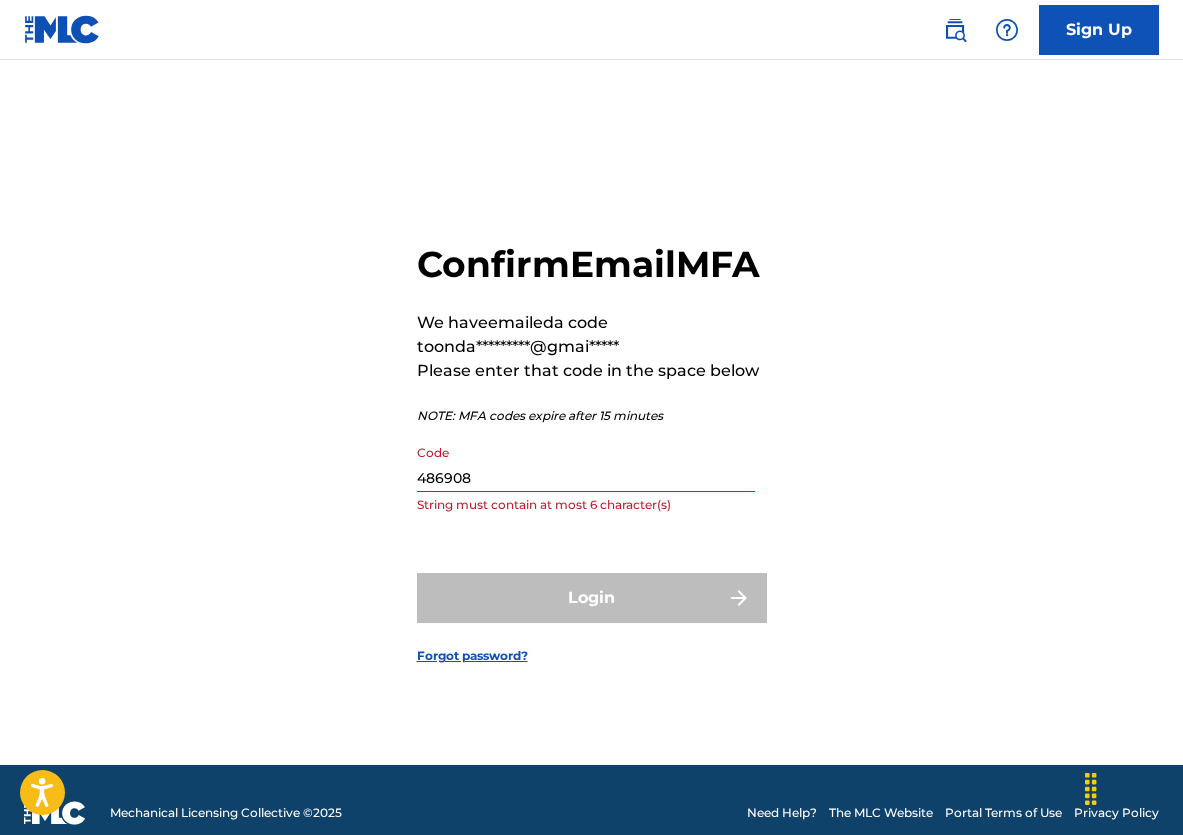 click on "Login" at bounding box center (592, 598) 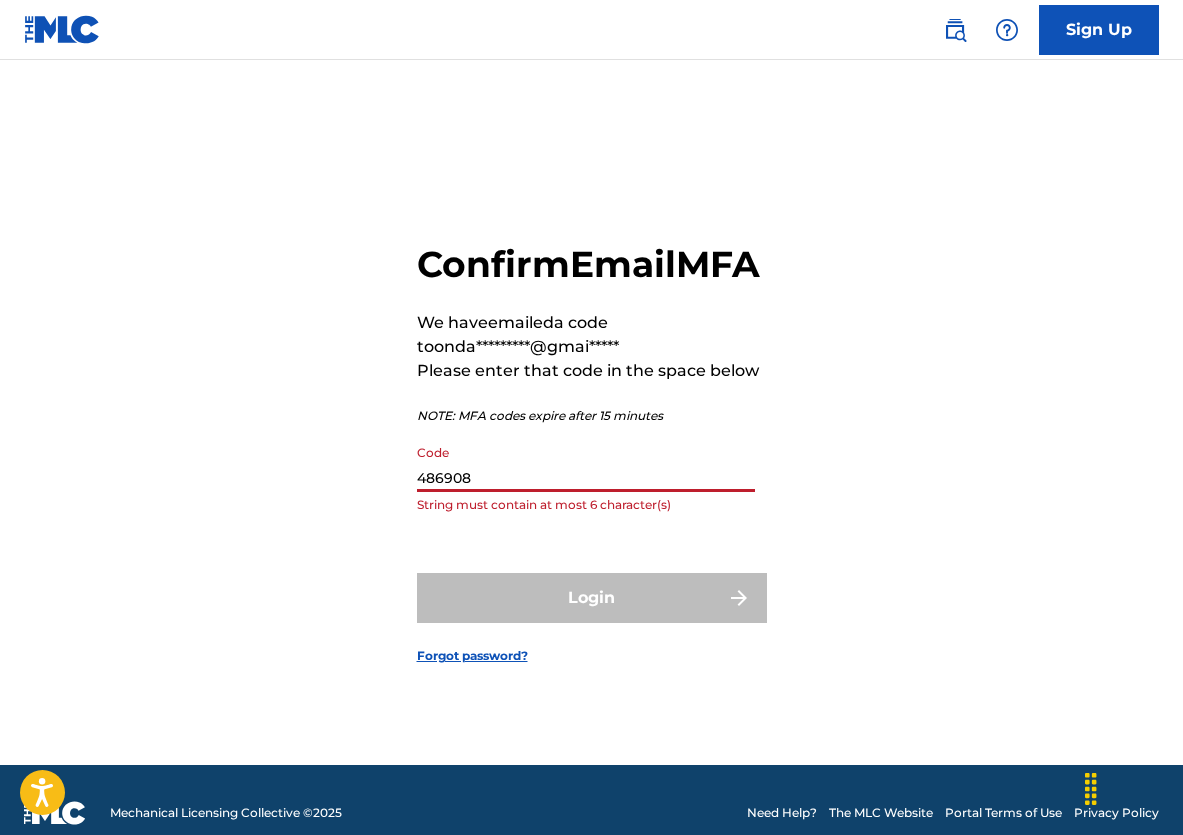 click on "486908" at bounding box center [586, 463] 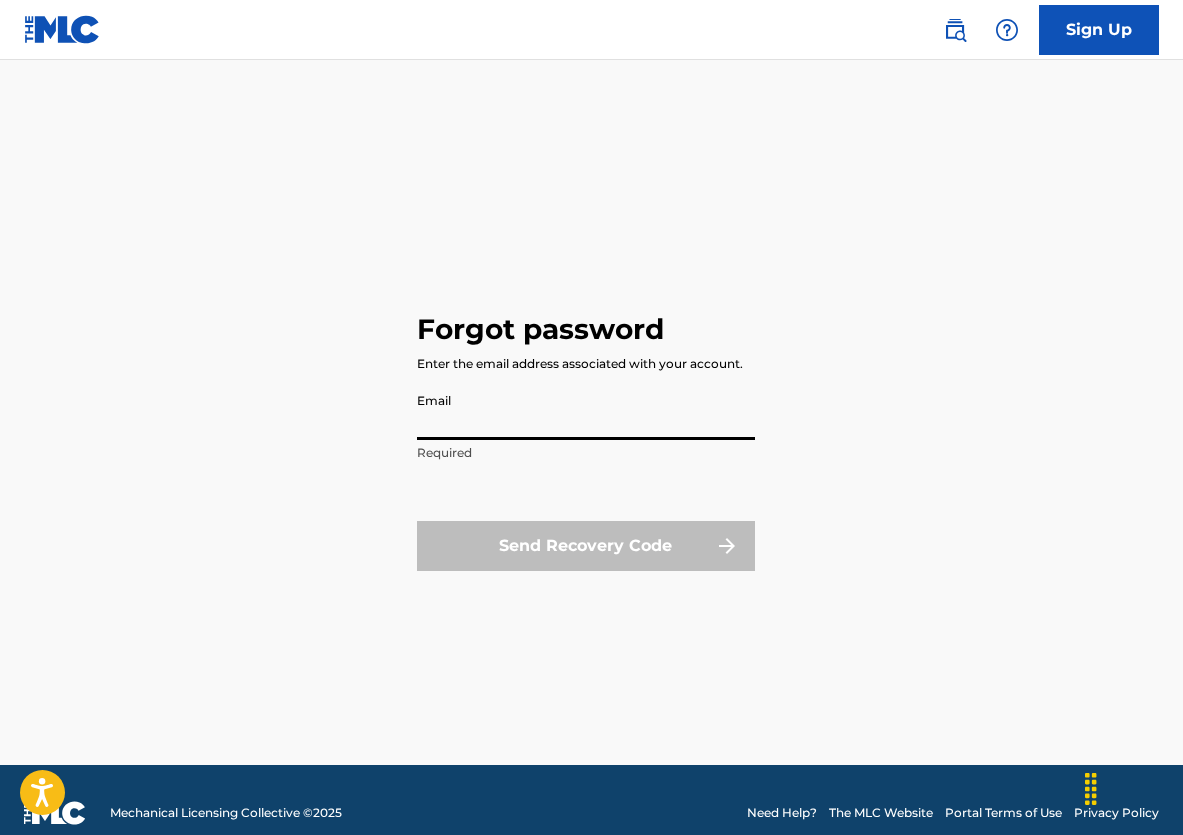 click on "Email" at bounding box center [586, 411] 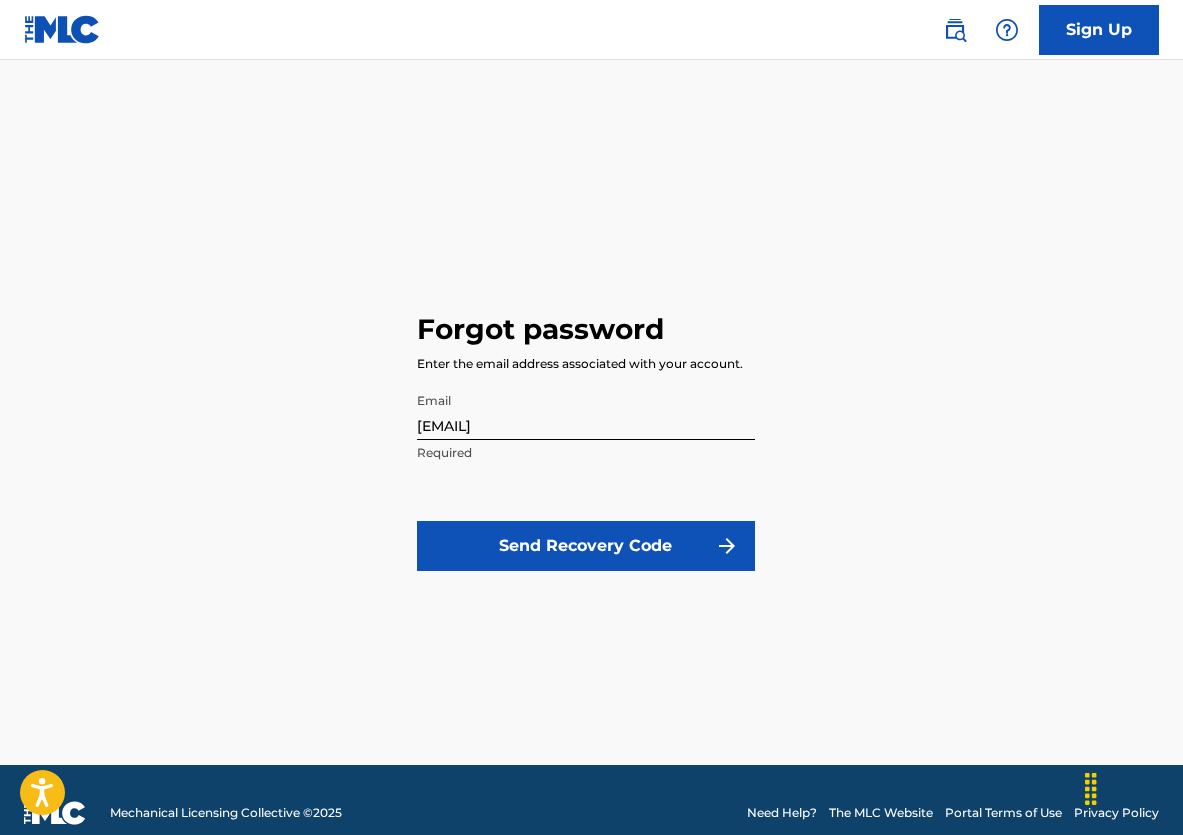 click on "Send Recovery Code" at bounding box center (586, 546) 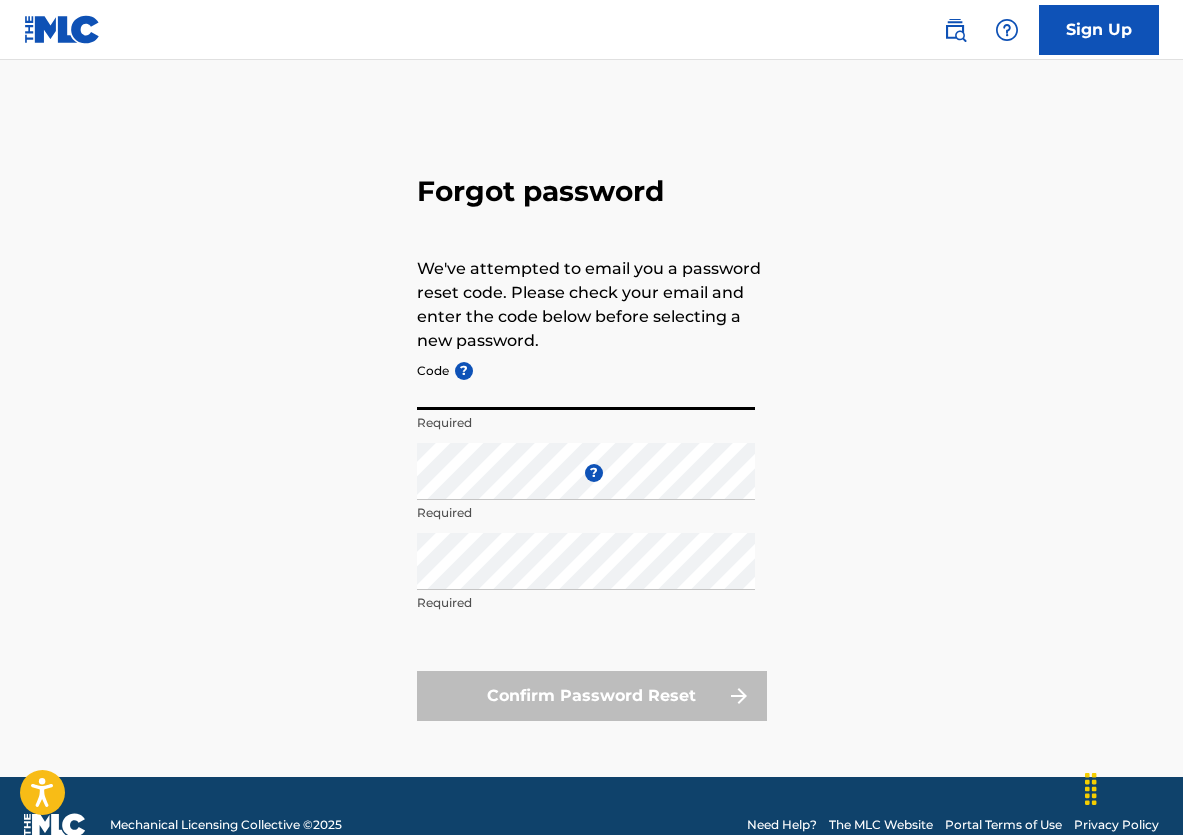 paste on "FP_a1f3a3ee6b826dbdfee0dde6c2cb" 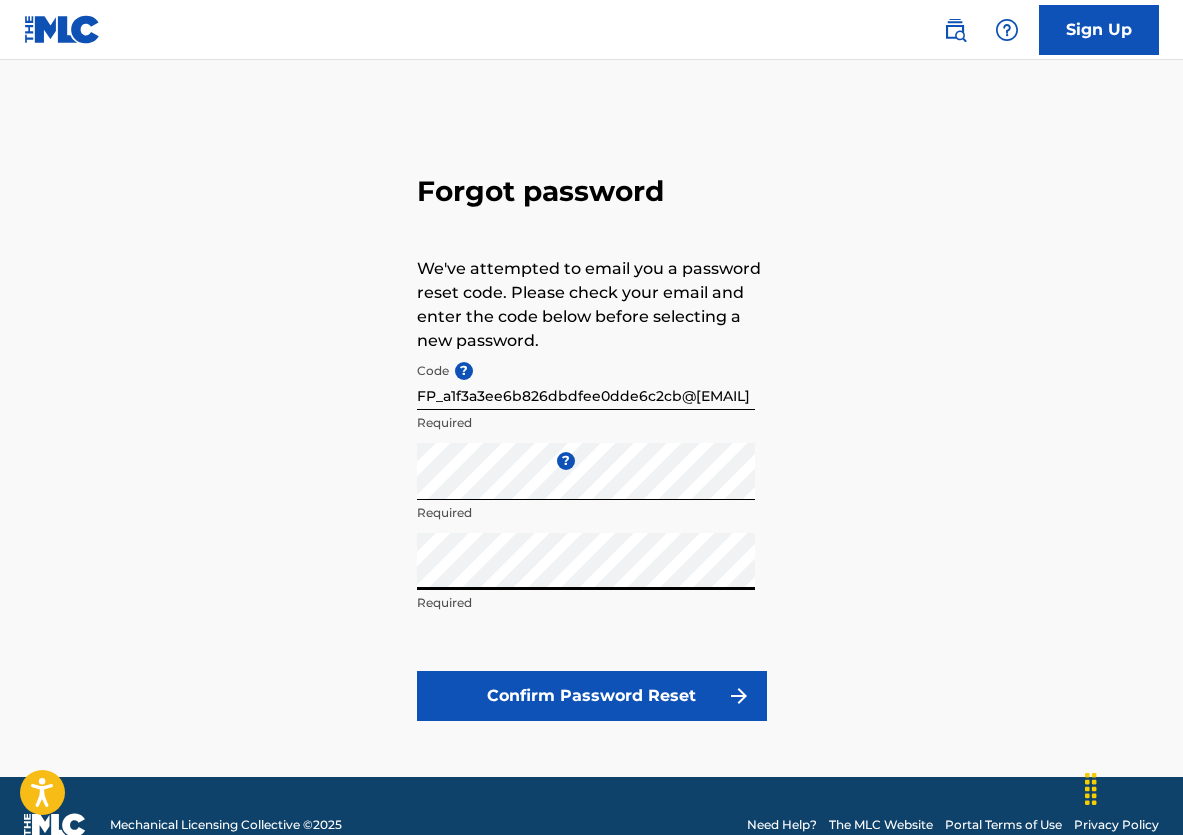 click on "Confirm Password Reset" at bounding box center [592, 696] 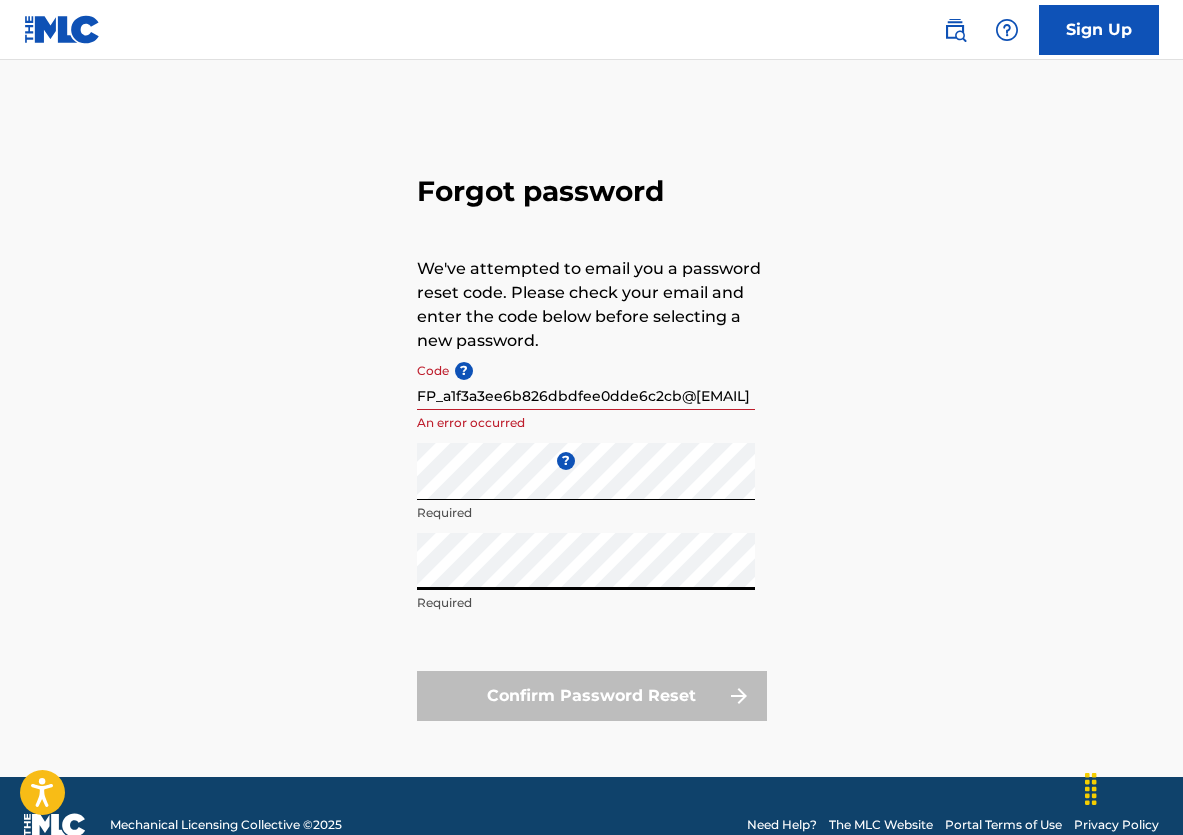 click on "FP_a1f3a3ee6b826dbdfee0dde6c2cb@[EMAIL]" at bounding box center [586, 381] 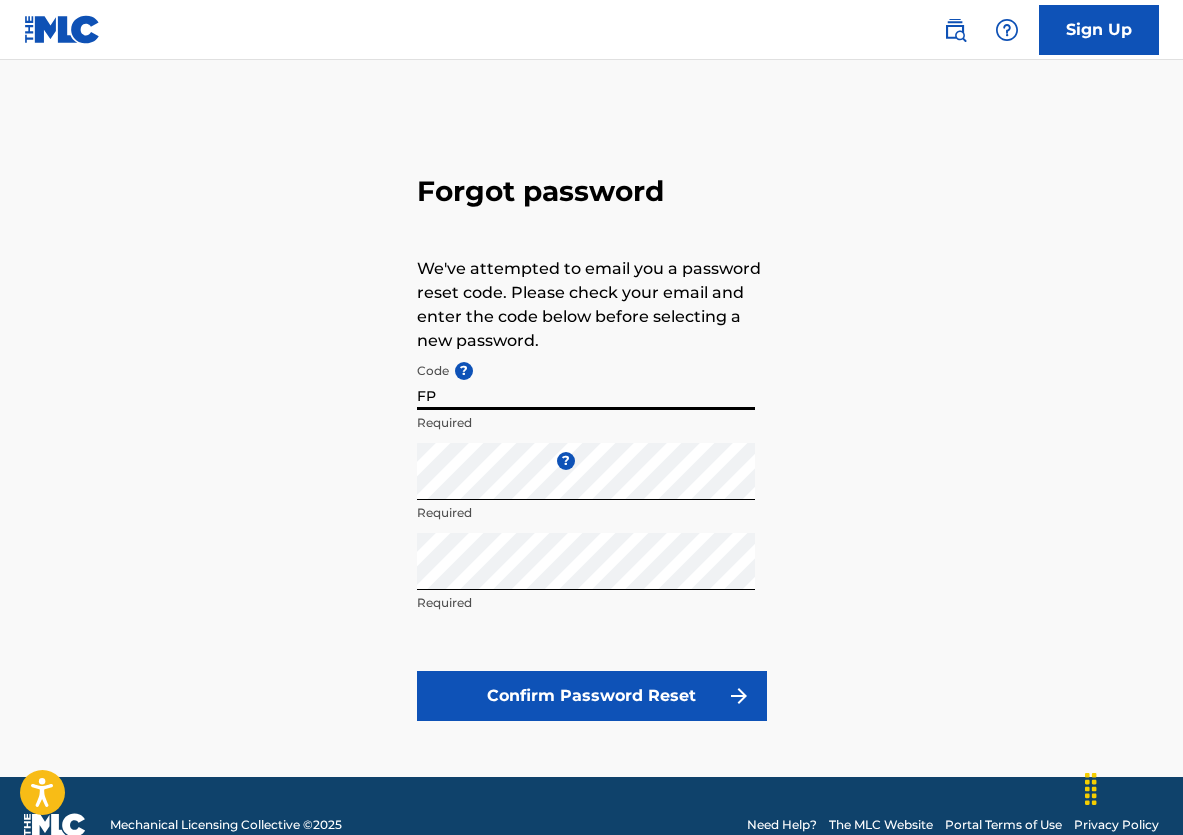 type on "F" 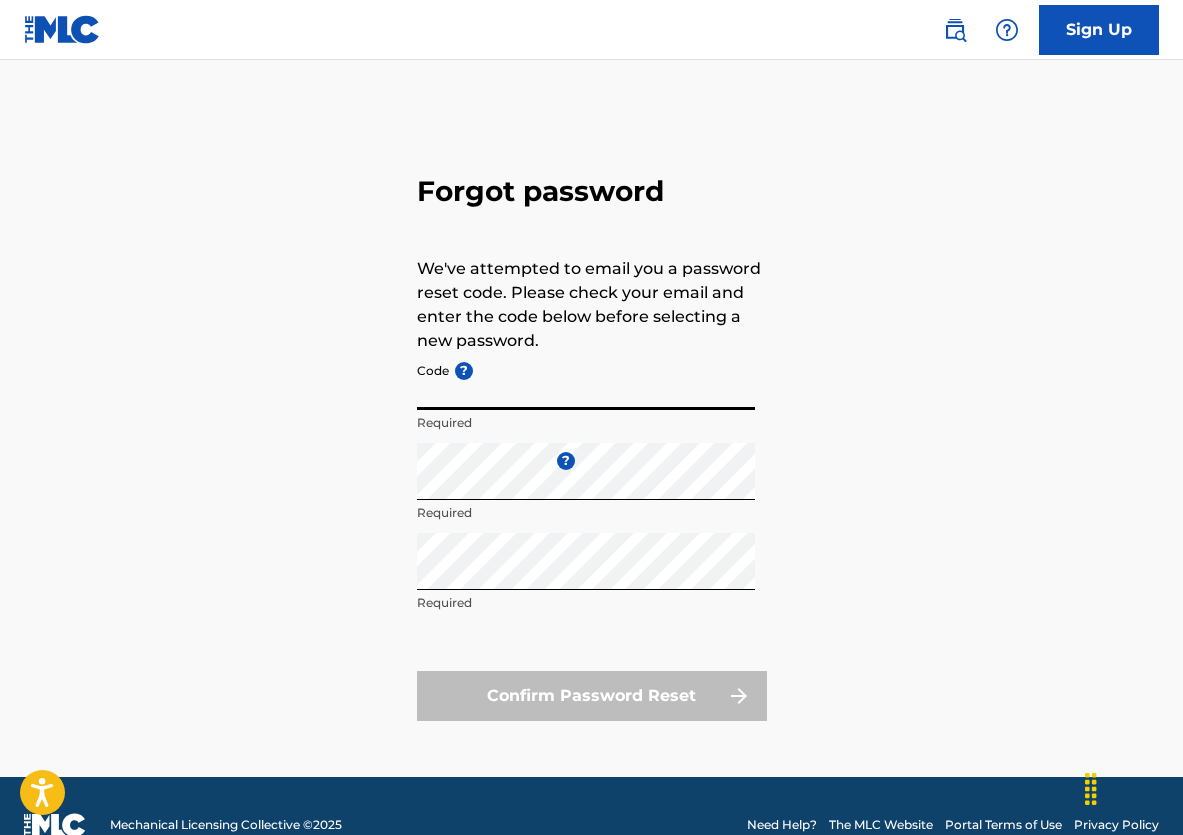 paste on "FP_a1f3a3ee6b826dbdfee0dde6c2cb" 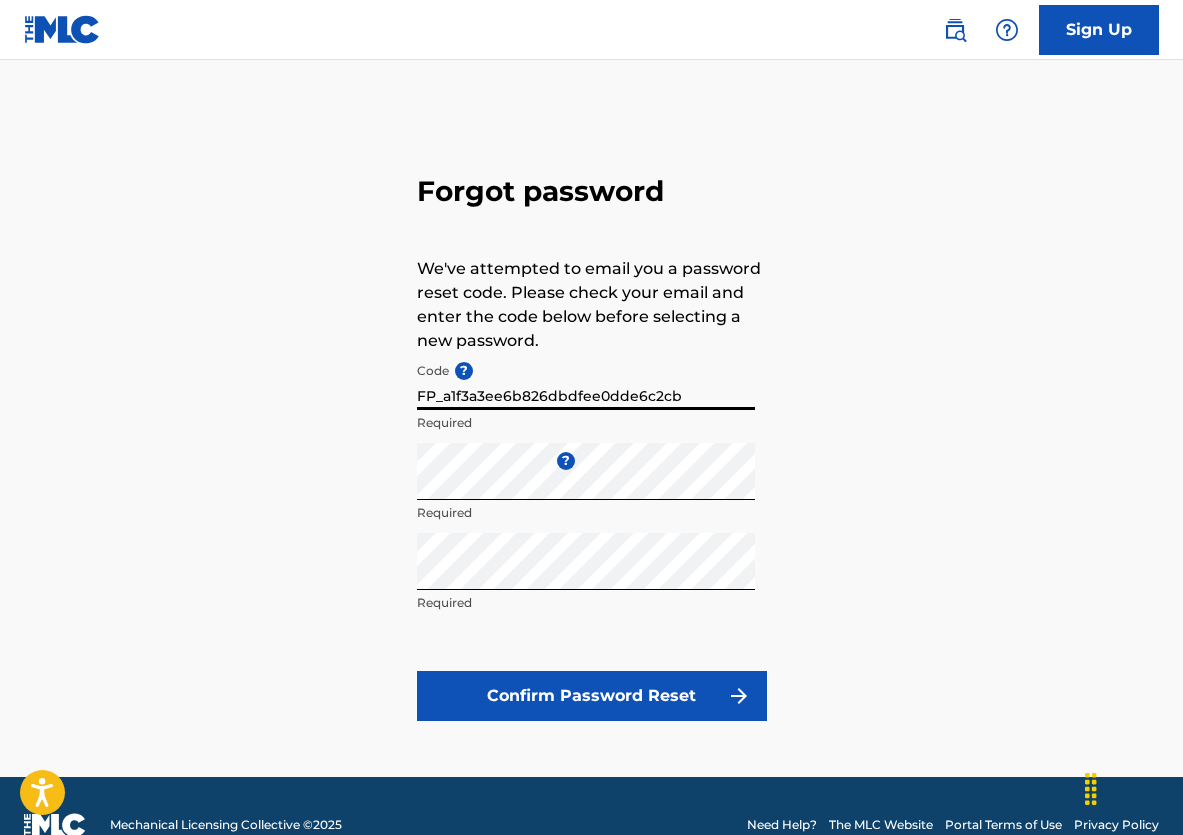type on "FP_a1f3a3ee6b826dbdfee0dde6c2cb" 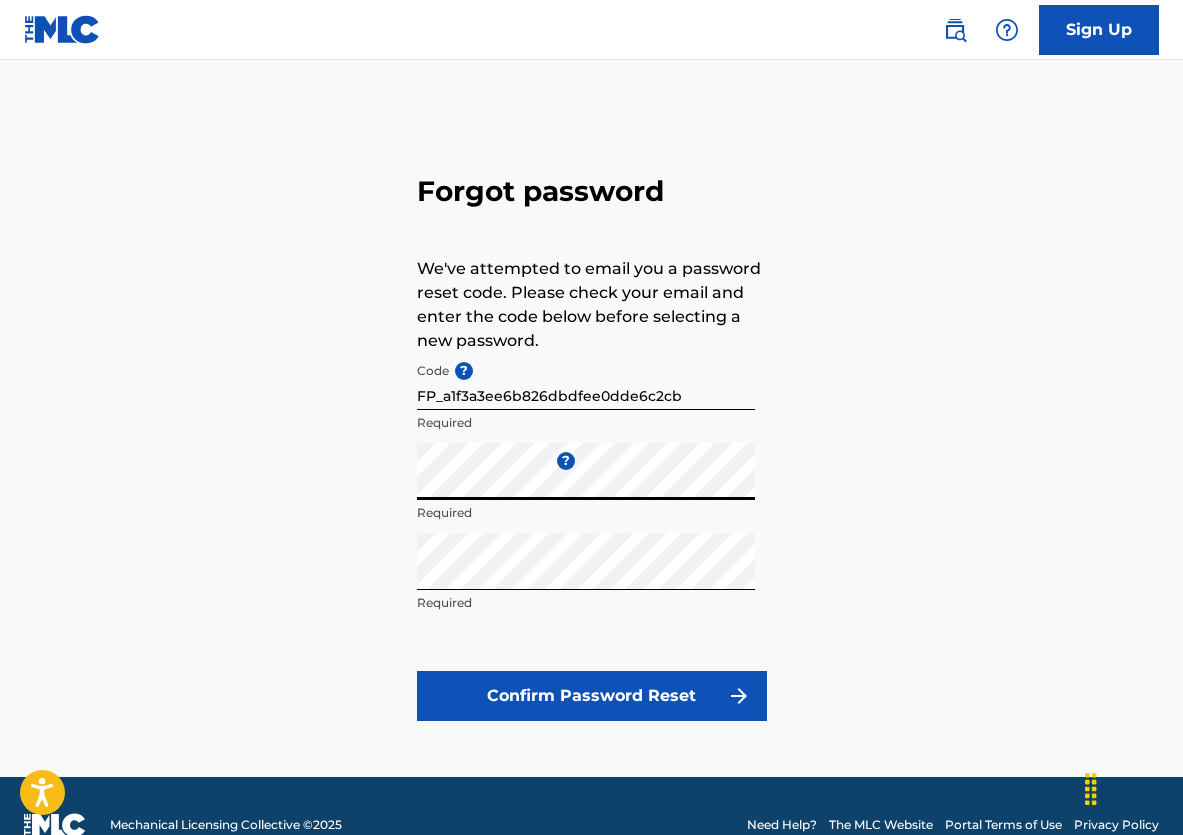 click on "Confirm Password Reset" at bounding box center [592, 696] 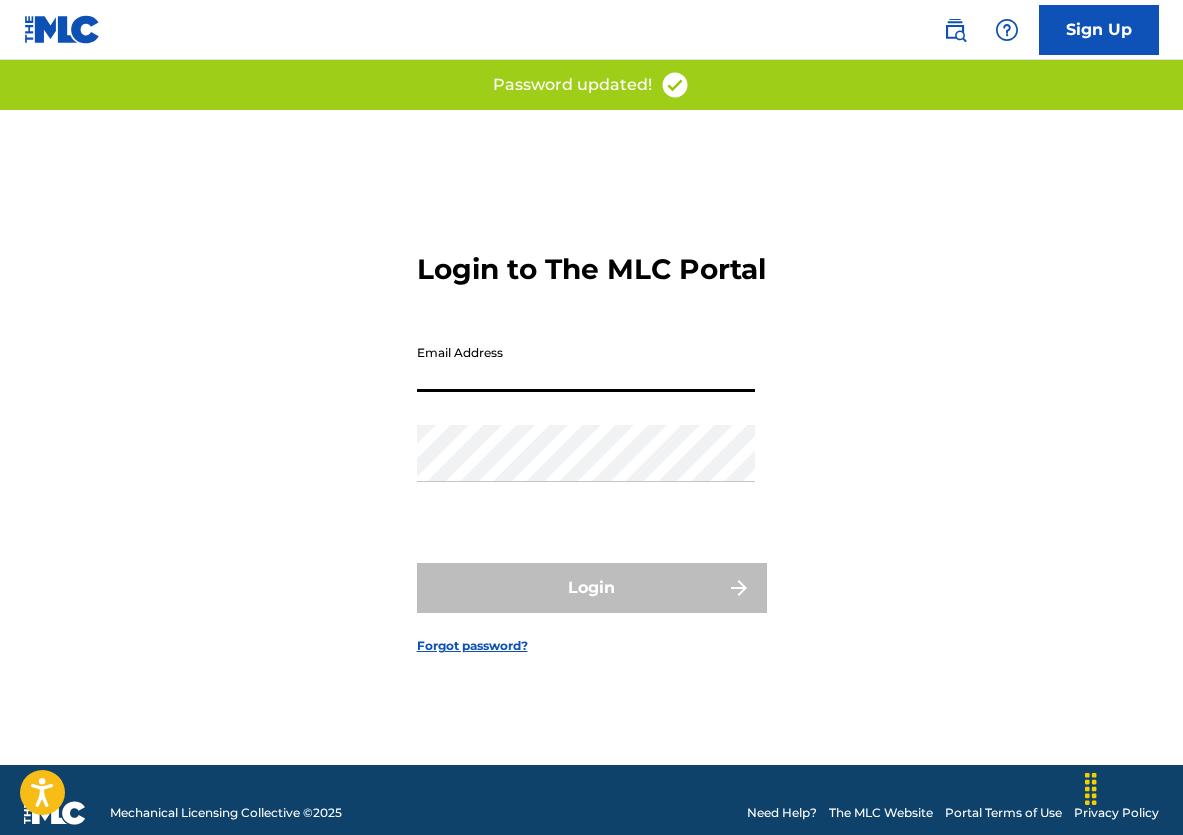 click on "Email Address" at bounding box center (586, 363) 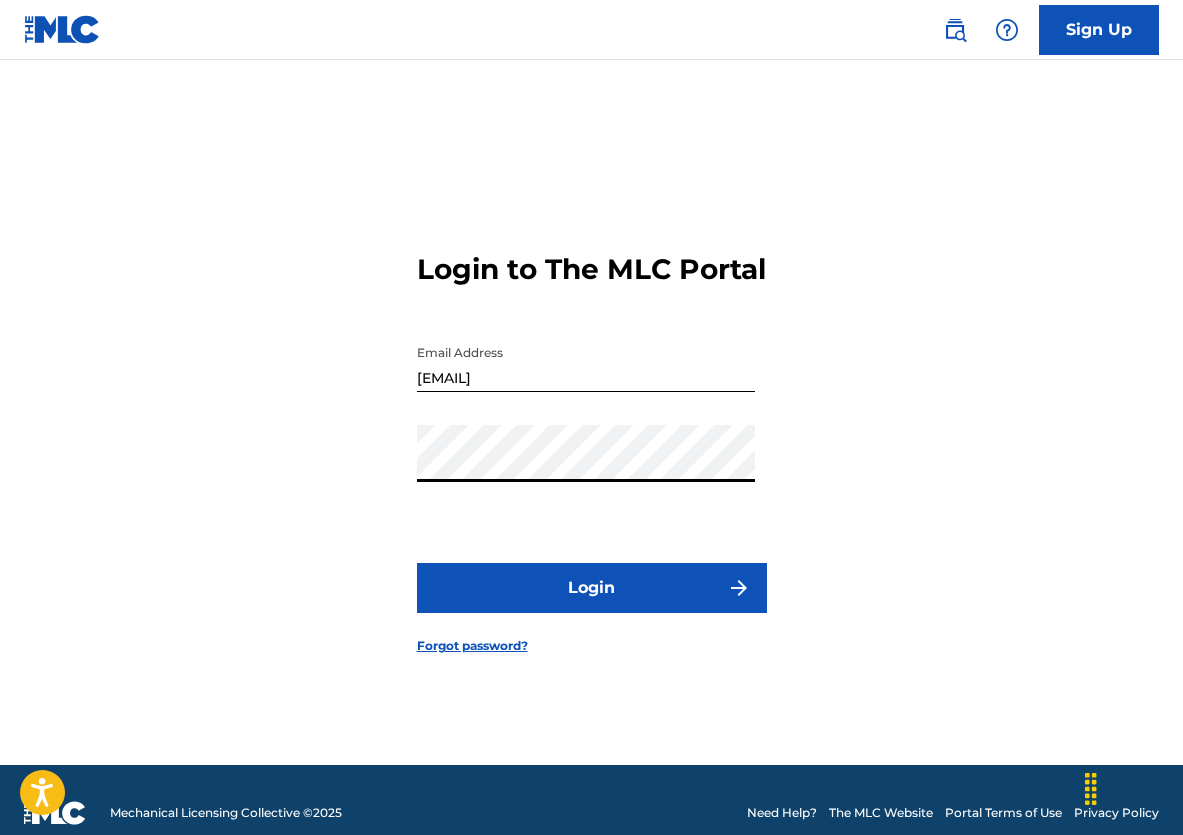 click on "Login" at bounding box center [592, 588] 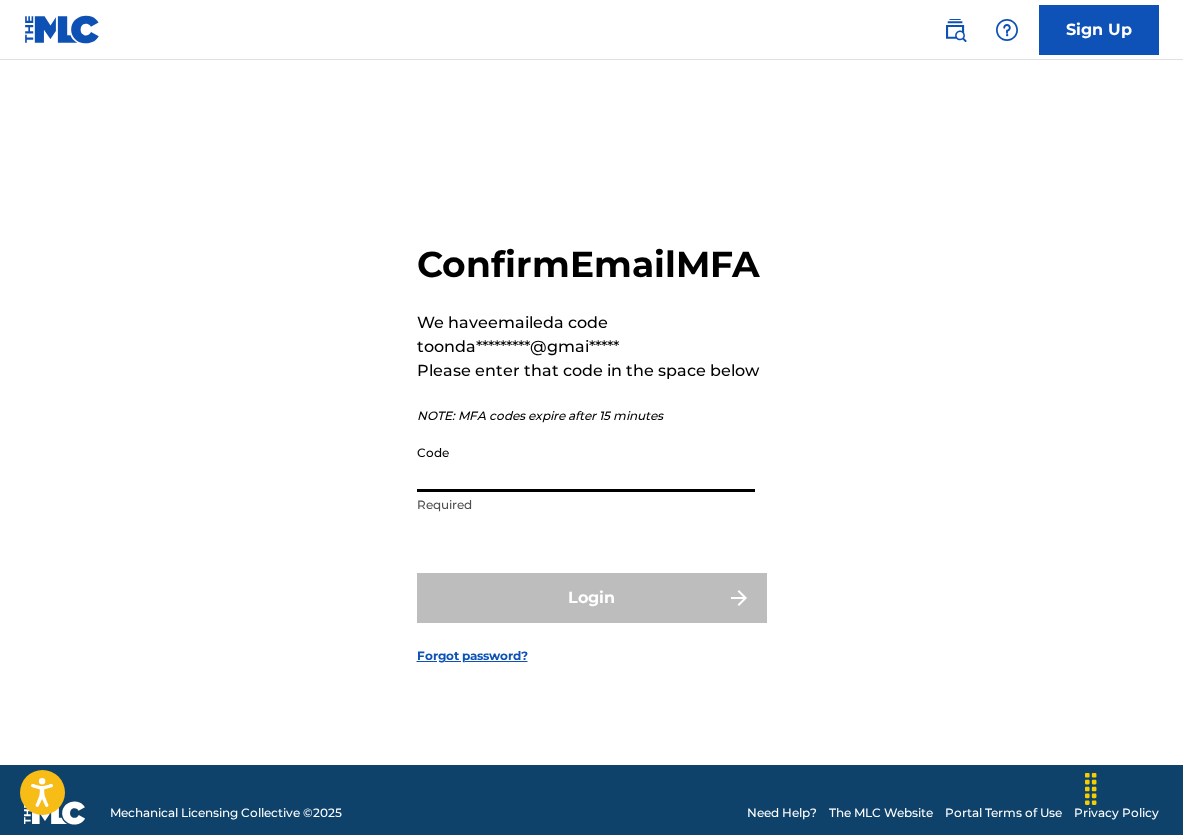 click on "Code" at bounding box center (586, 463) 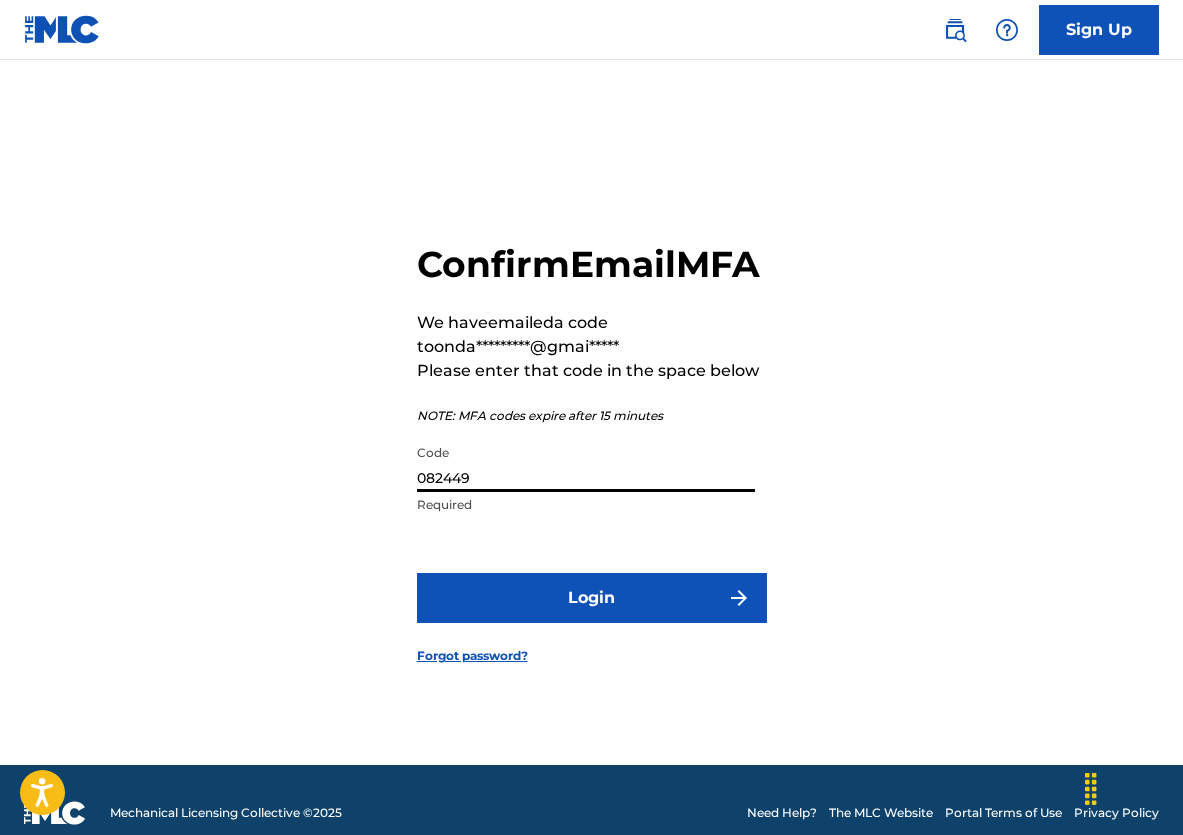 type on "082449" 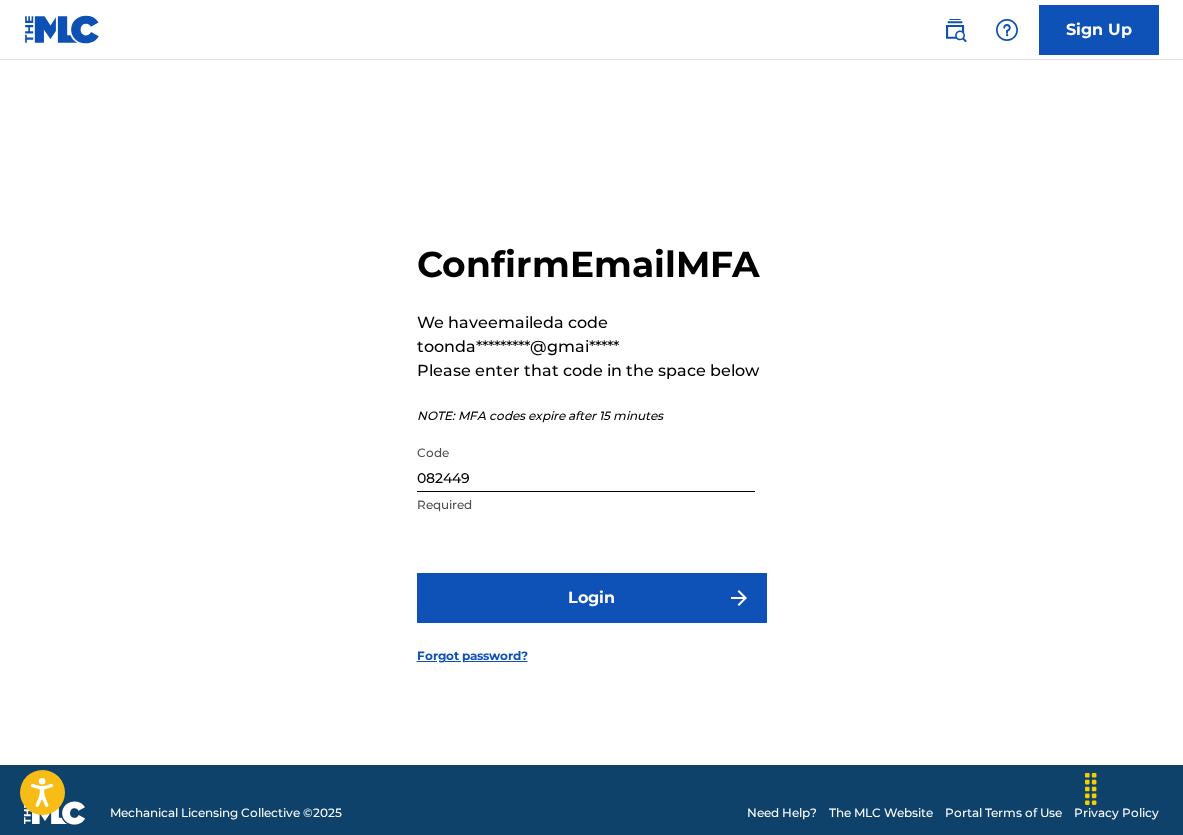 click on "Login" at bounding box center (592, 598) 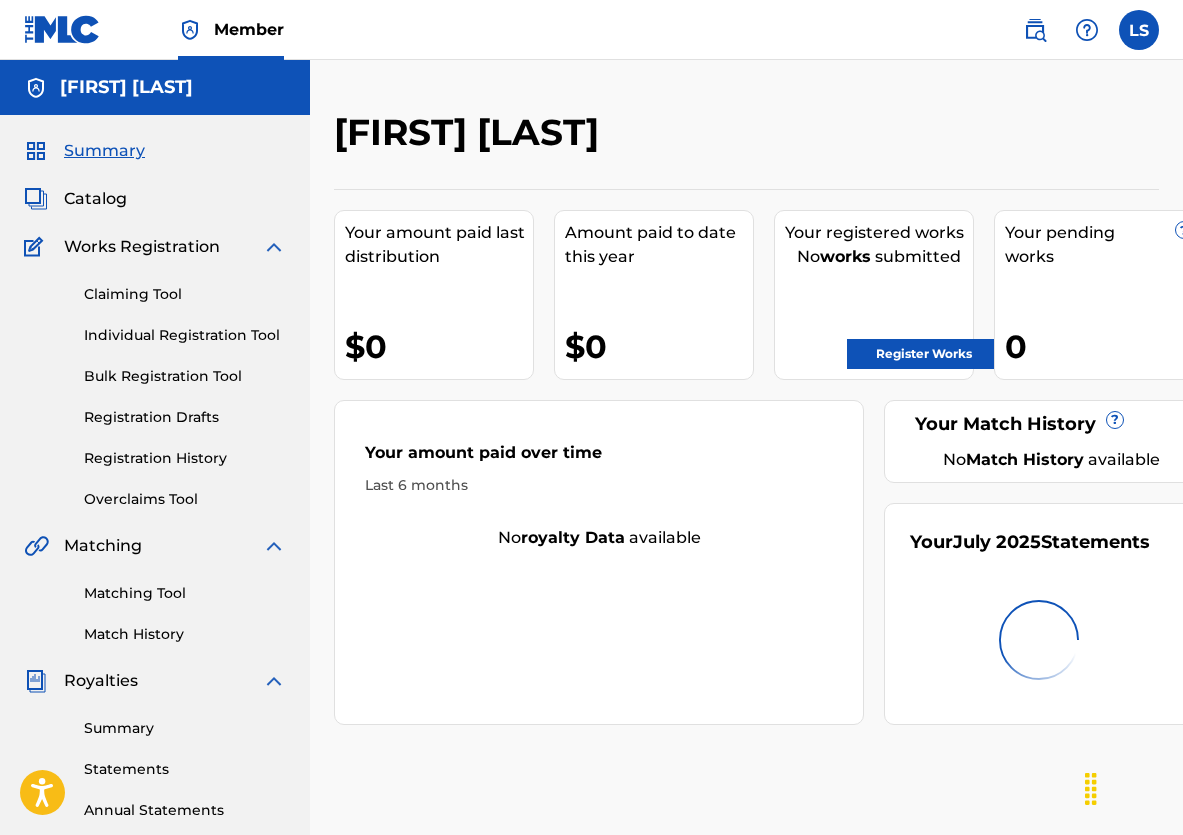 scroll, scrollTop: 0, scrollLeft: 0, axis: both 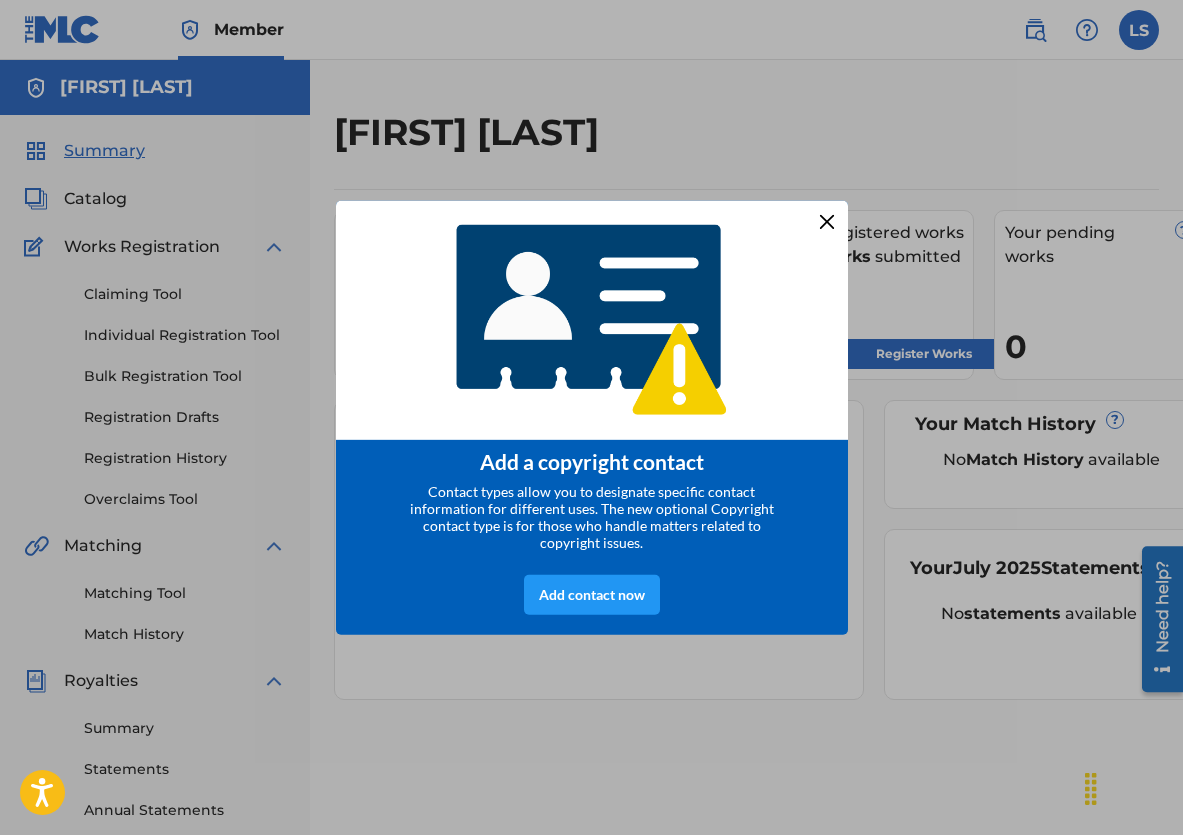 click at bounding box center [826, 221] 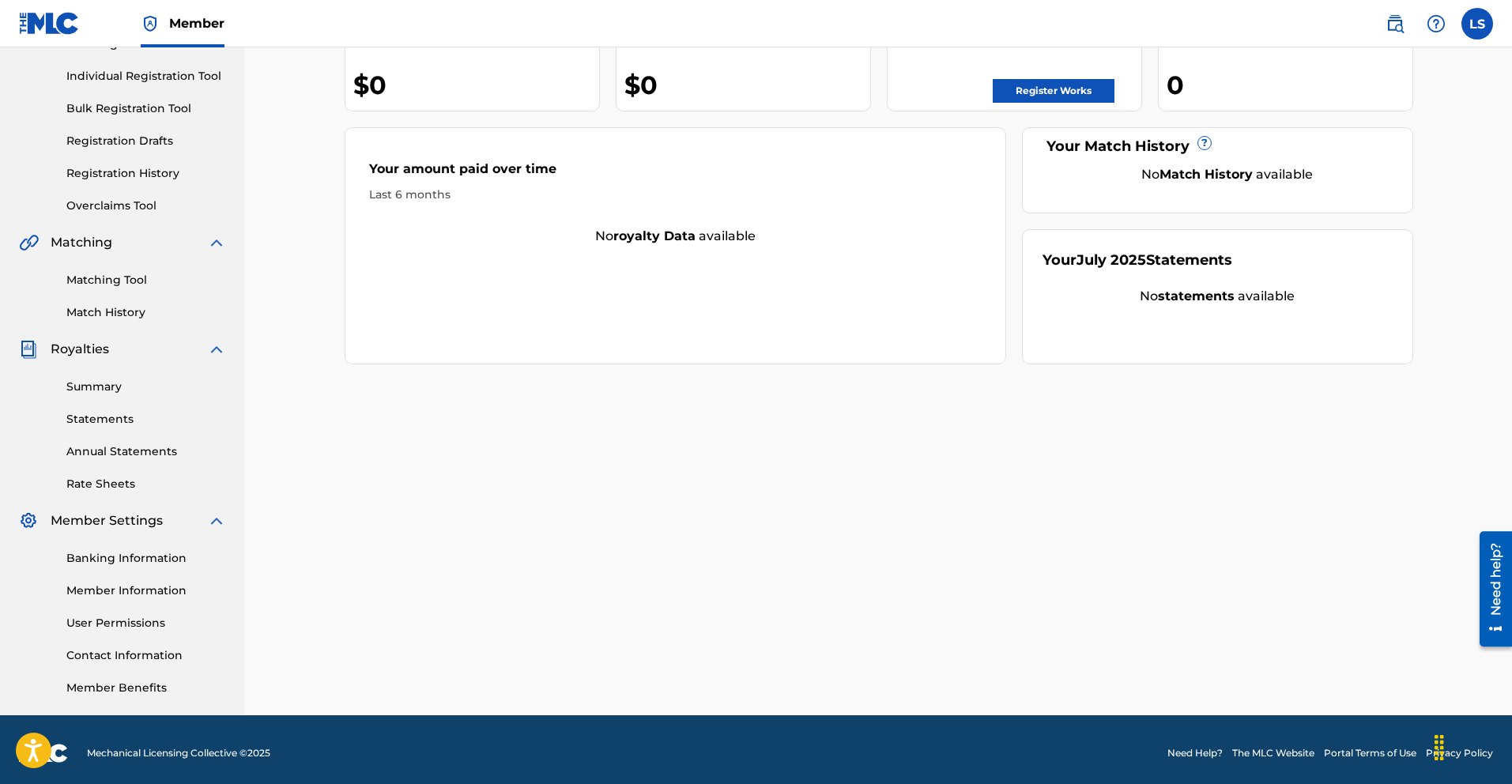 scroll, scrollTop: 196, scrollLeft: 0, axis: vertical 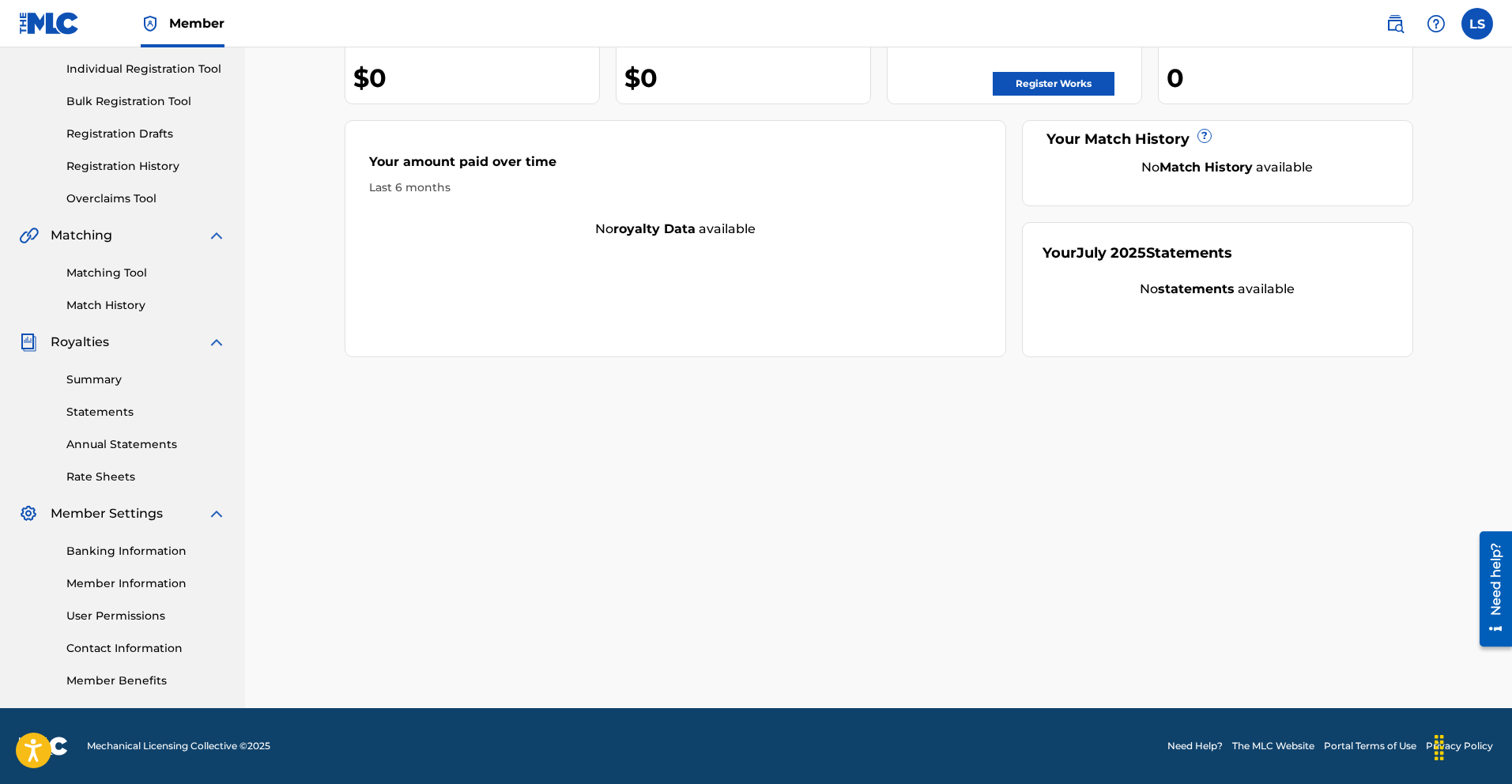 click on "Banking Information" at bounding box center [146, 551] 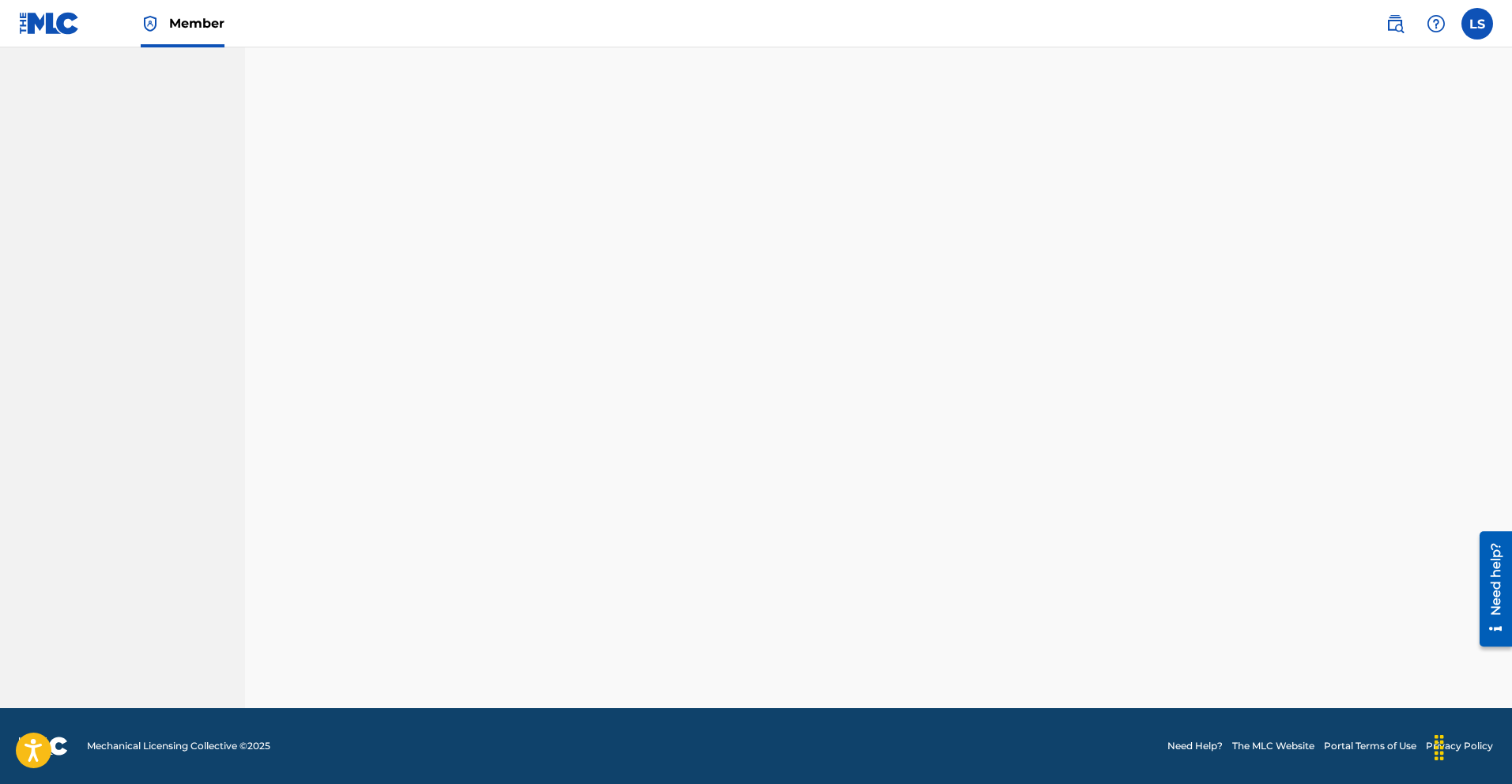scroll, scrollTop: 196, scrollLeft: 0, axis: vertical 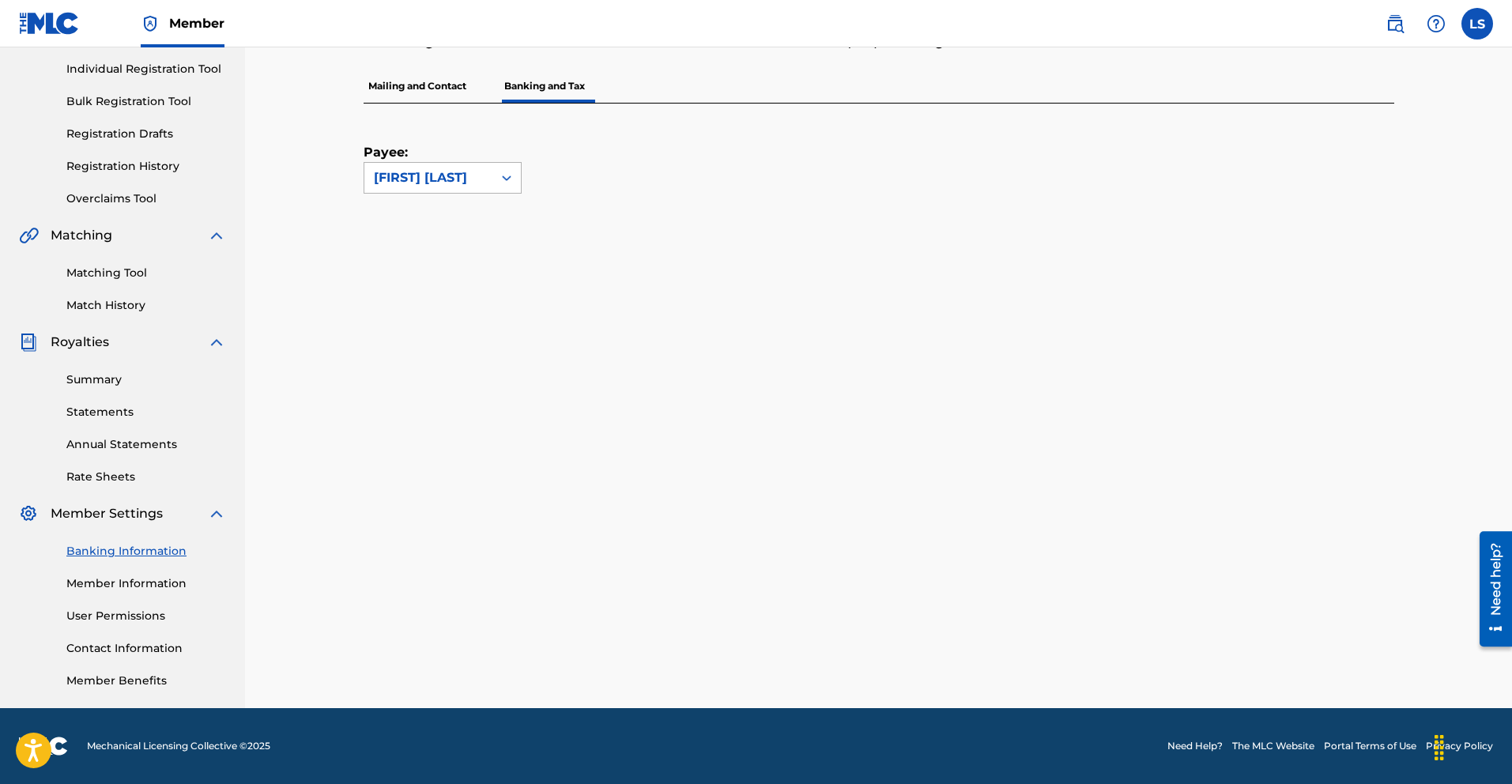 click 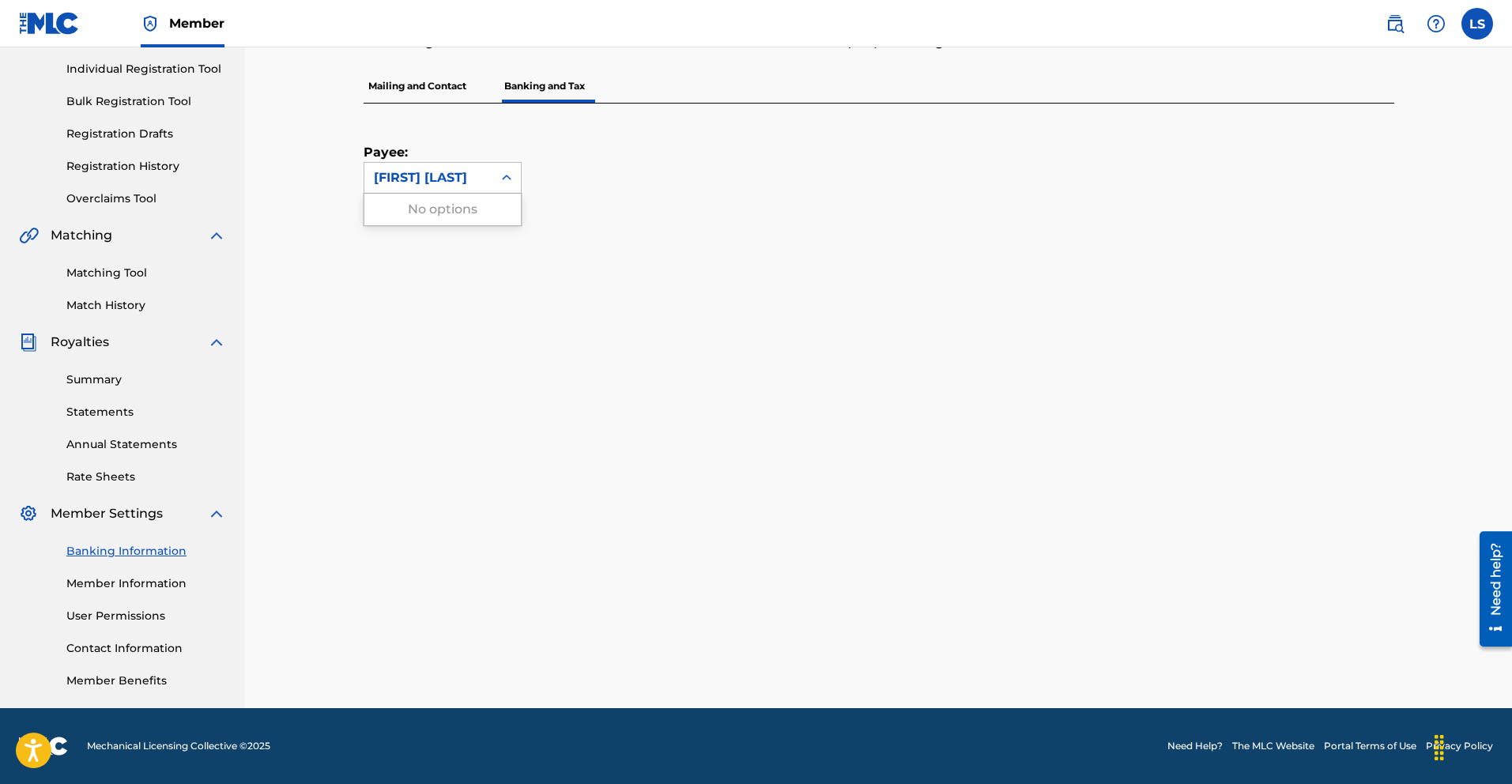 click on "Payee: Use Up and Down to choose options, press Enter to select the currently focused option, press Escape to exit the menu, press Tab to select the option and exit the menu. [FIRST] [LAST] No options" at bounding box center [860, 149] 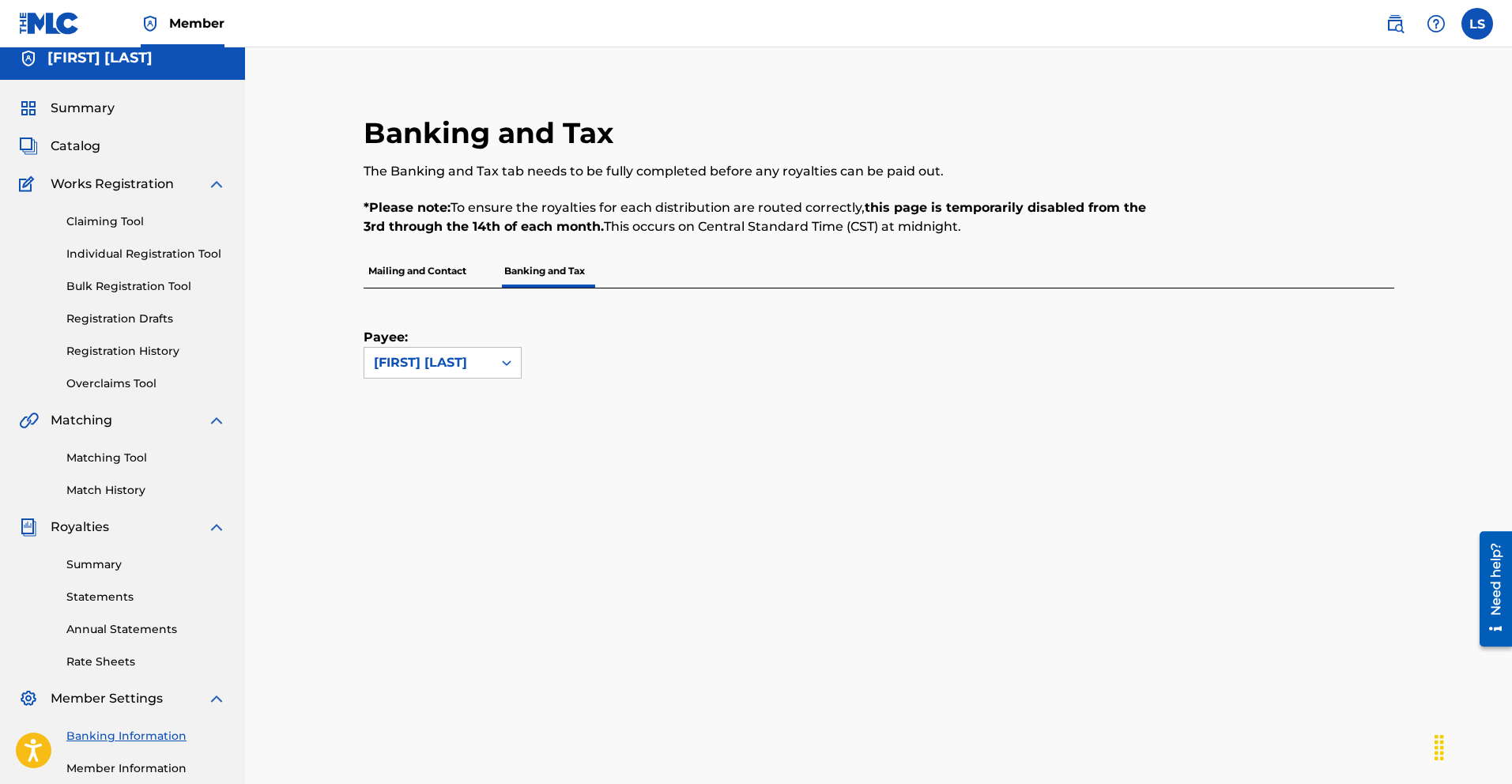 scroll, scrollTop: 0, scrollLeft: 0, axis: both 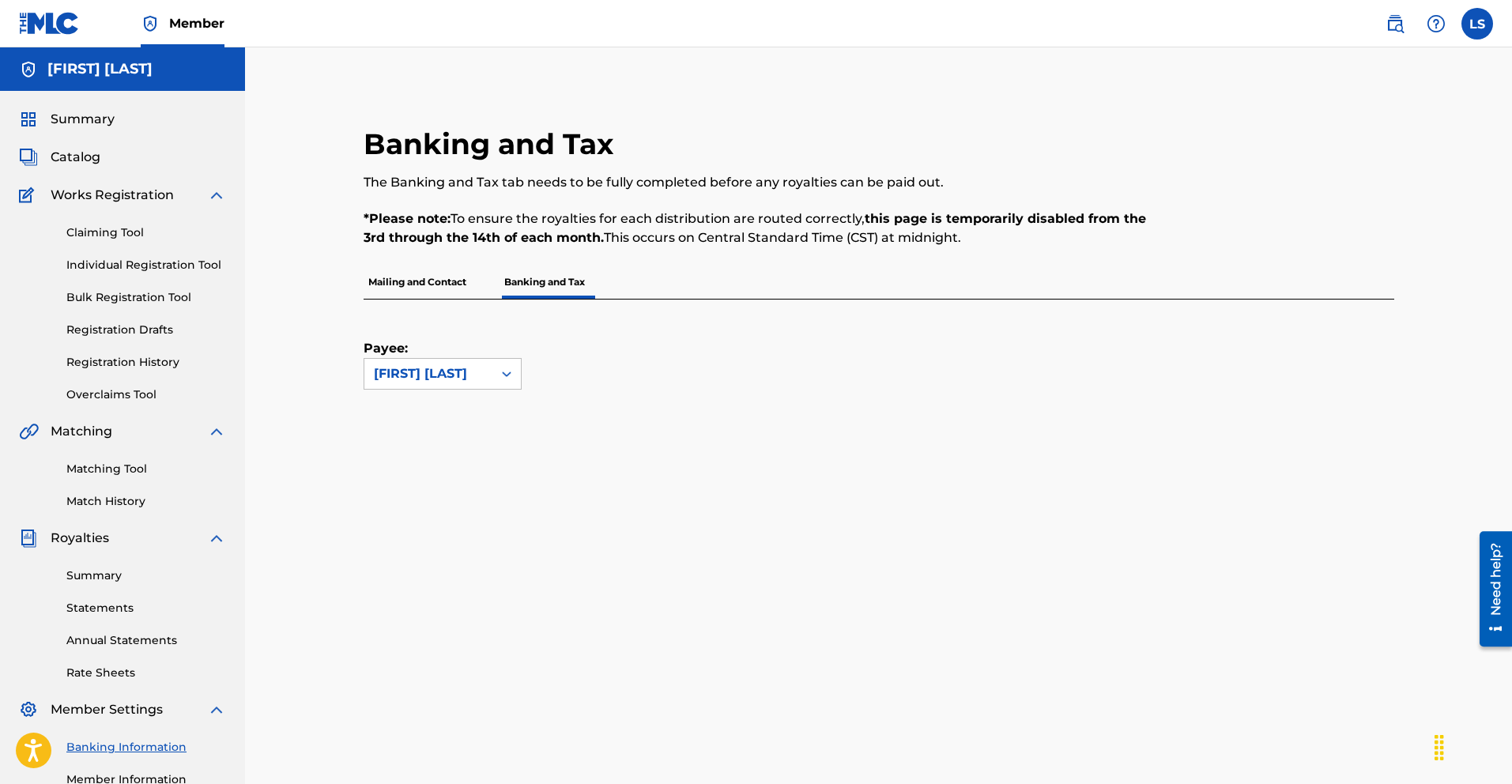 click on "Individual Registration Tool" at bounding box center (146, 265) 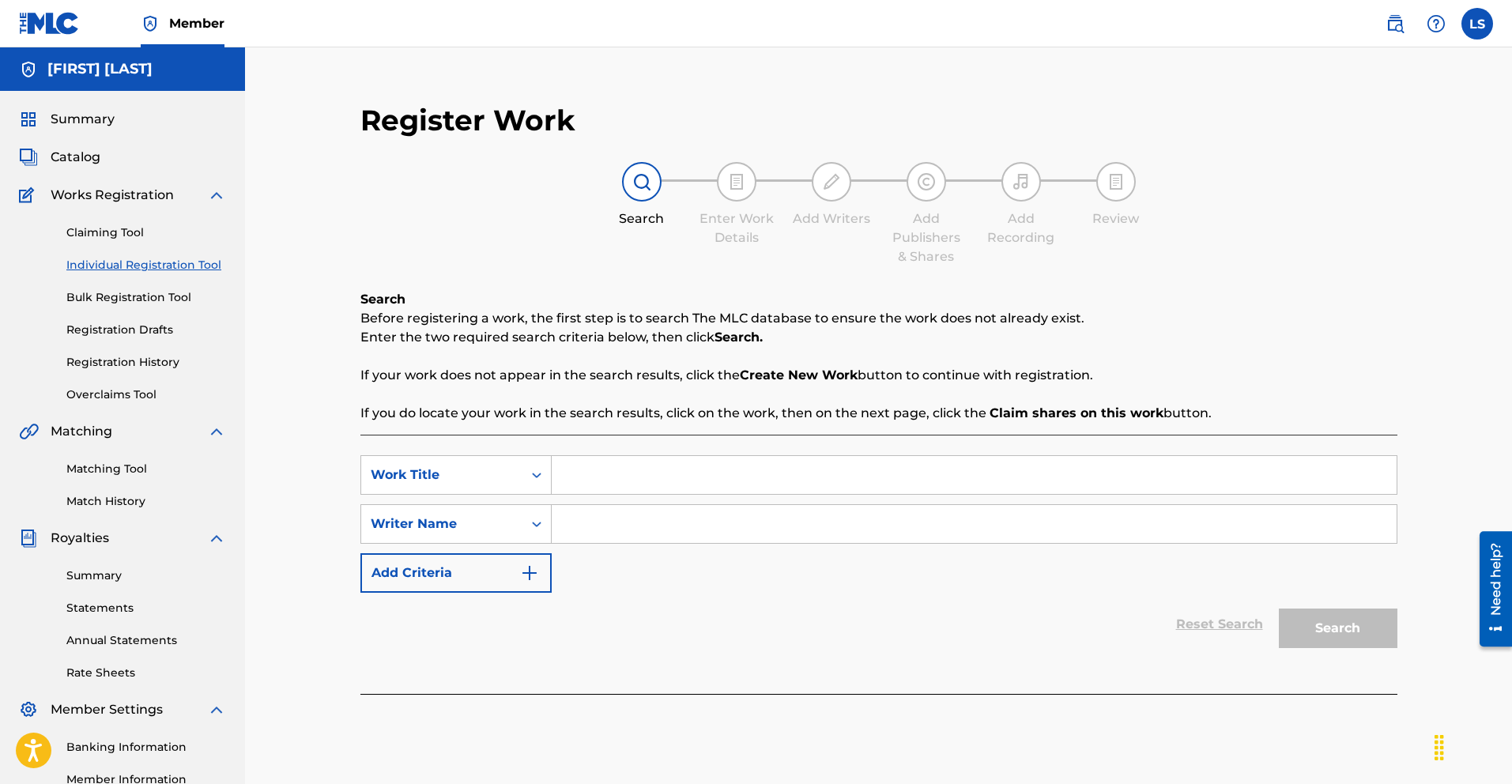 click at bounding box center (974, 475) 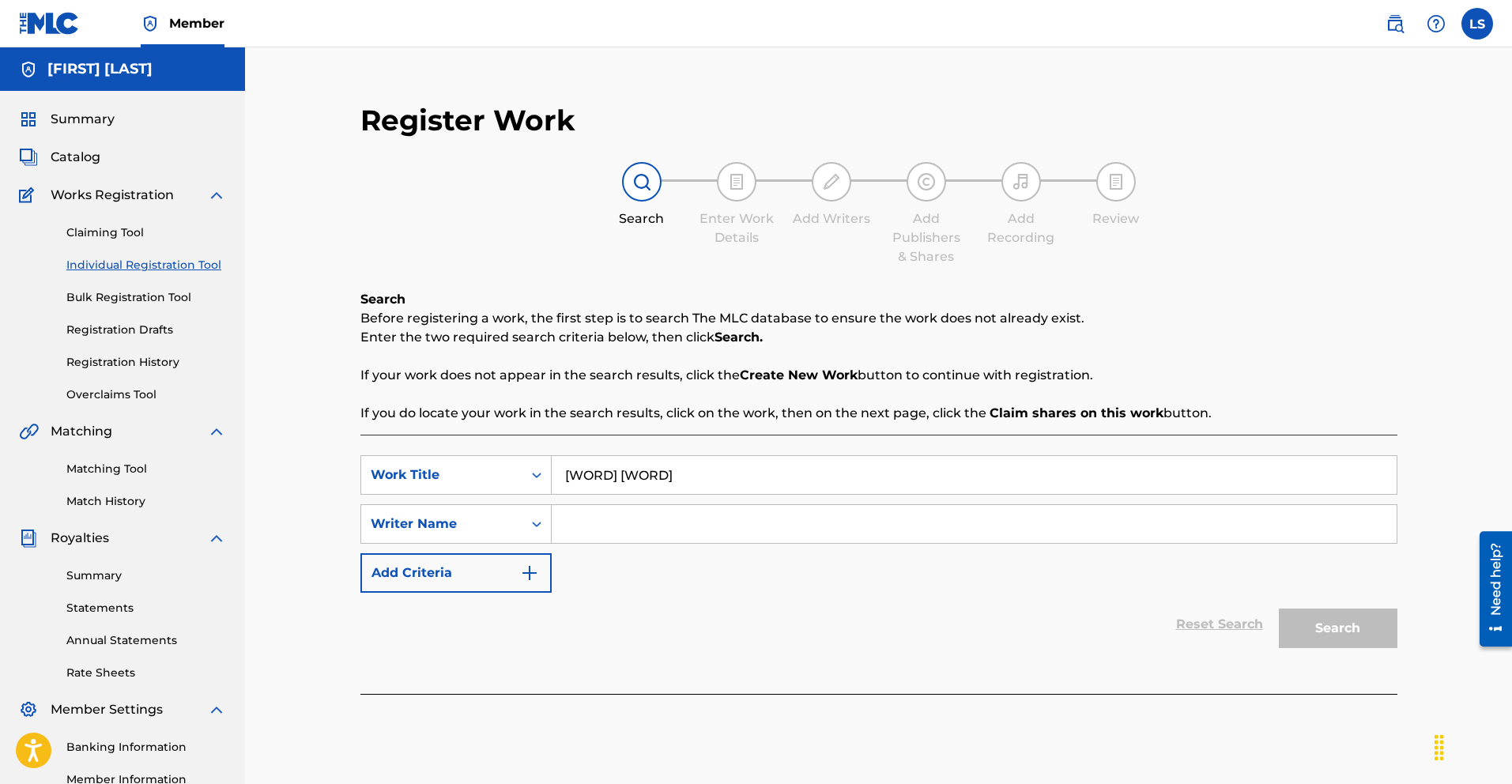 type on "[WORD] [WORD]" 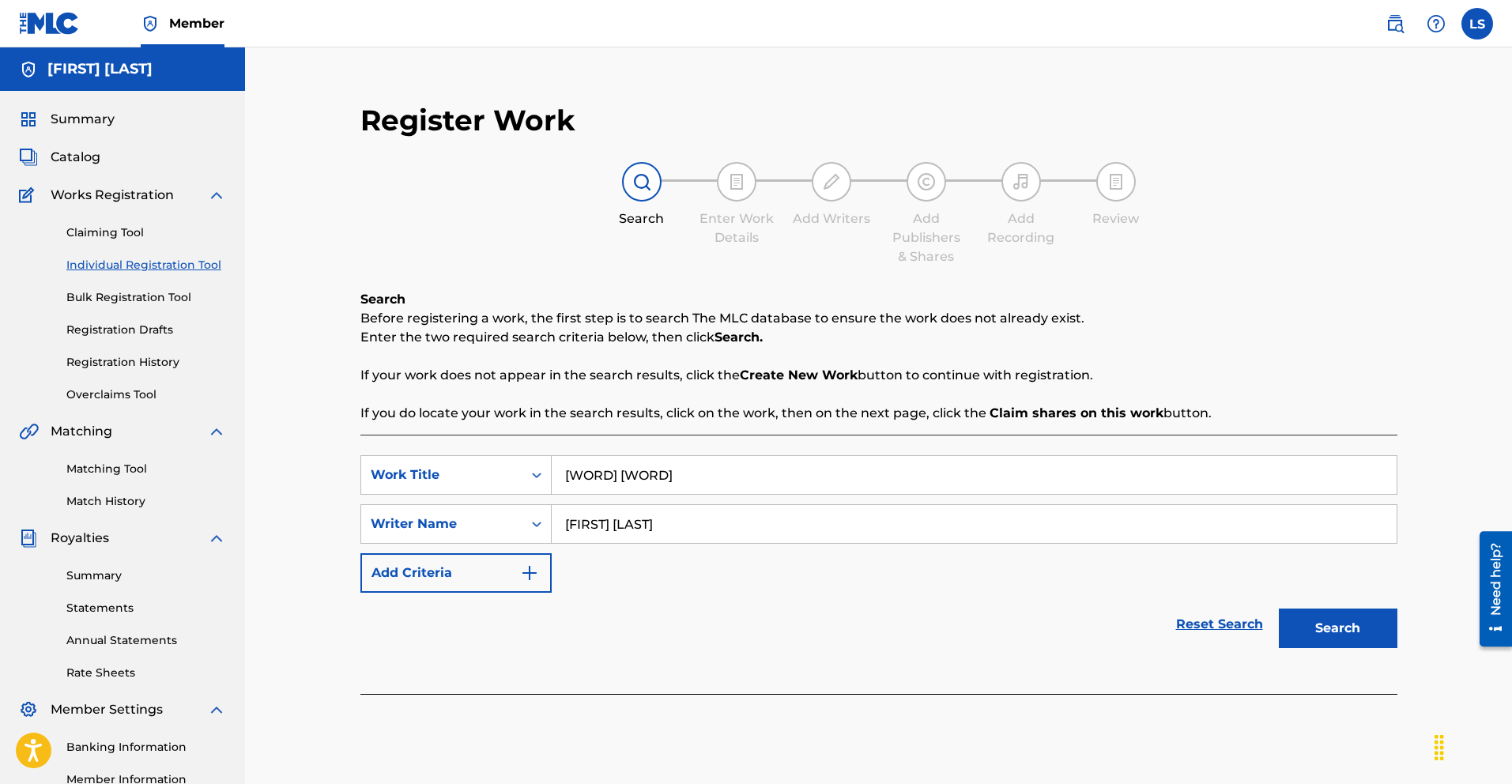 type on "[FIRST] [LAST]" 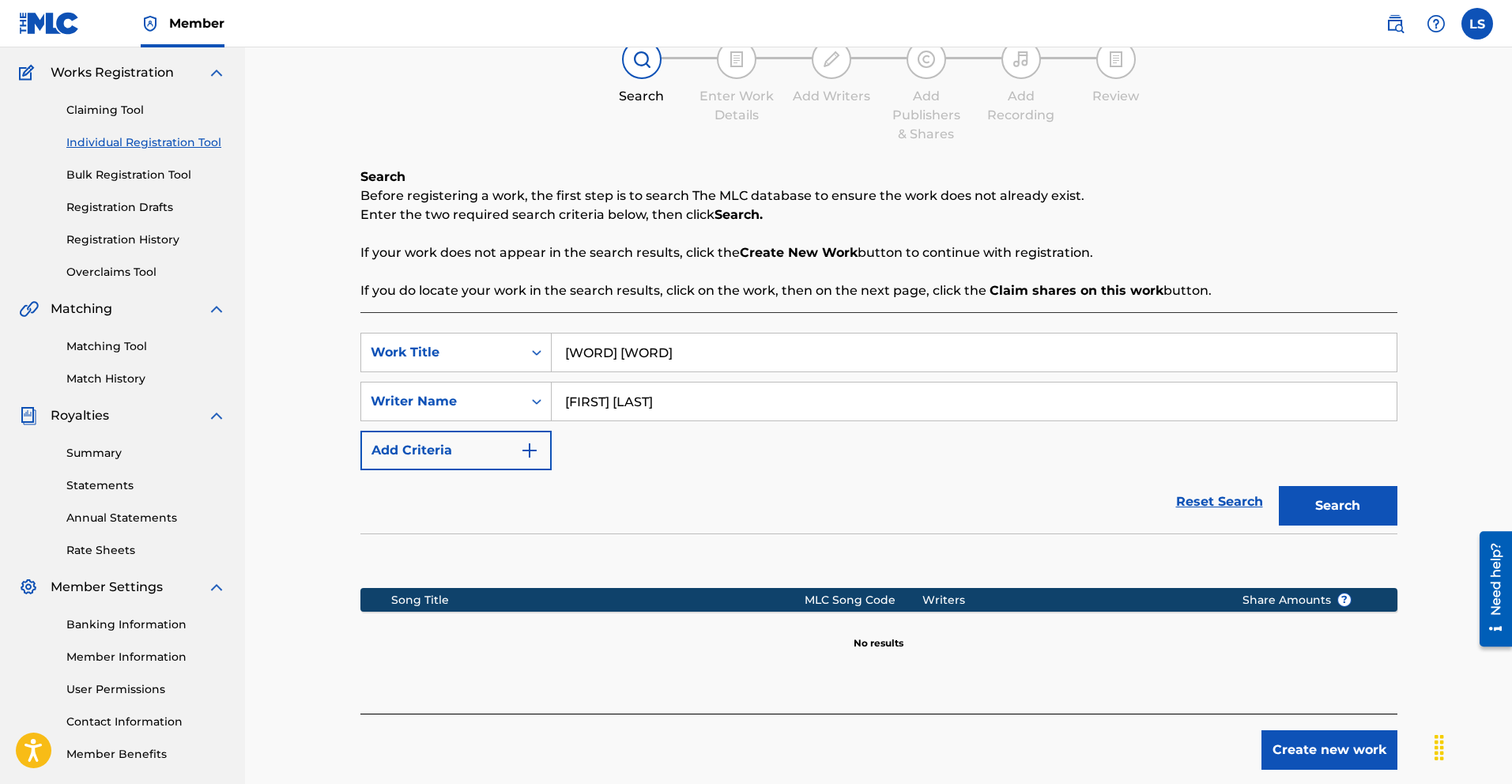 scroll, scrollTop: 122, scrollLeft: 0, axis: vertical 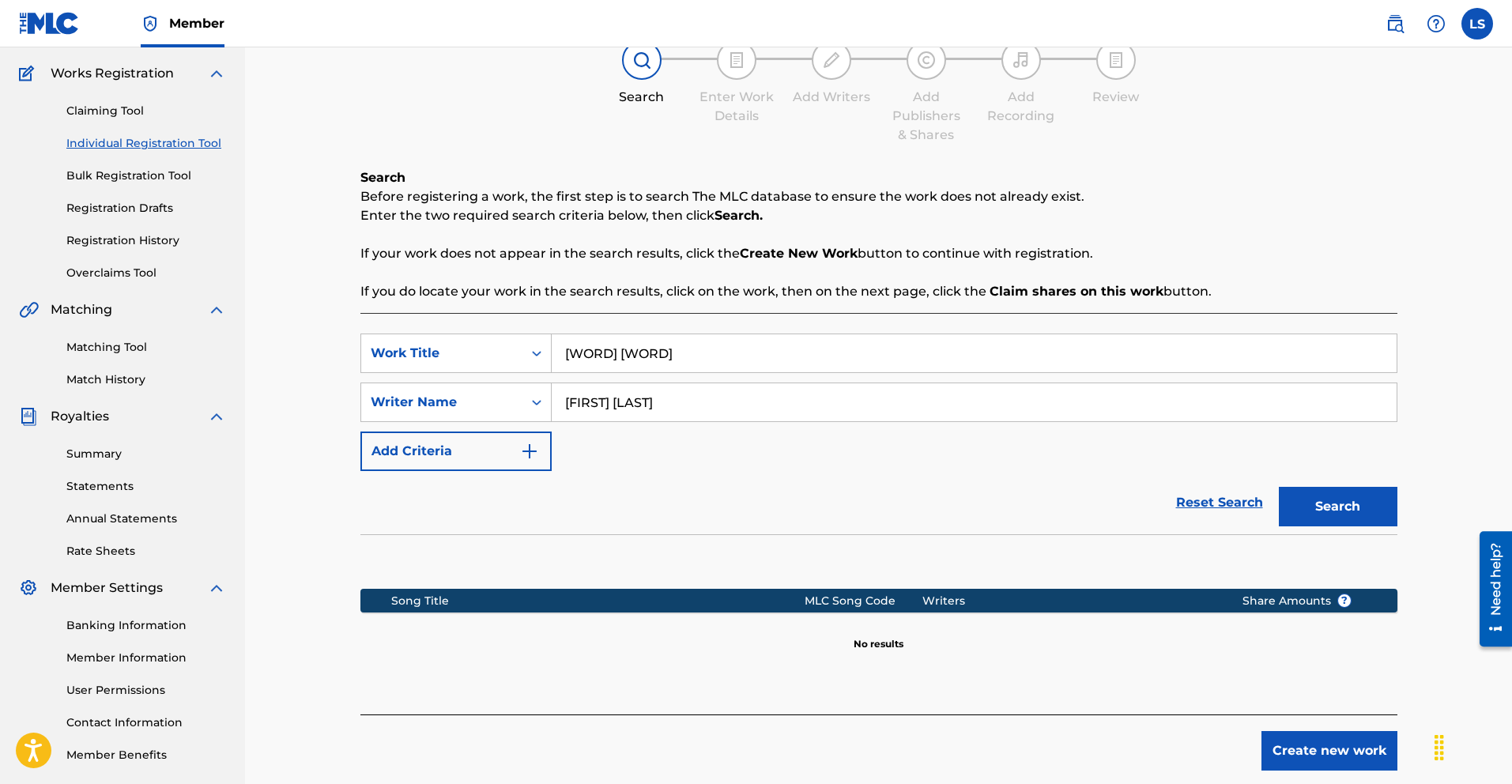 click on "Create new work" at bounding box center [1329, 751] 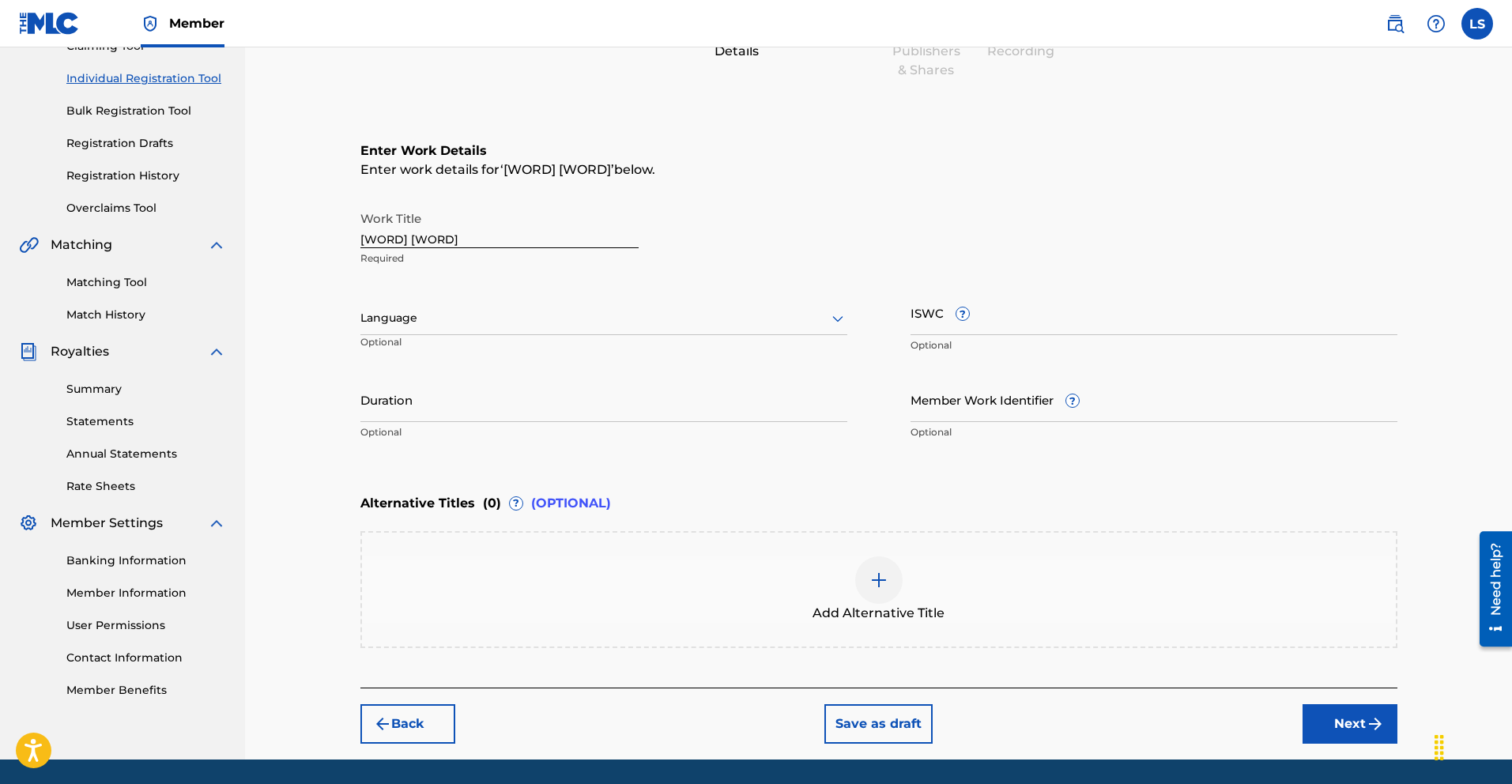 scroll, scrollTop: 226, scrollLeft: 0, axis: vertical 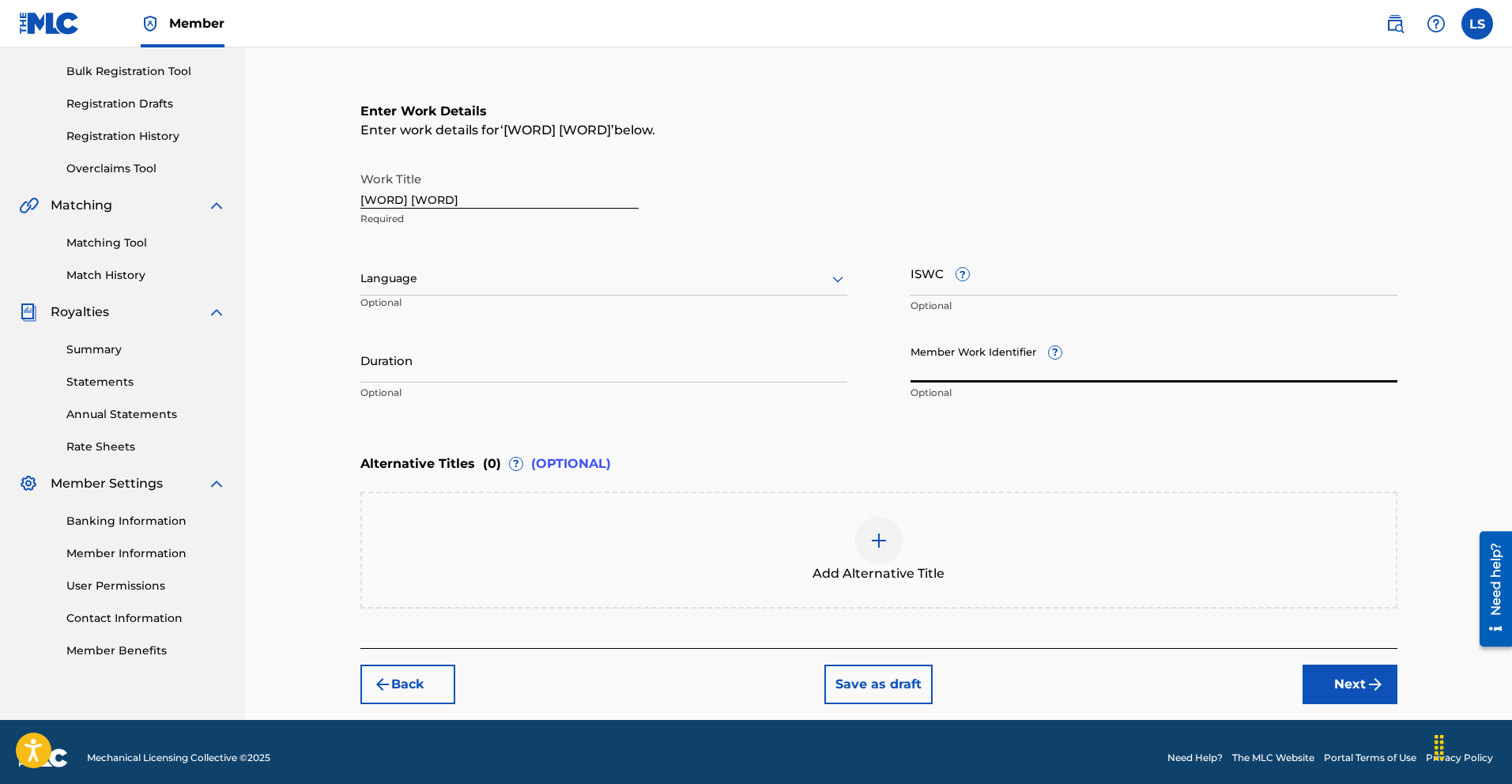 click on "Member Work Identifier   ?" at bounding box center (1154, 360) 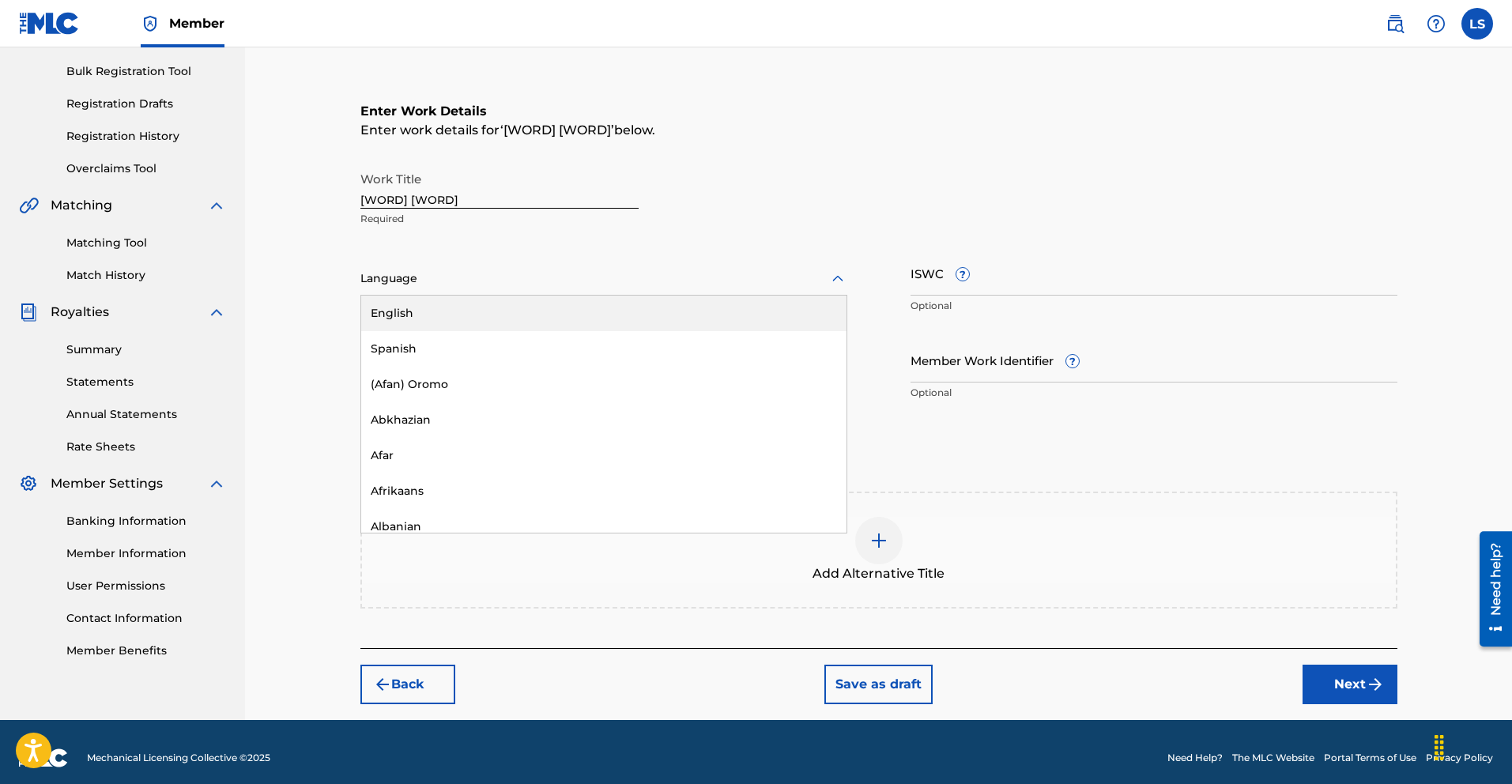 click on "English" at bounding box center (604, 313) 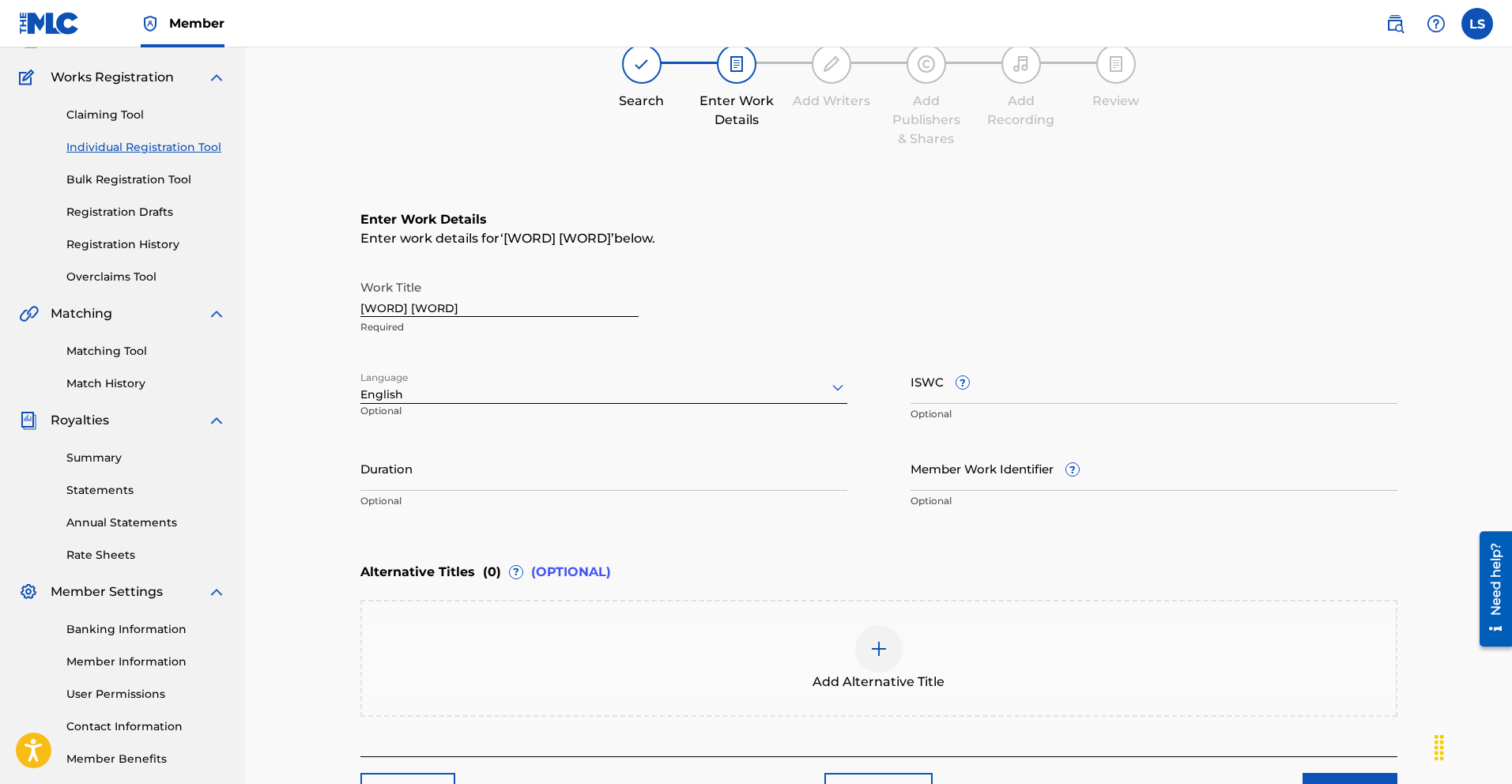 scroll, scrollTop: 117, scrollLeft: 0, axis: vertical 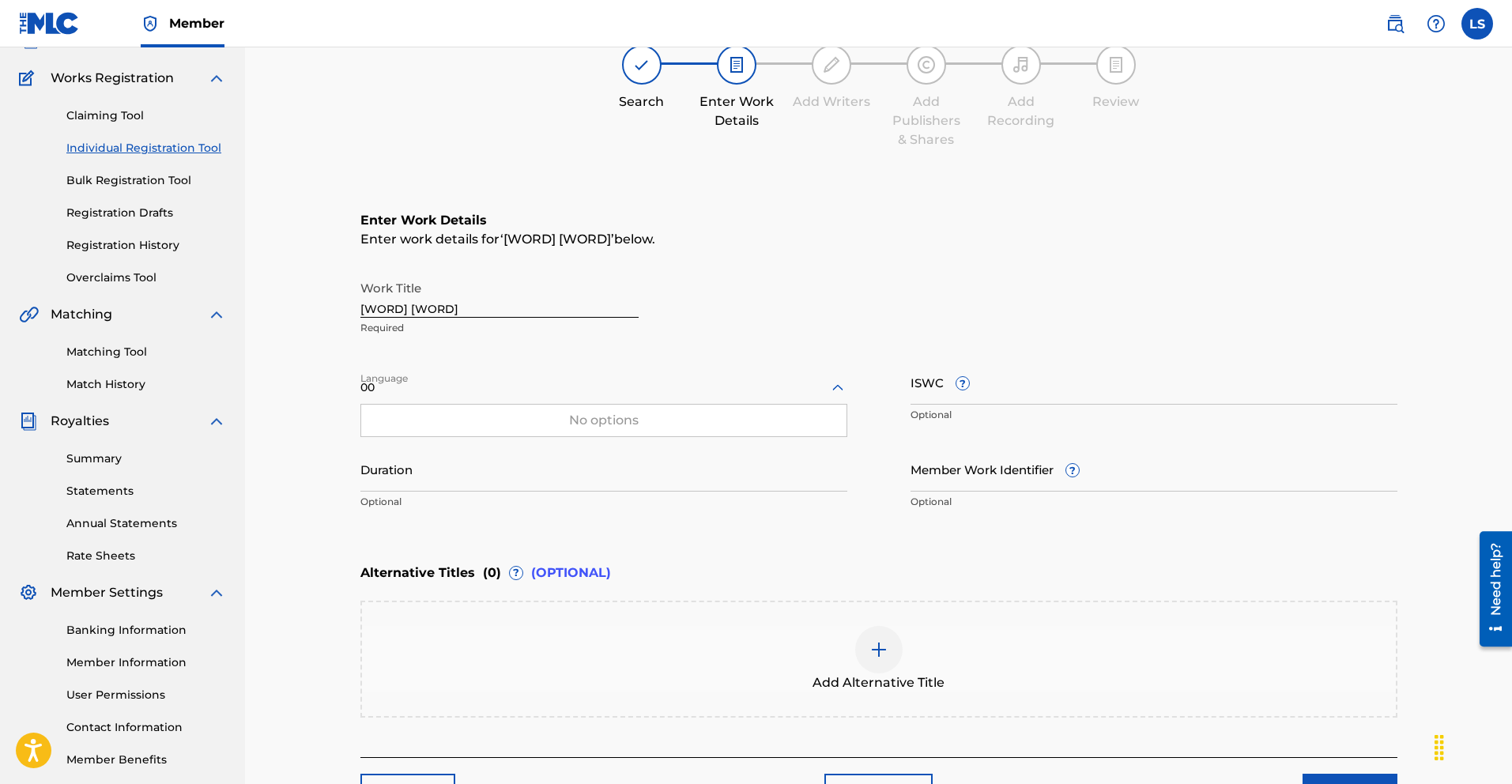 type on "0" 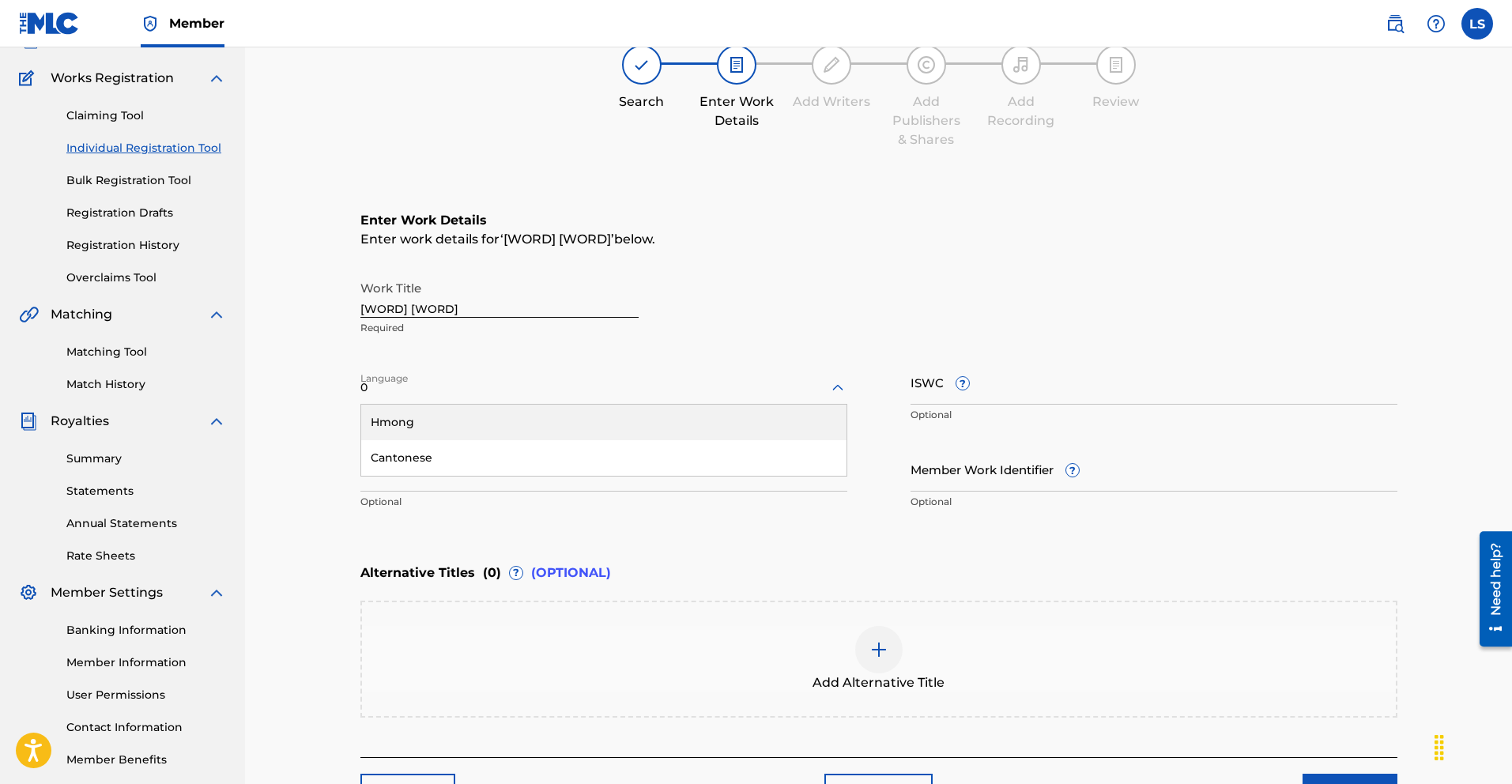 type 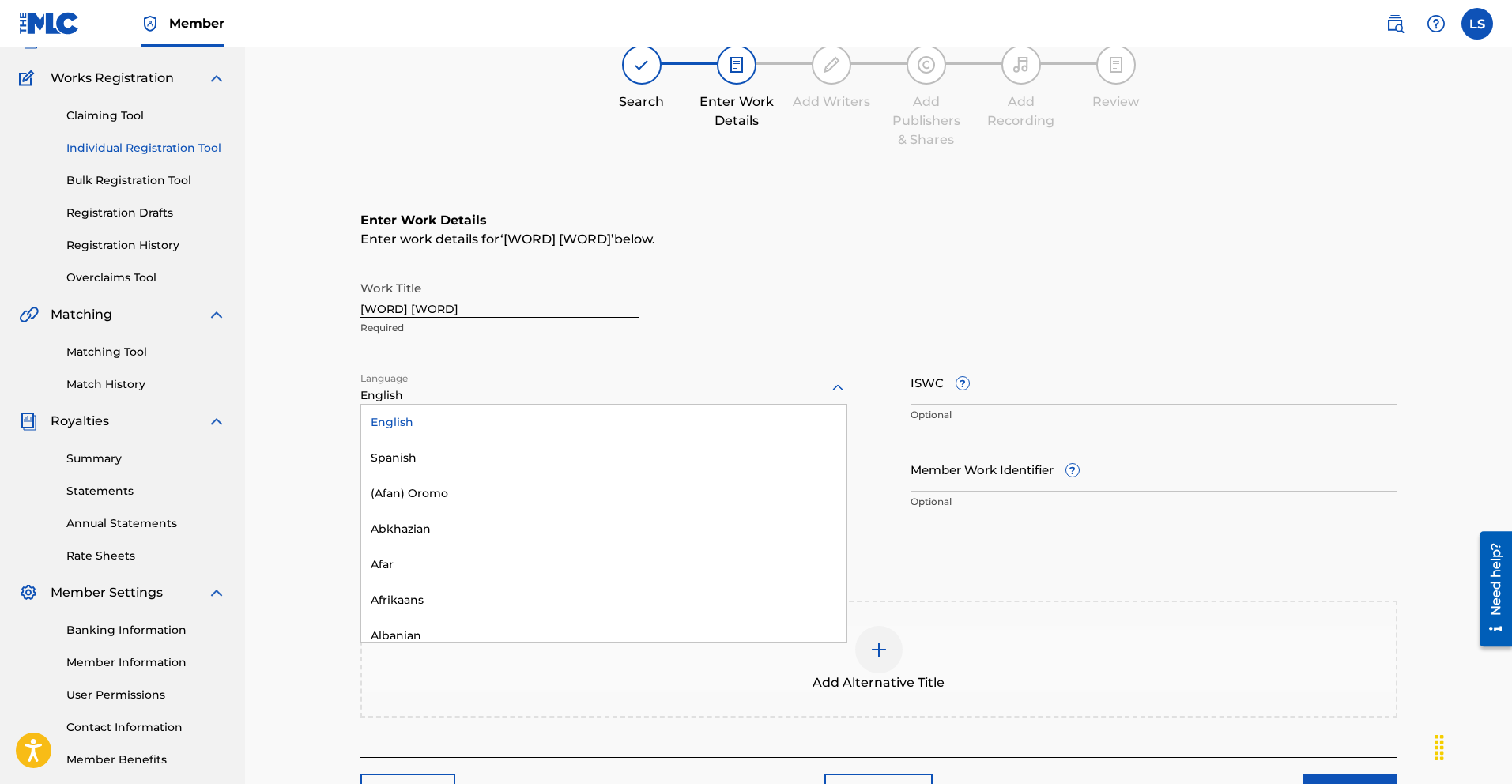 click on "English" at bounding box center [604, 422] 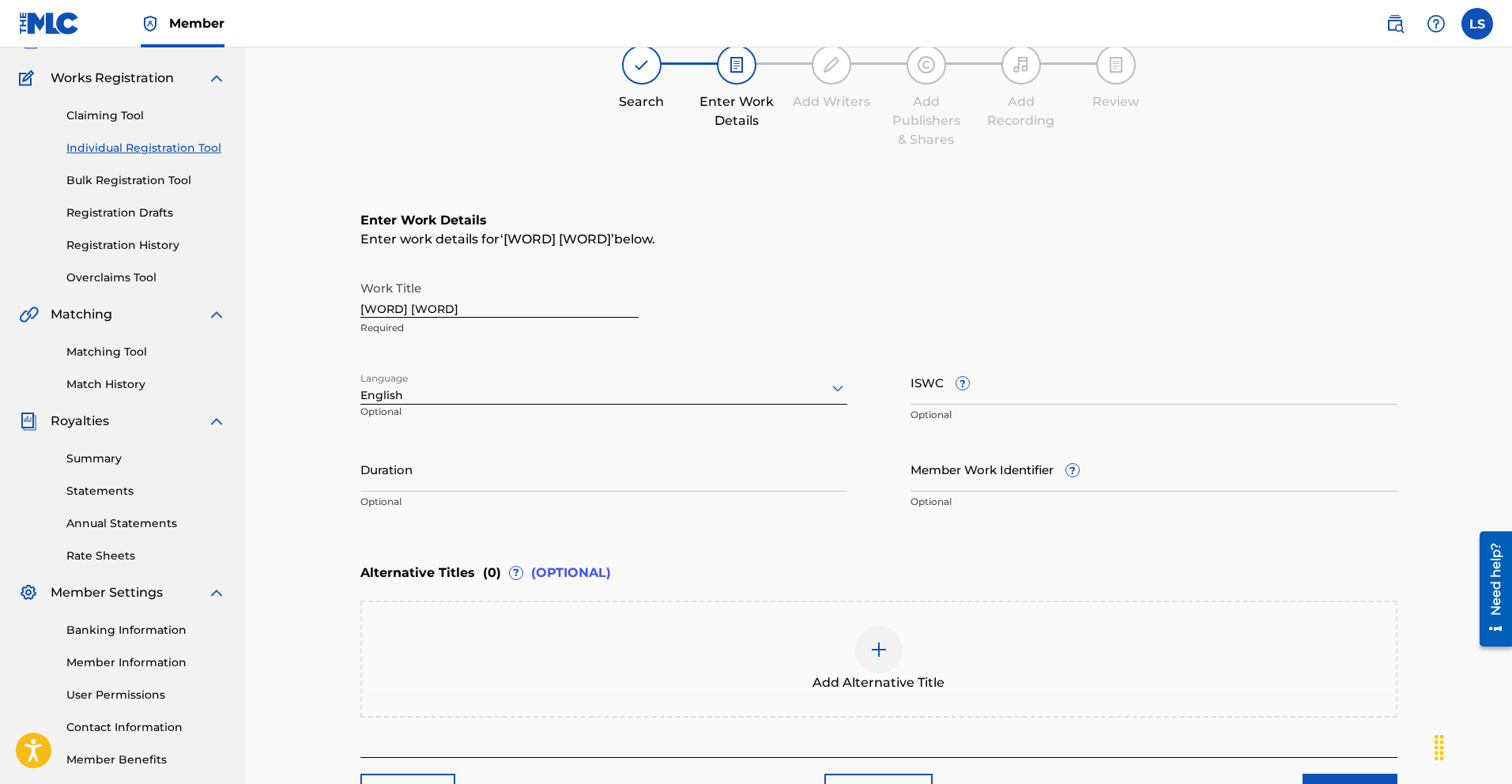 click on "Duration" at bounding box center [604, 469] 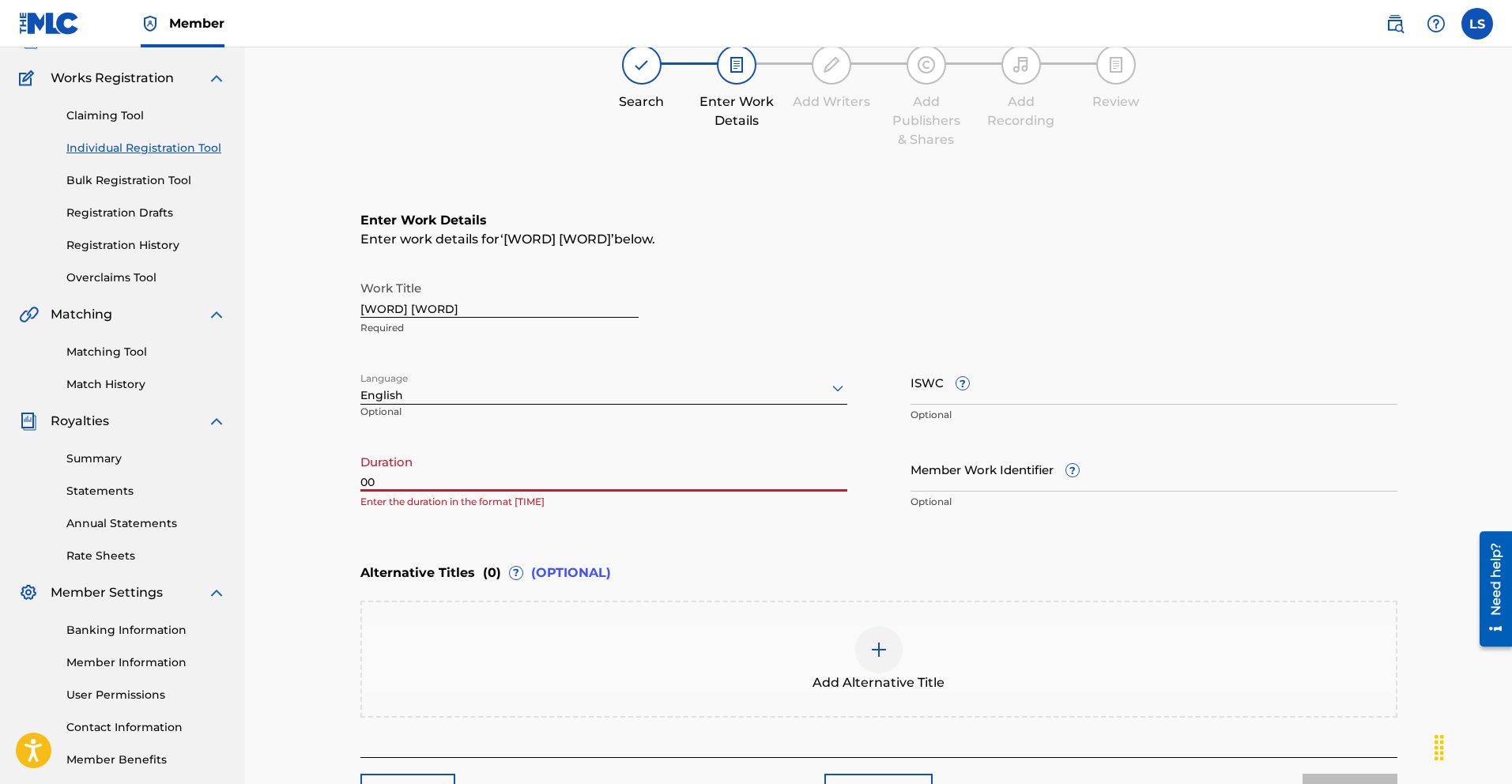 type on "0" 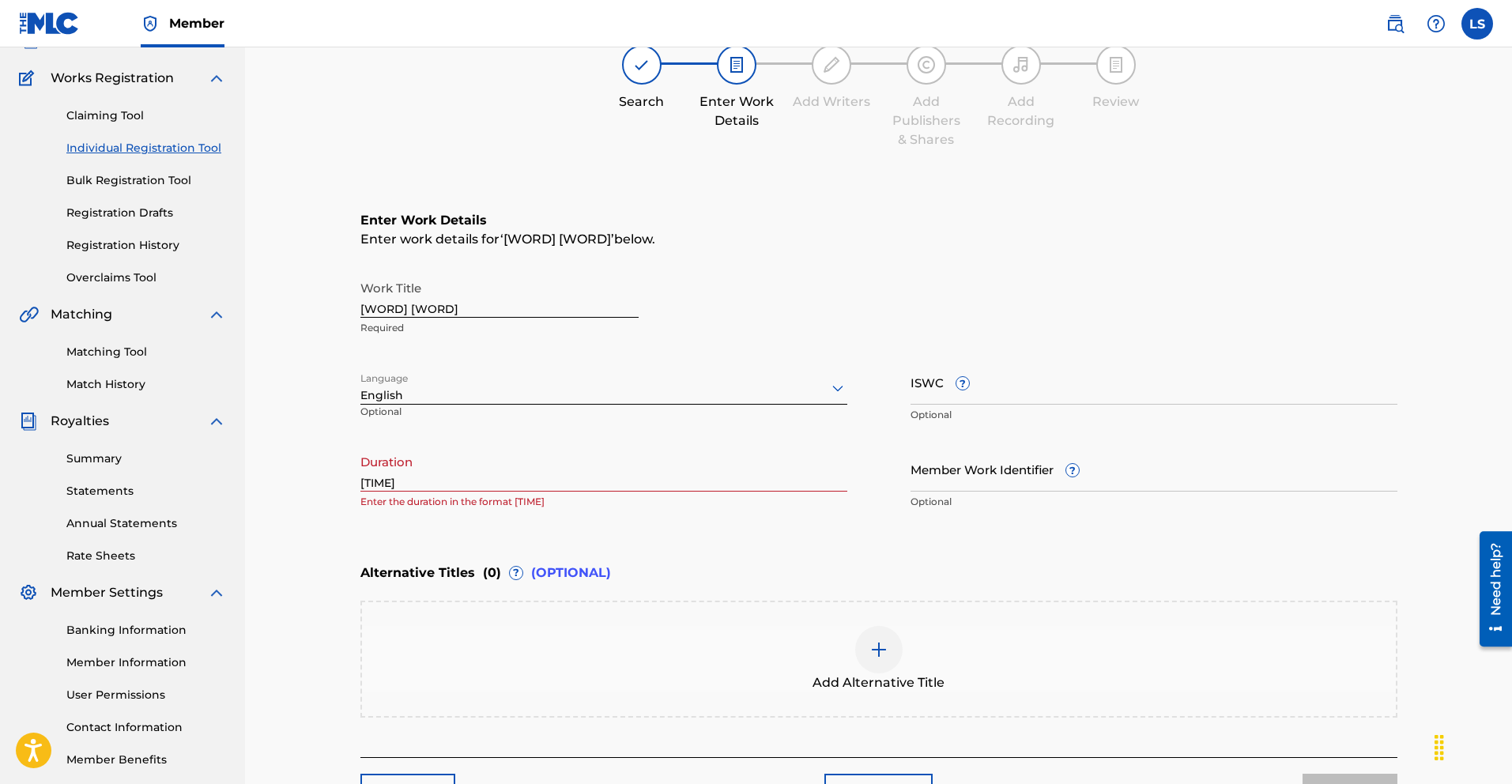click on "(OPTIONAL)" at bounding box center (571, 573) 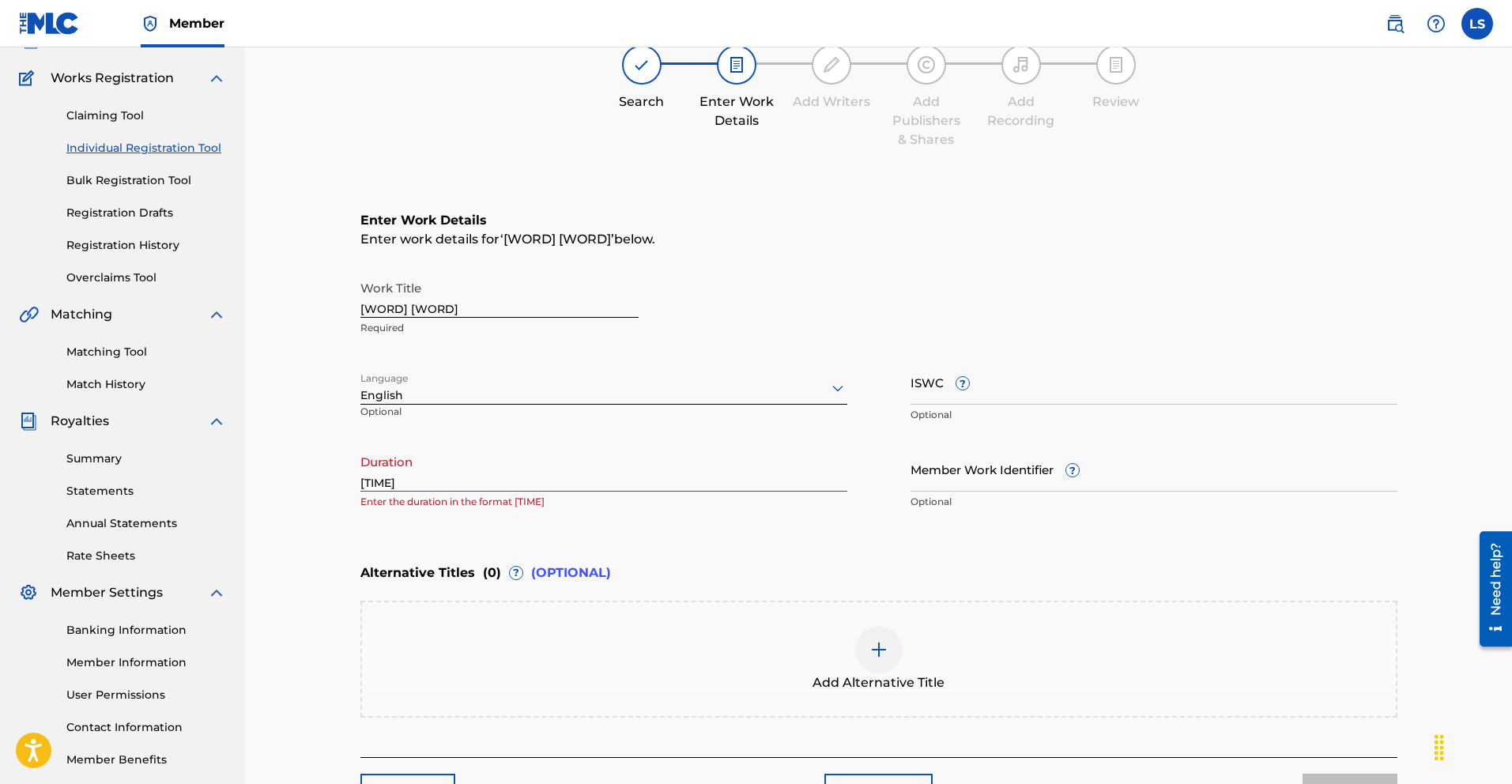 click on "[TIME]" at bounding box center [604, 469] 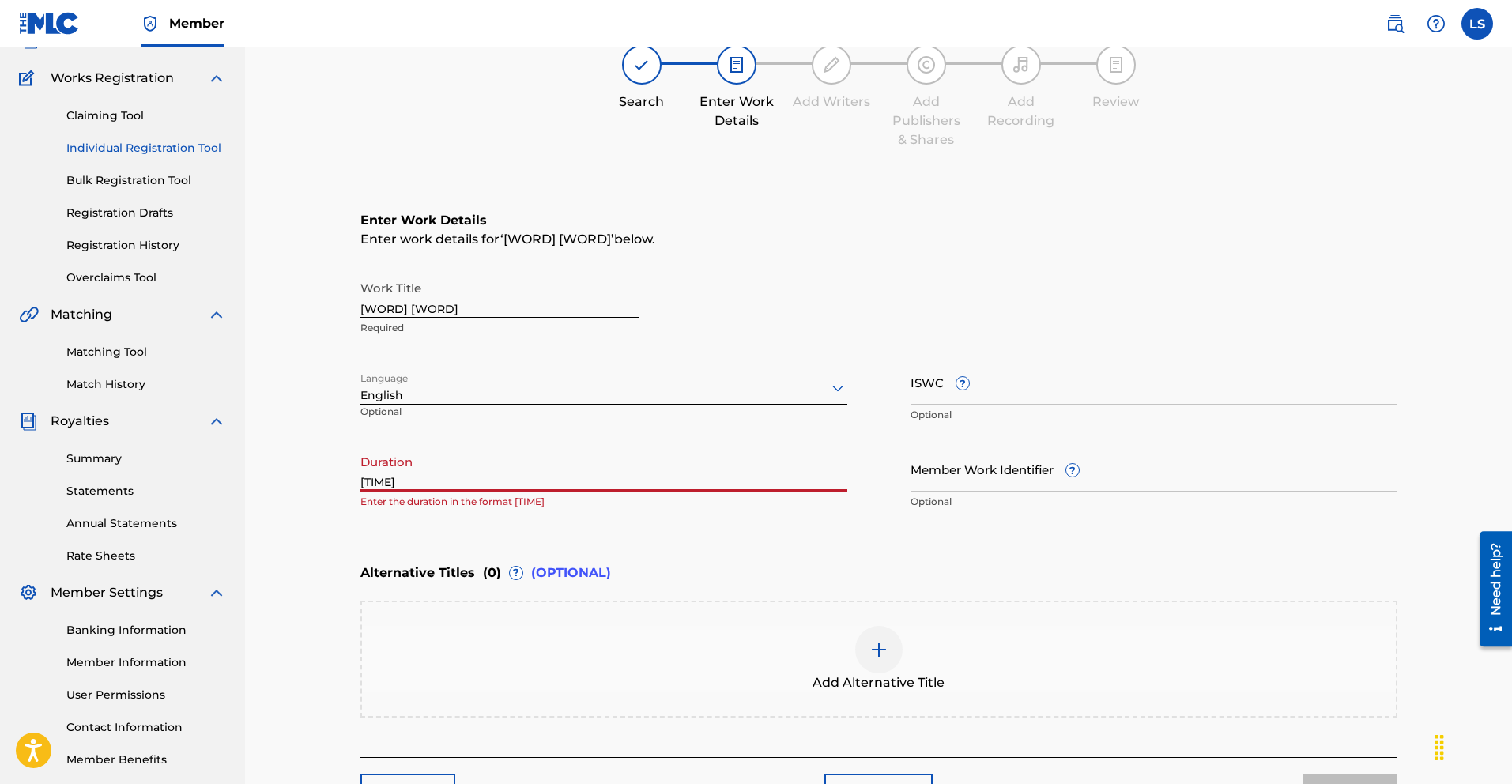 click on "[TIME]" at bounding box center [604, 469] 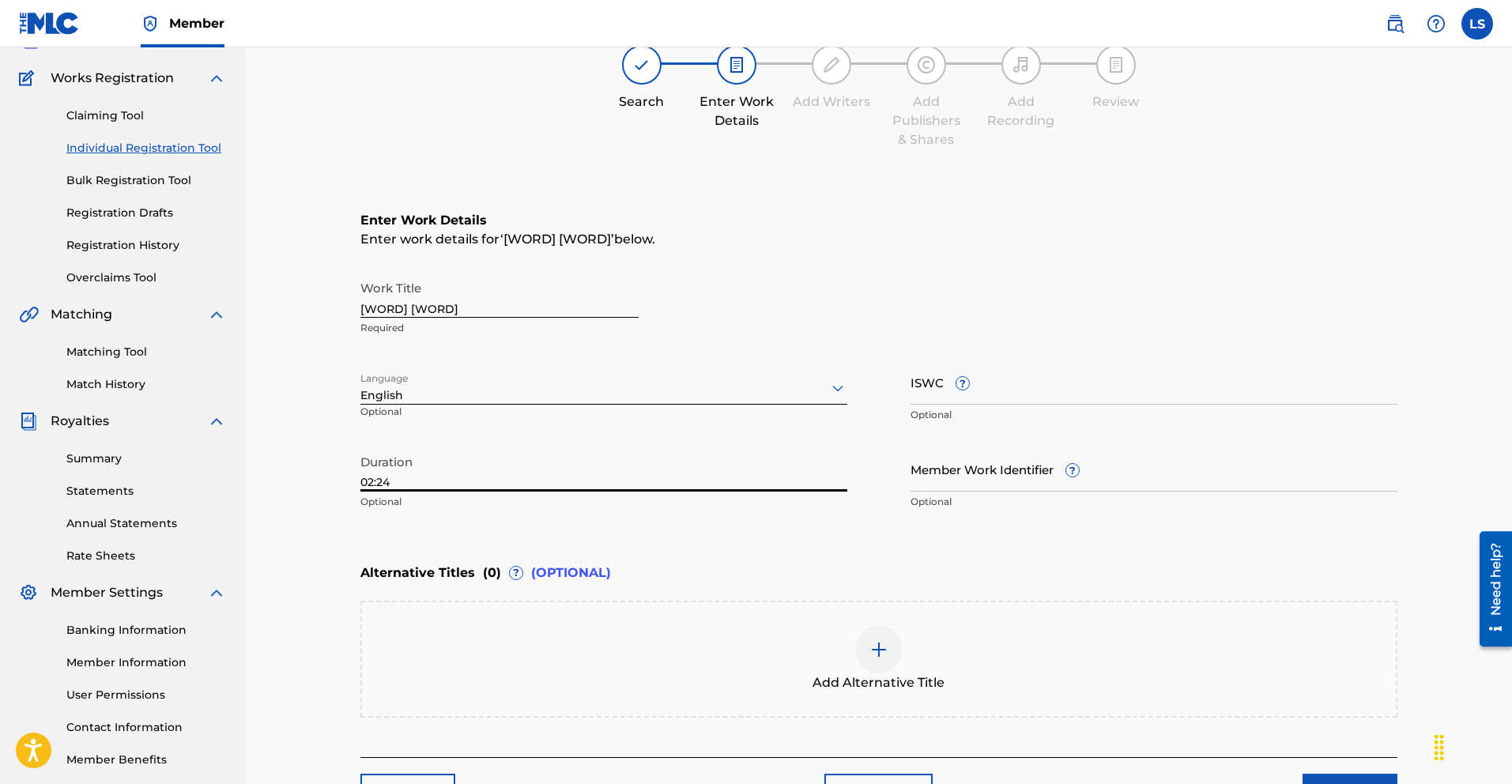 type on "02:24" 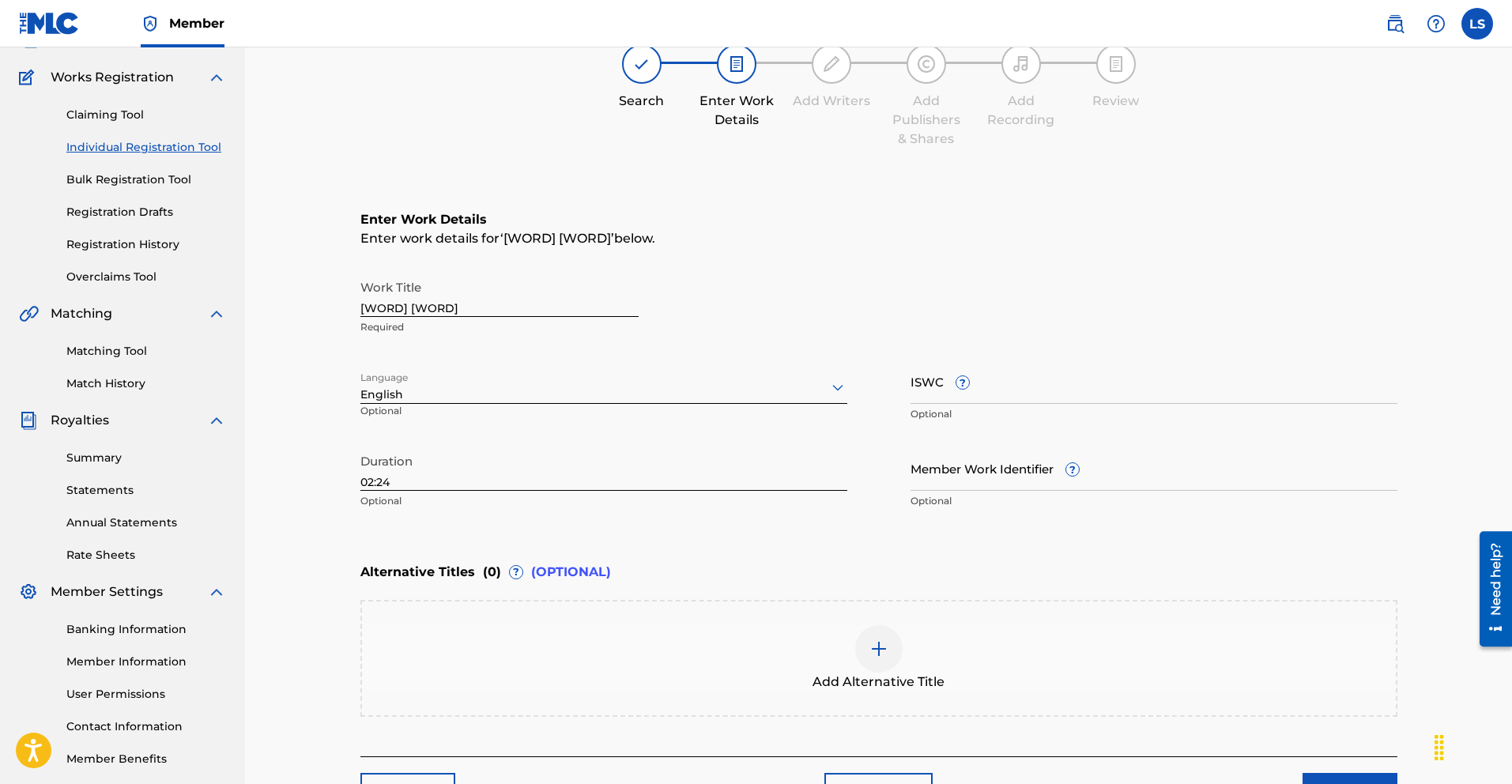 scroll, scrollTop: 117, scrollLeft: 0, axis: vertical 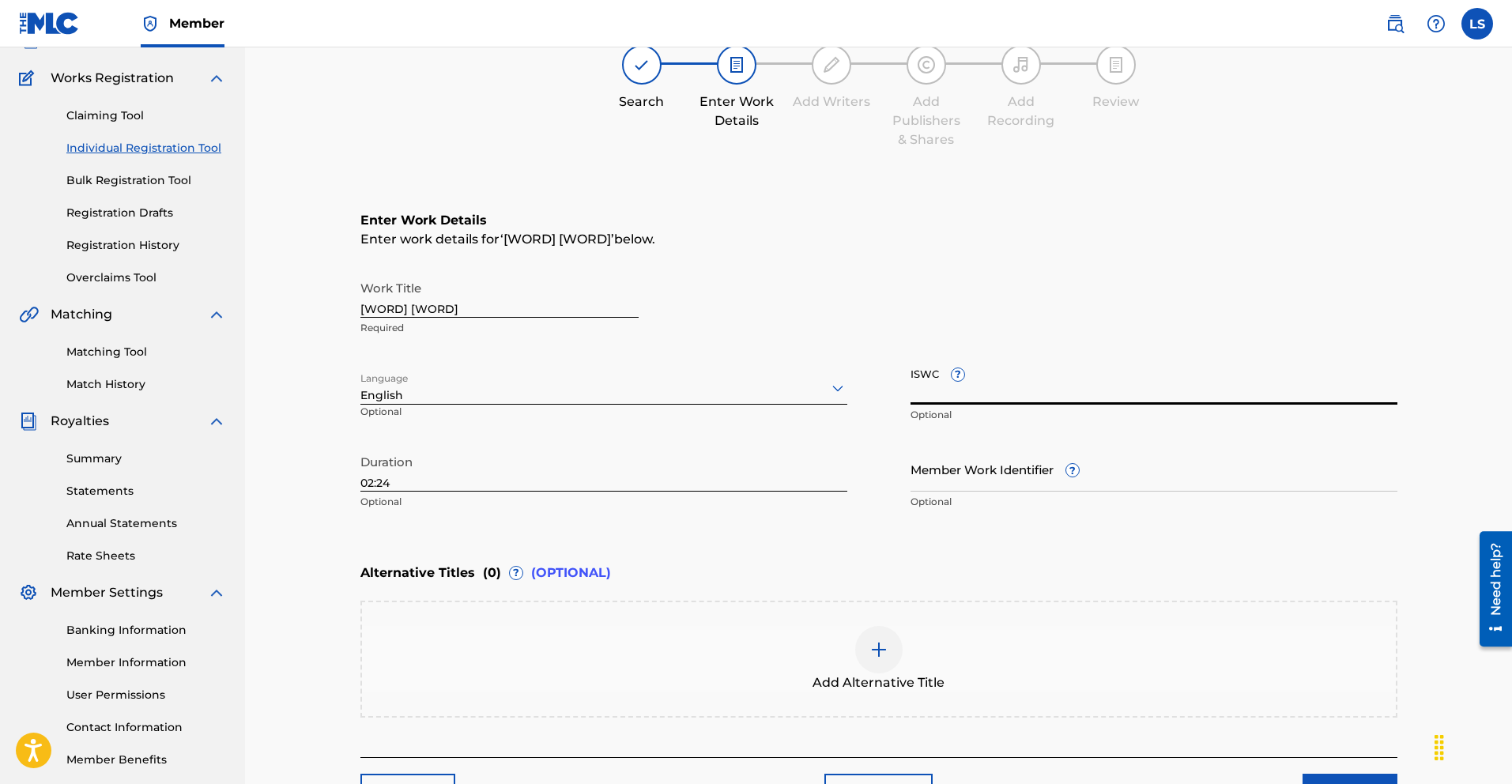 paste on "T3141826048" 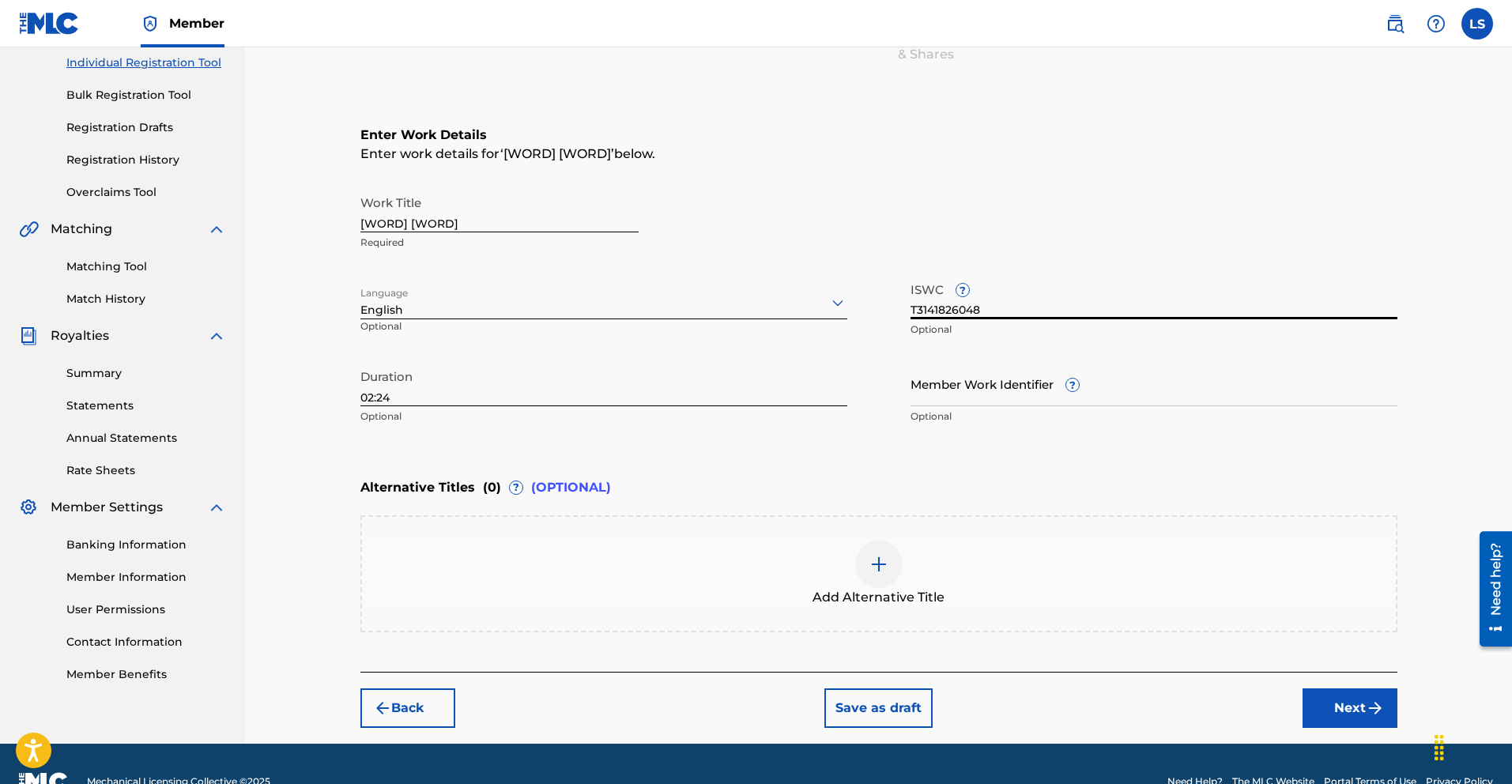 scroll, scrollTop: 238, scrollLeft: 0, axis: vertical 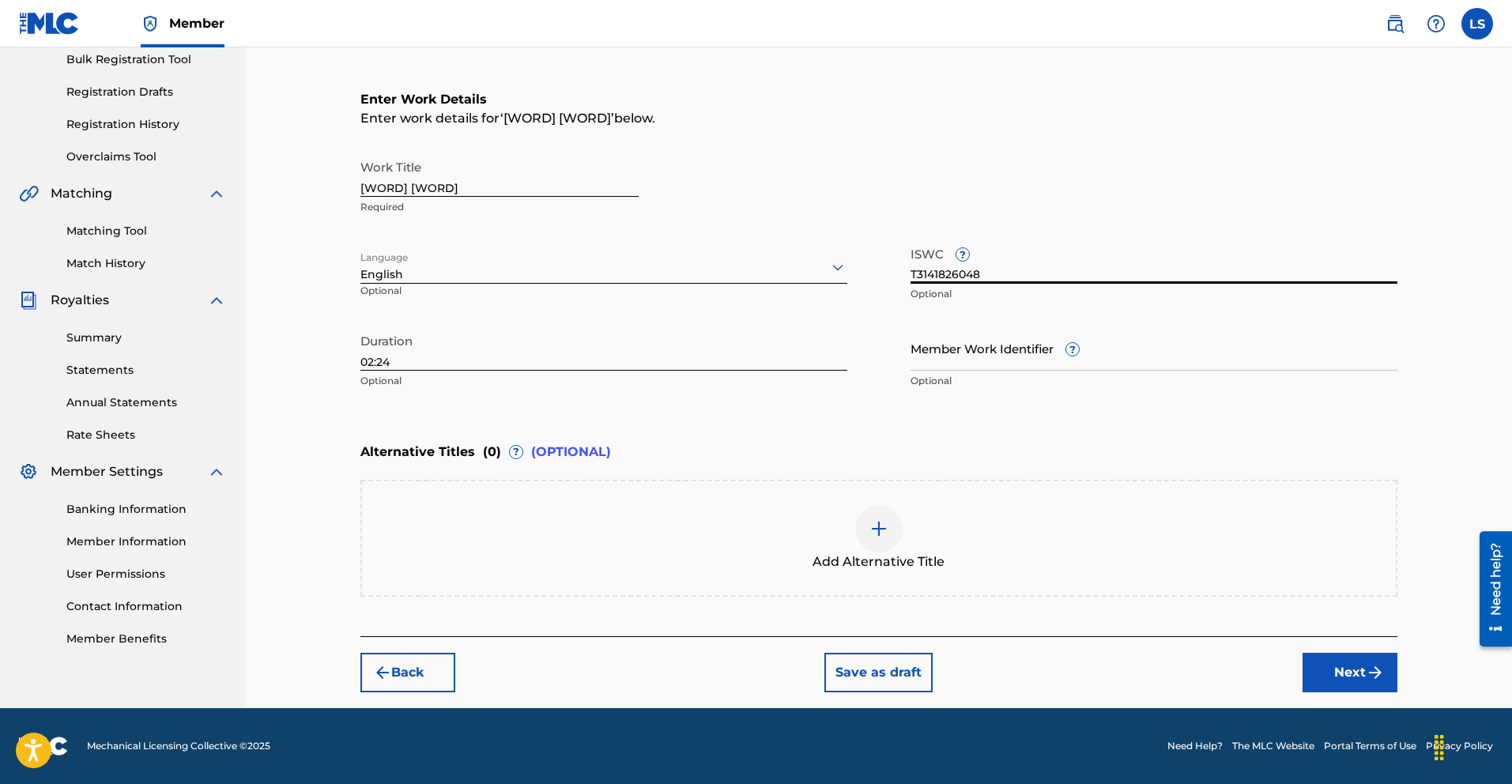 type on "T3141826048" 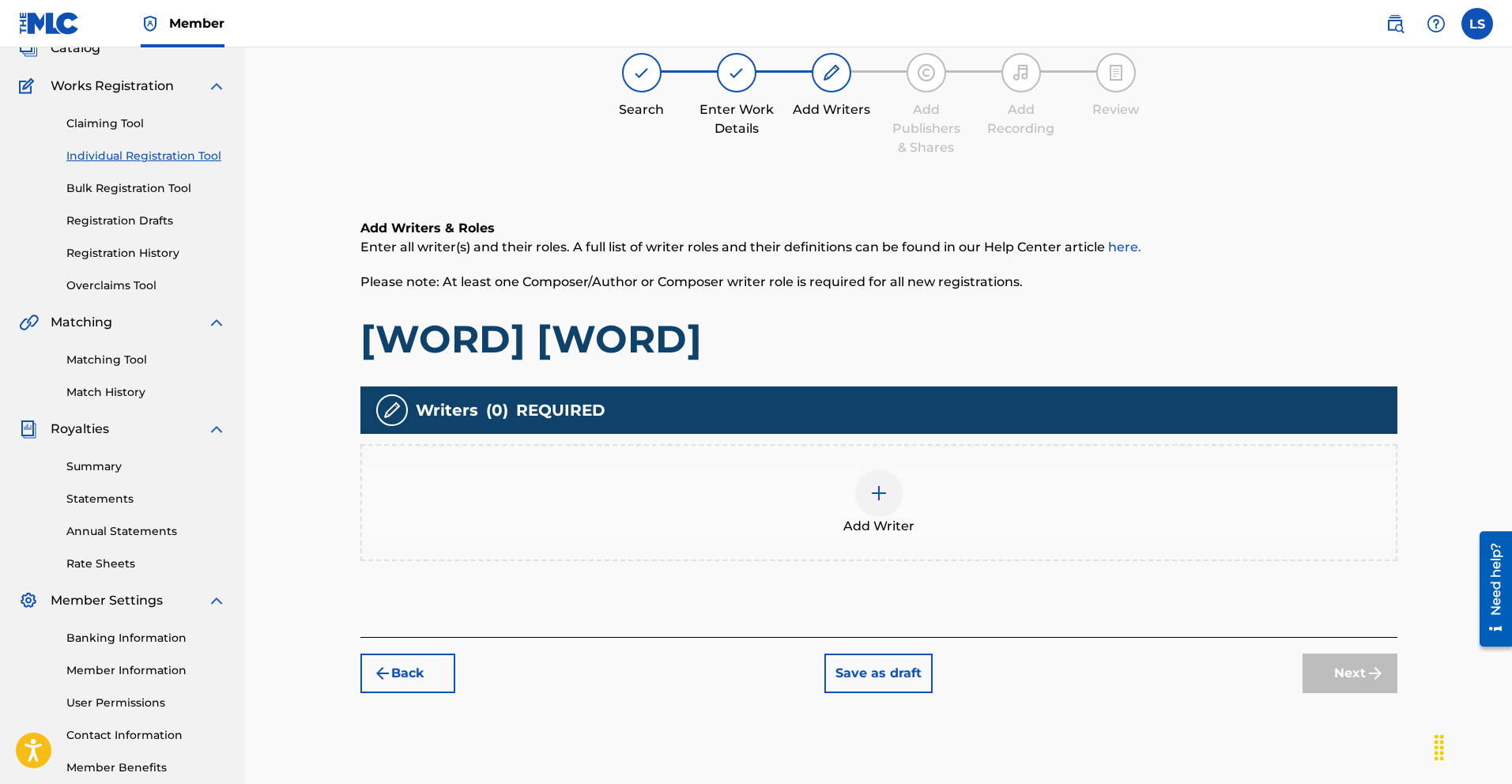 scroll, scrollTop: 165, scrollLeft: 0, axis: vertical 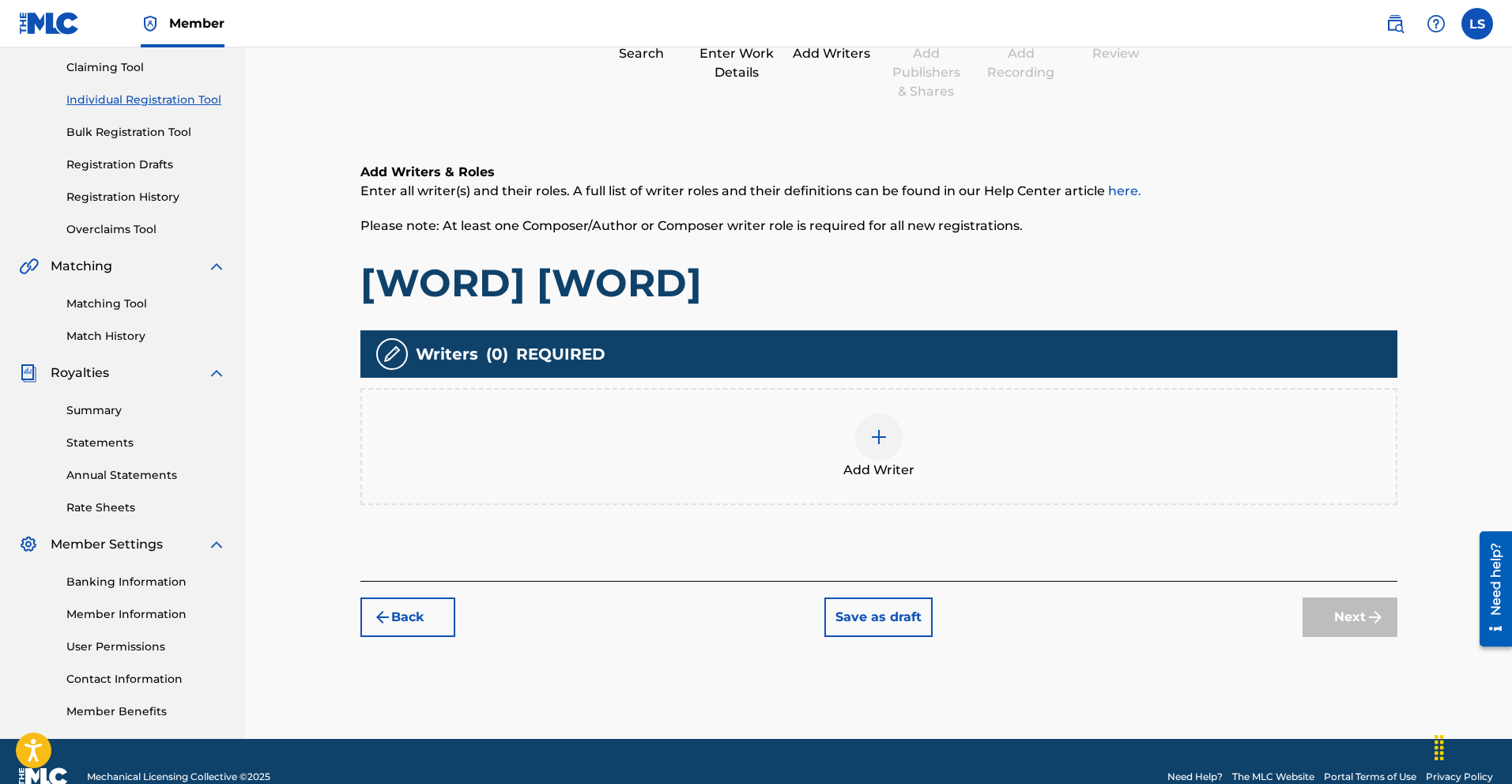 click at bounding box center [879, 437] 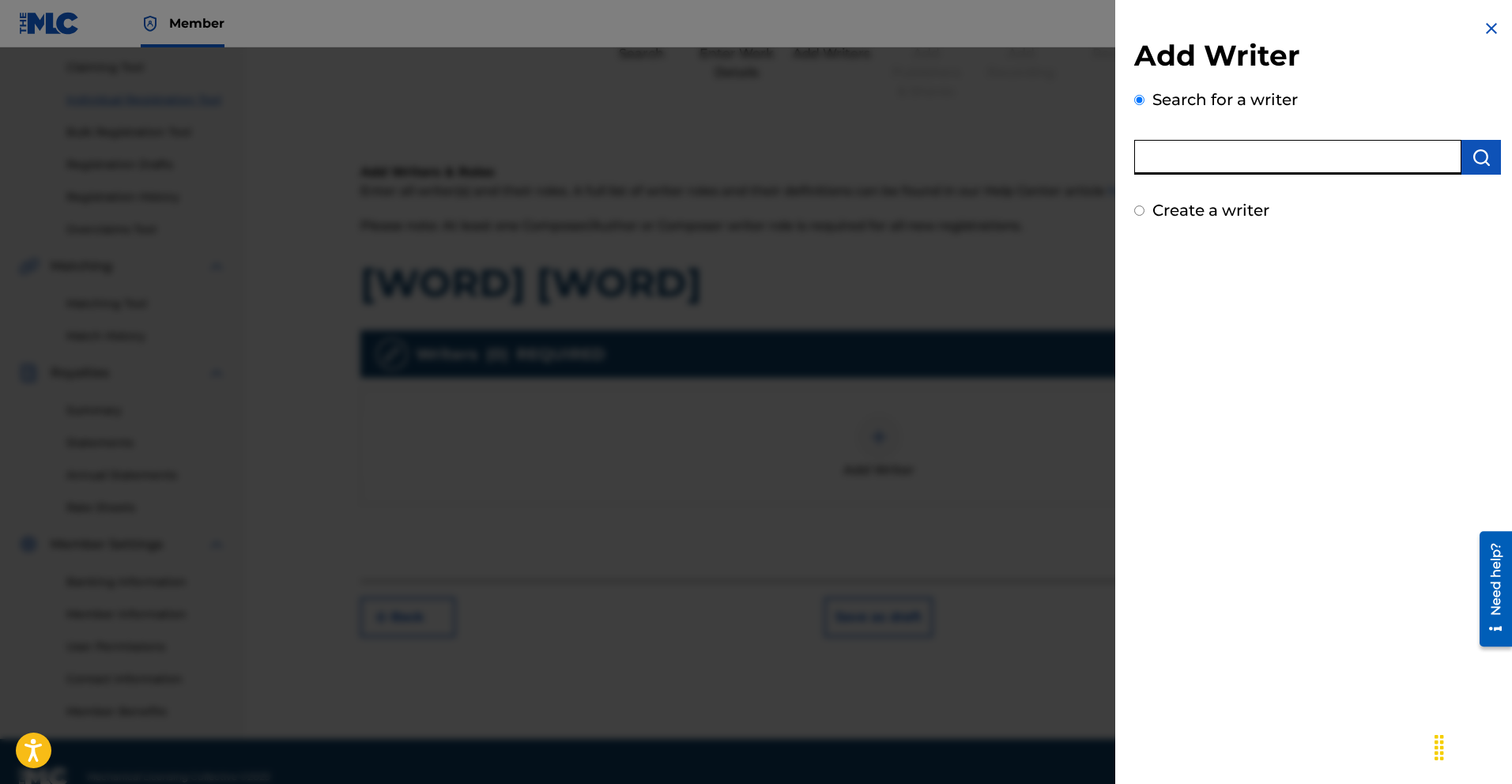 paste on "525787520" 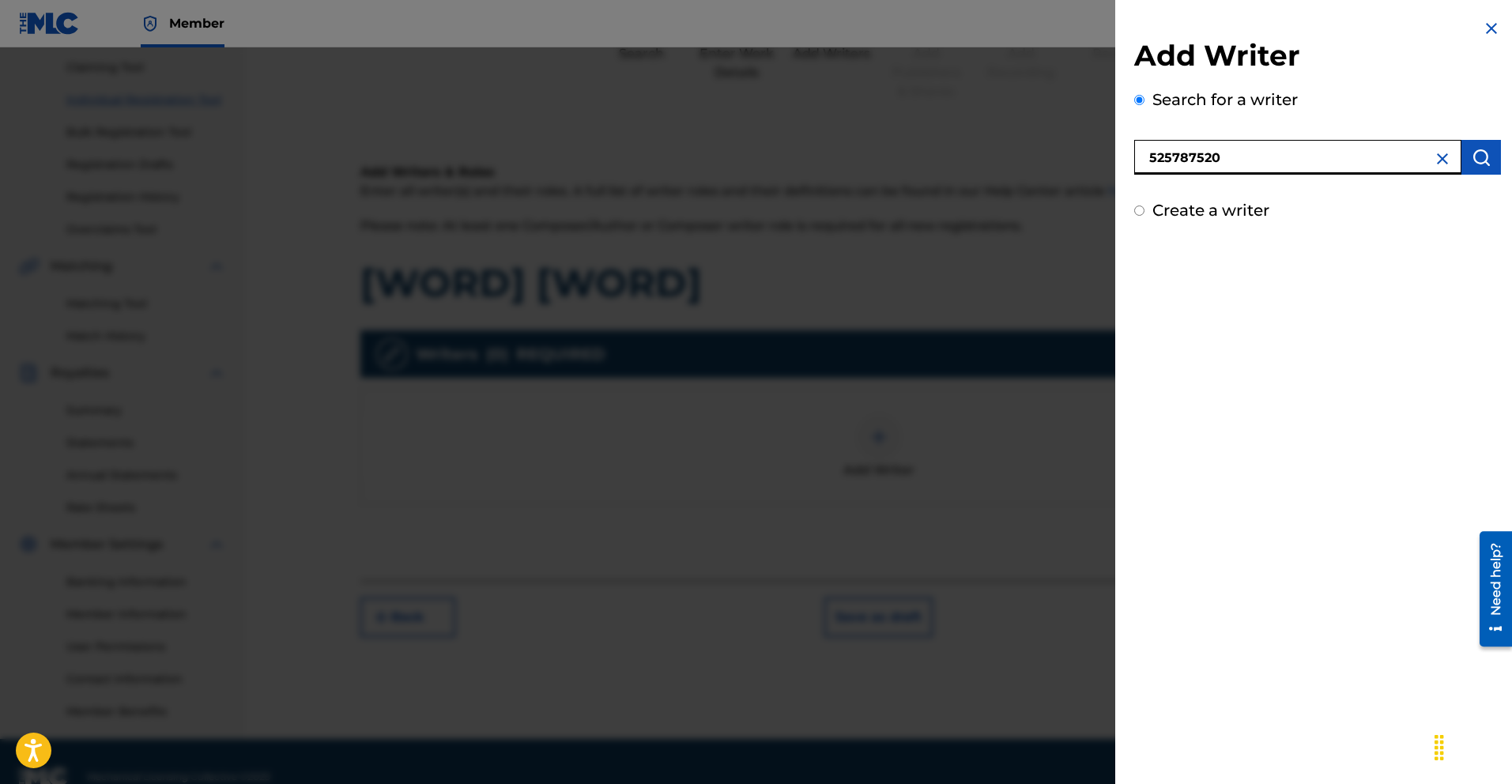 type on "525787520" 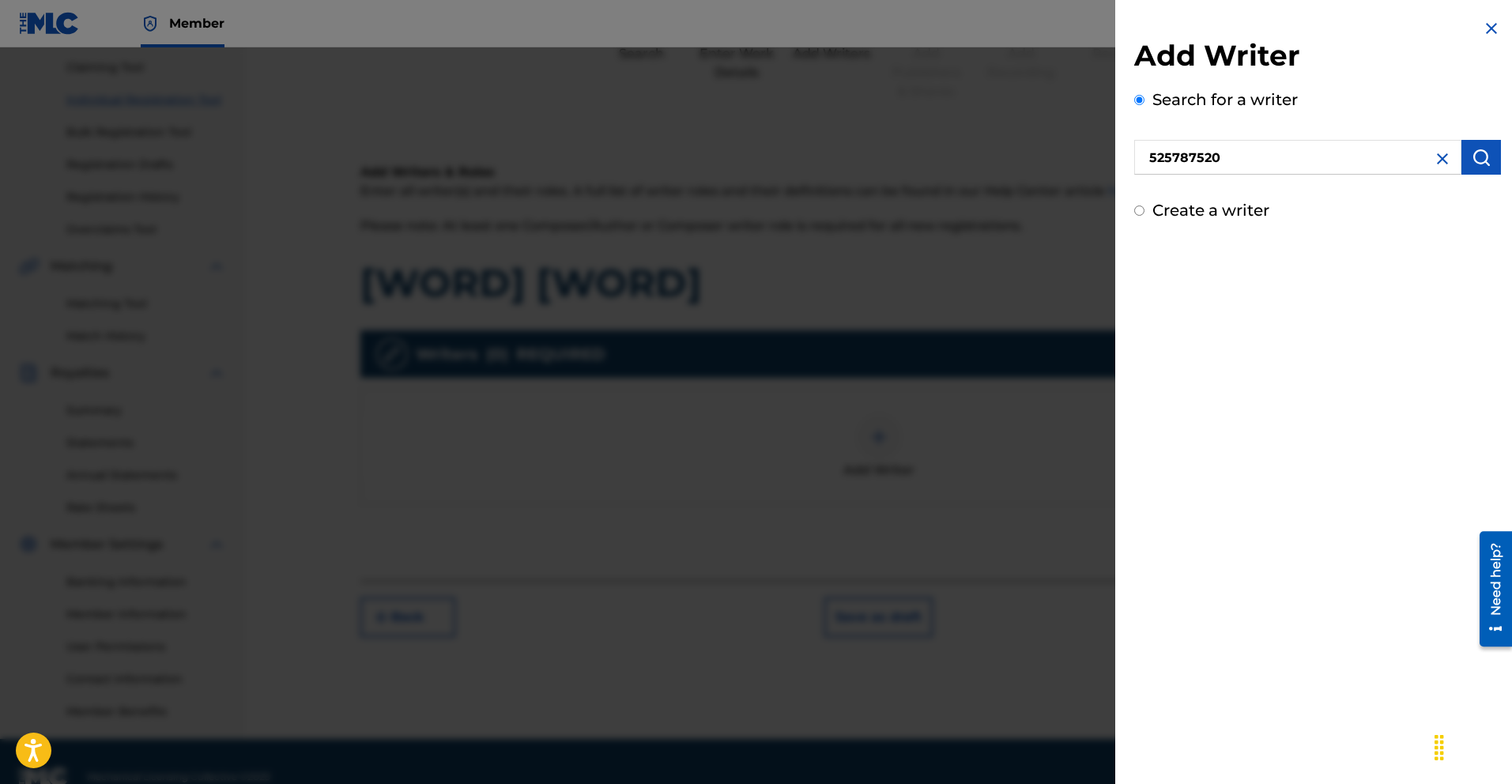 click at bounding box center [1481, 157] 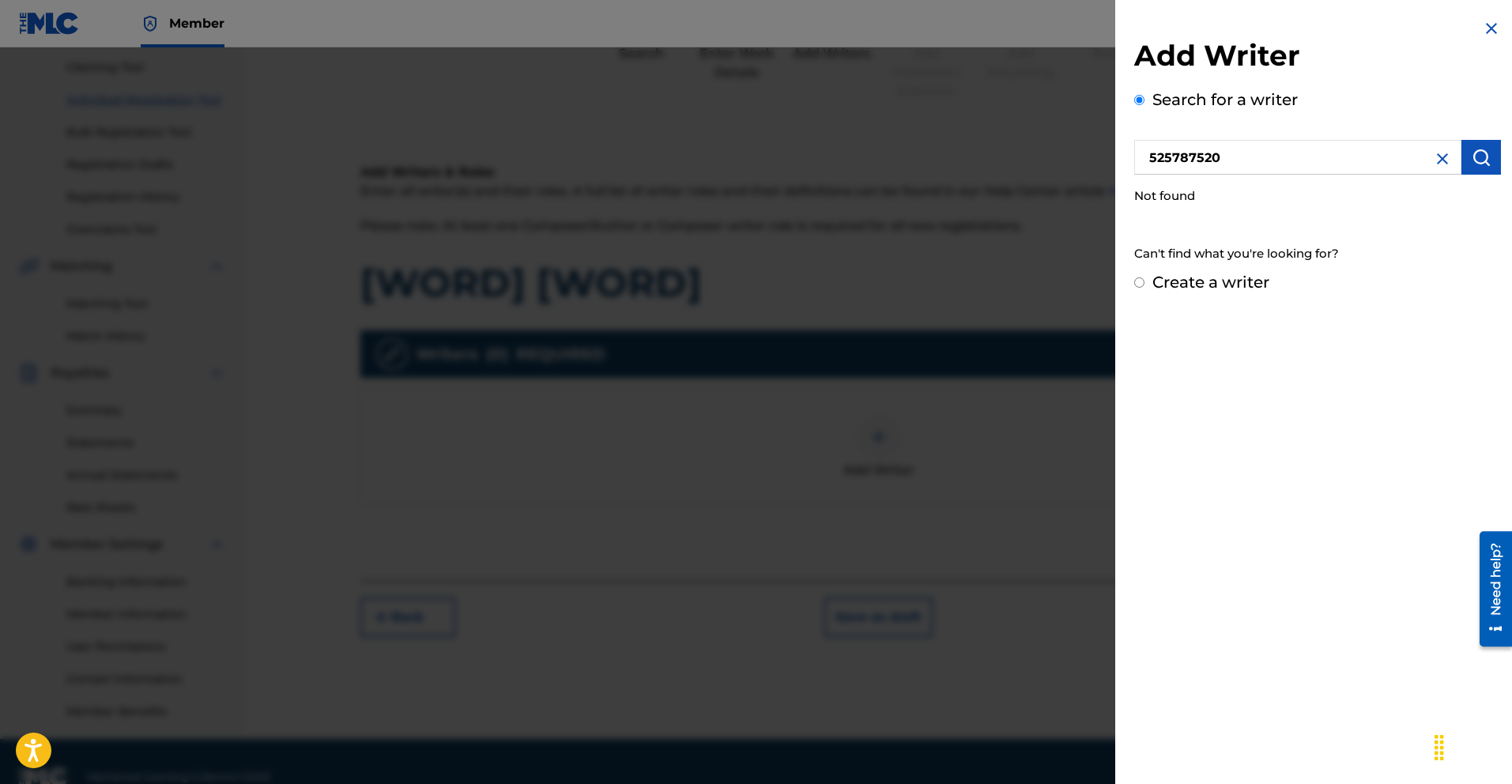 click on "Create a writer" at bounding box center [1139, 282] 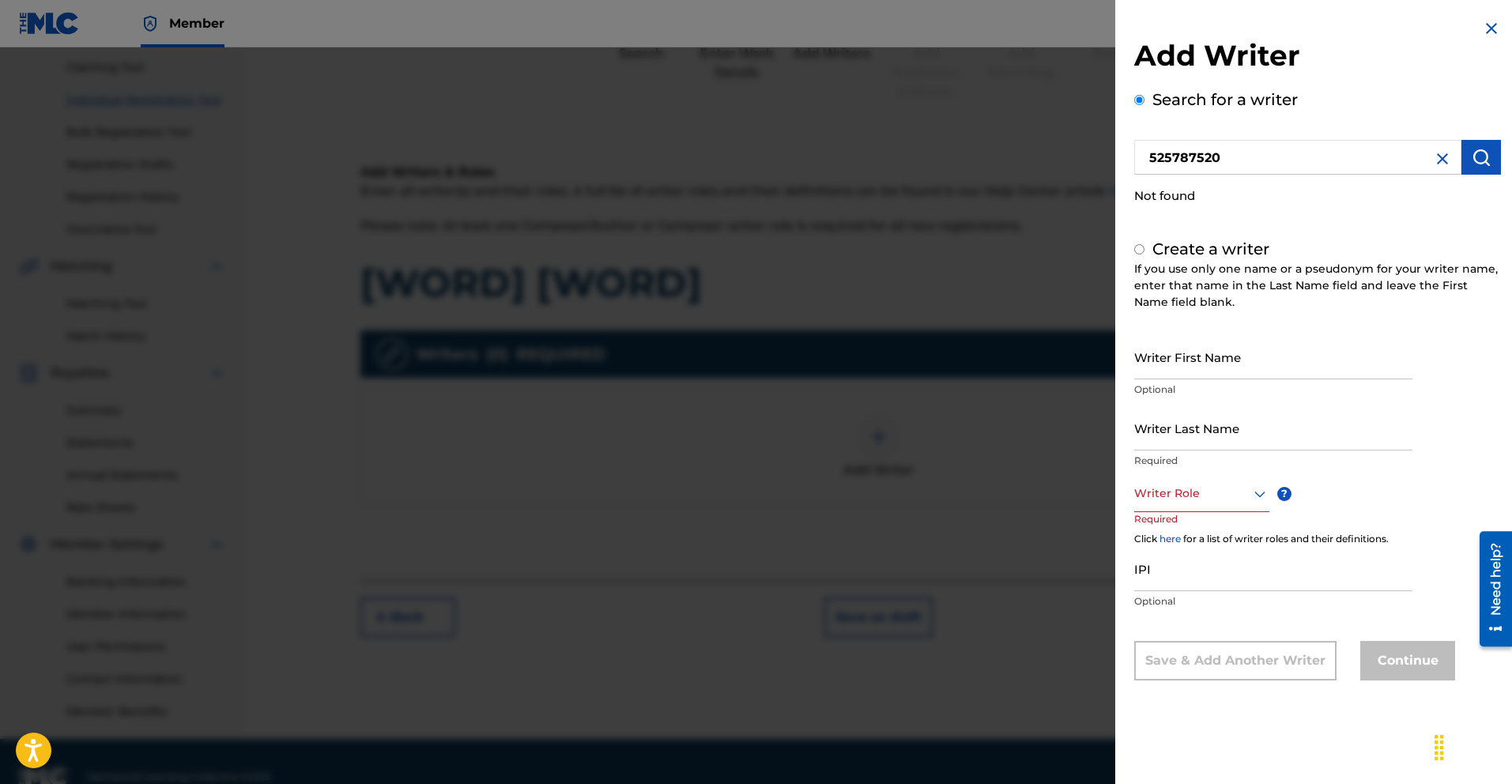 radio on "false" 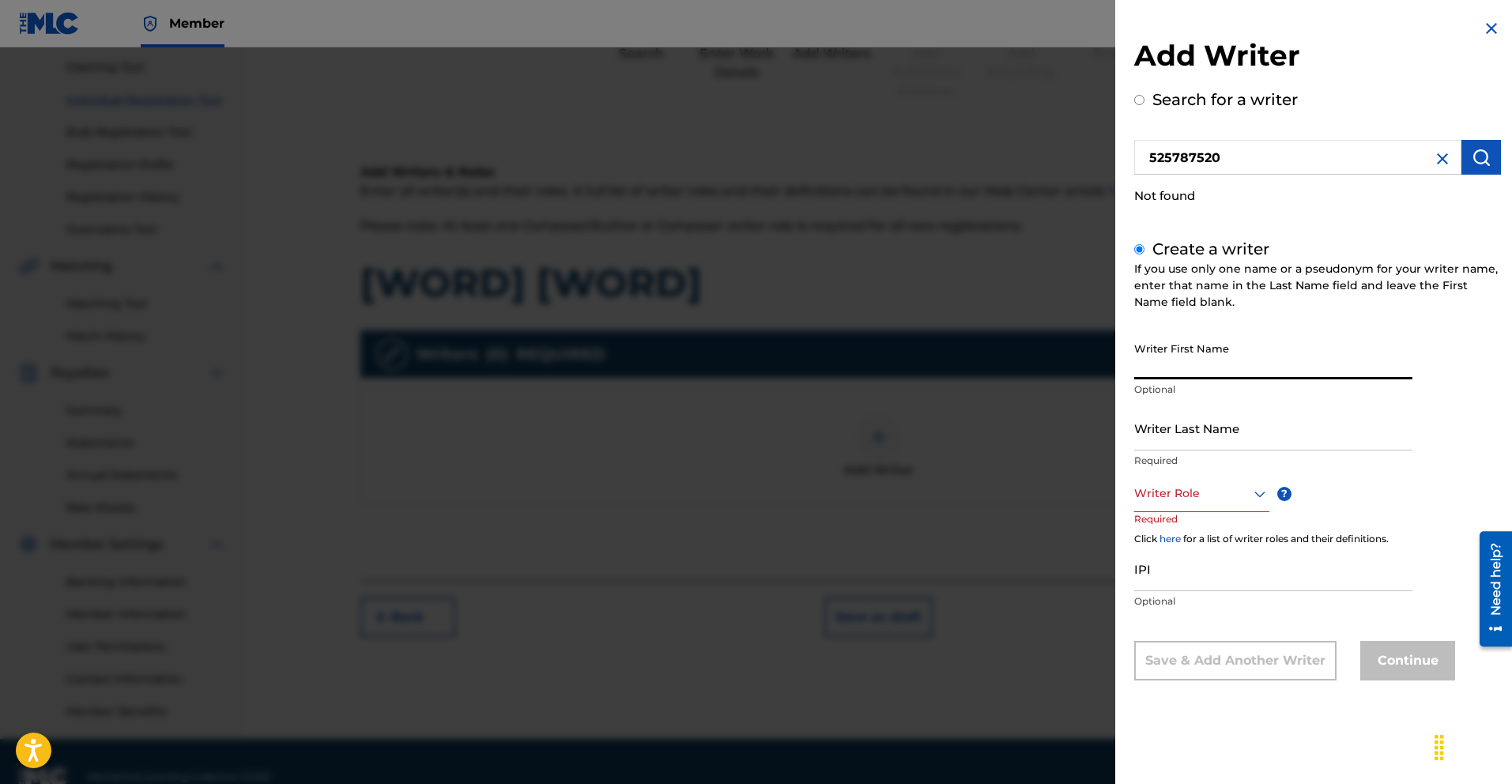 click on "Writer First Name" at bounding box center [1273, 356] 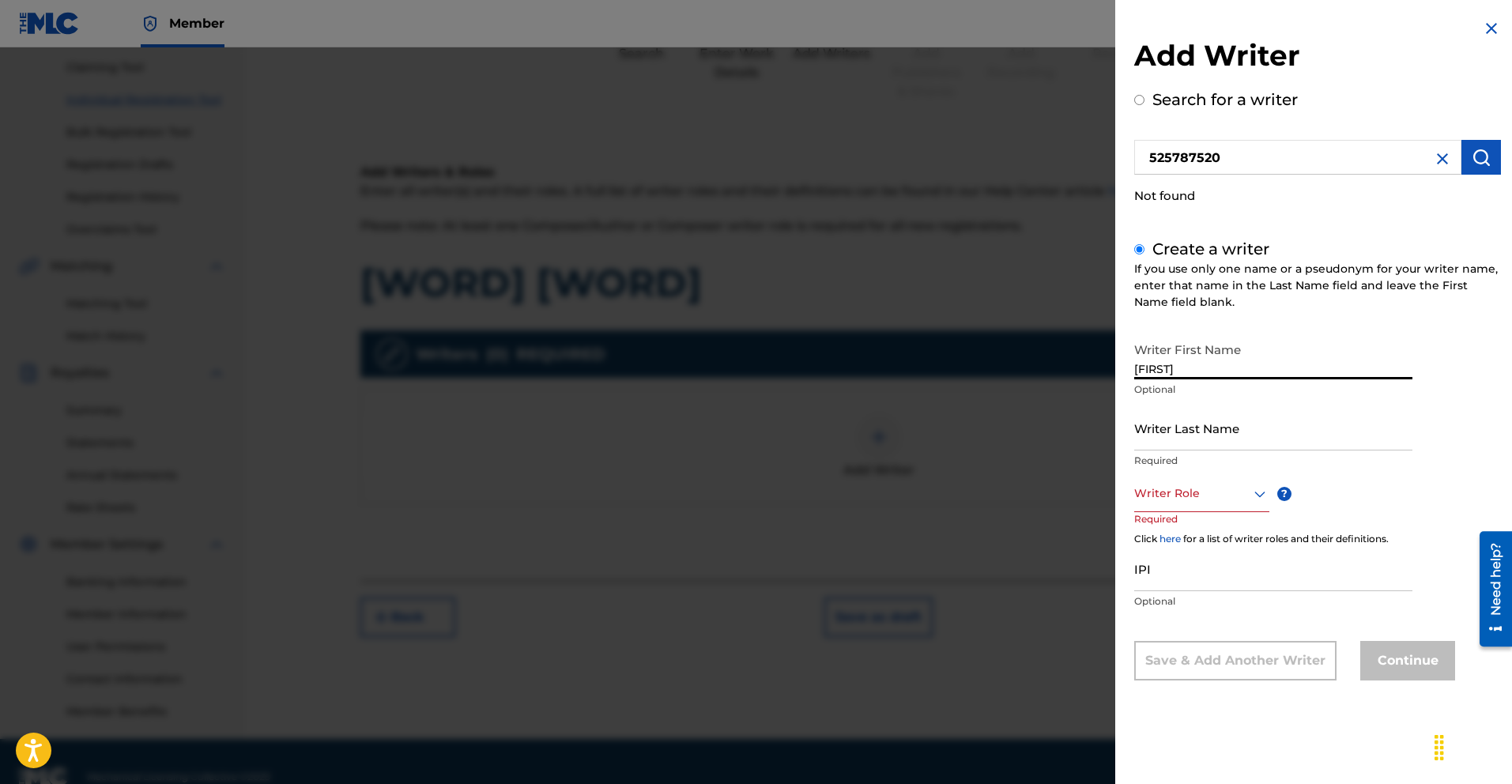 type on "[FIRST]" 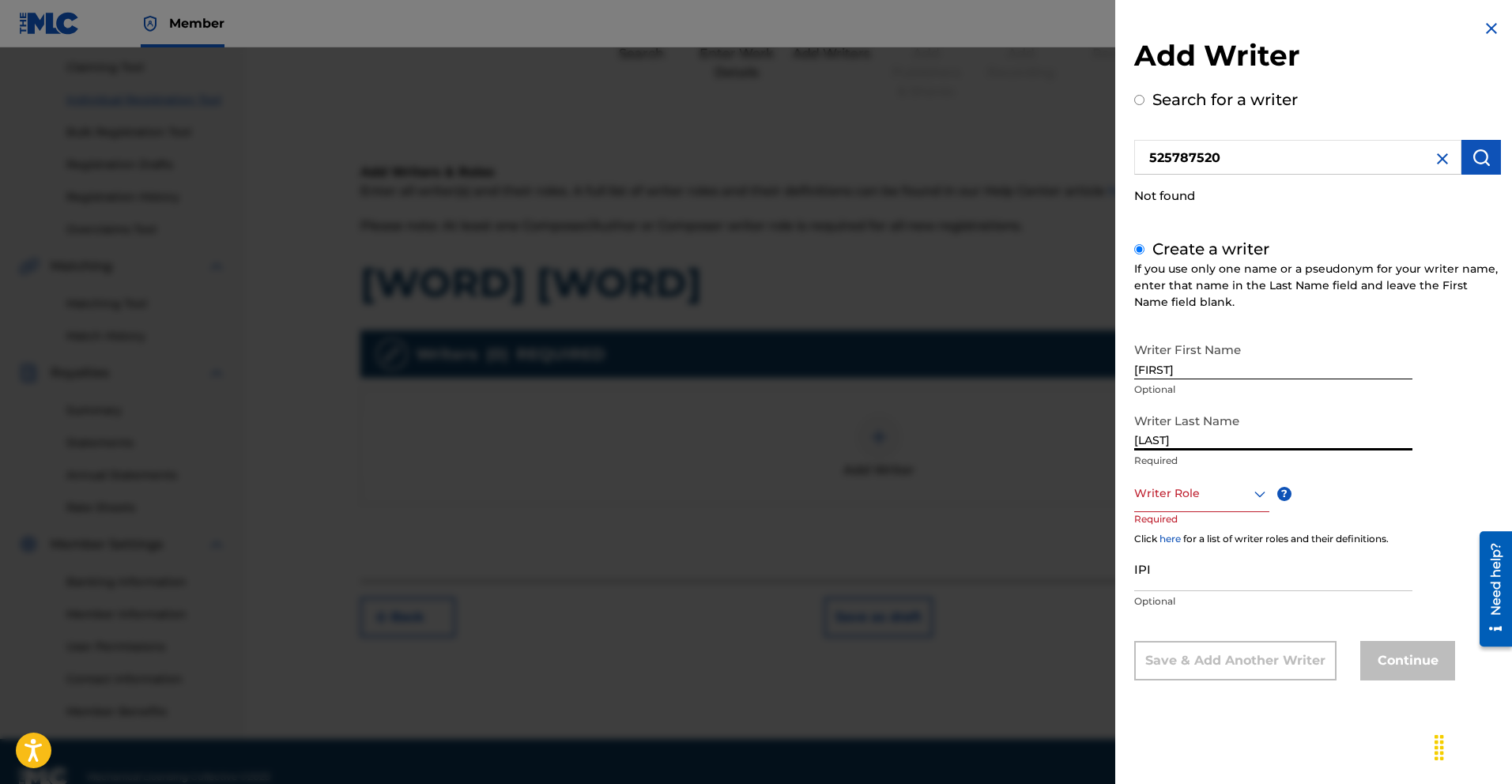 type on "[LAST]" 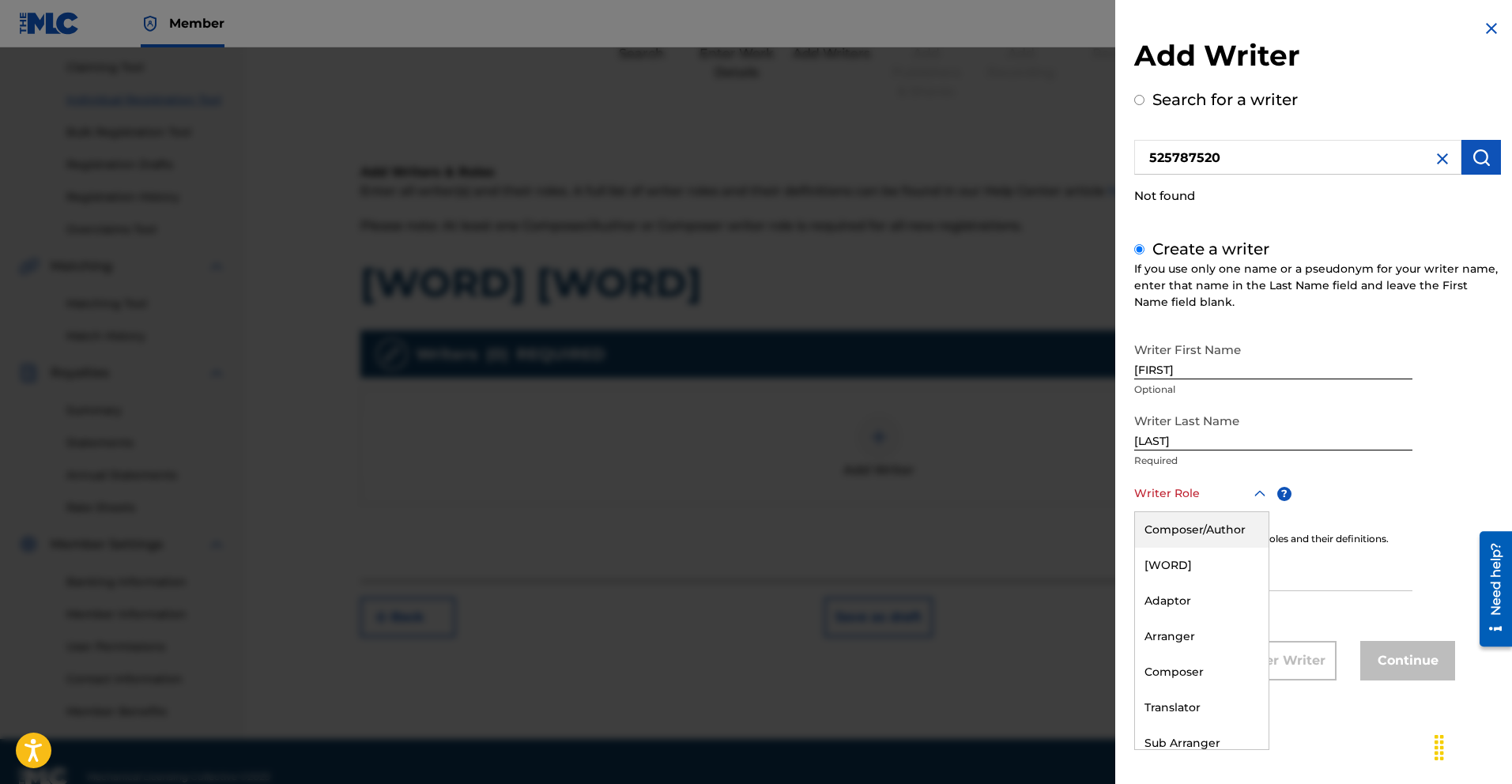 click at bounding box center (1201, 493) 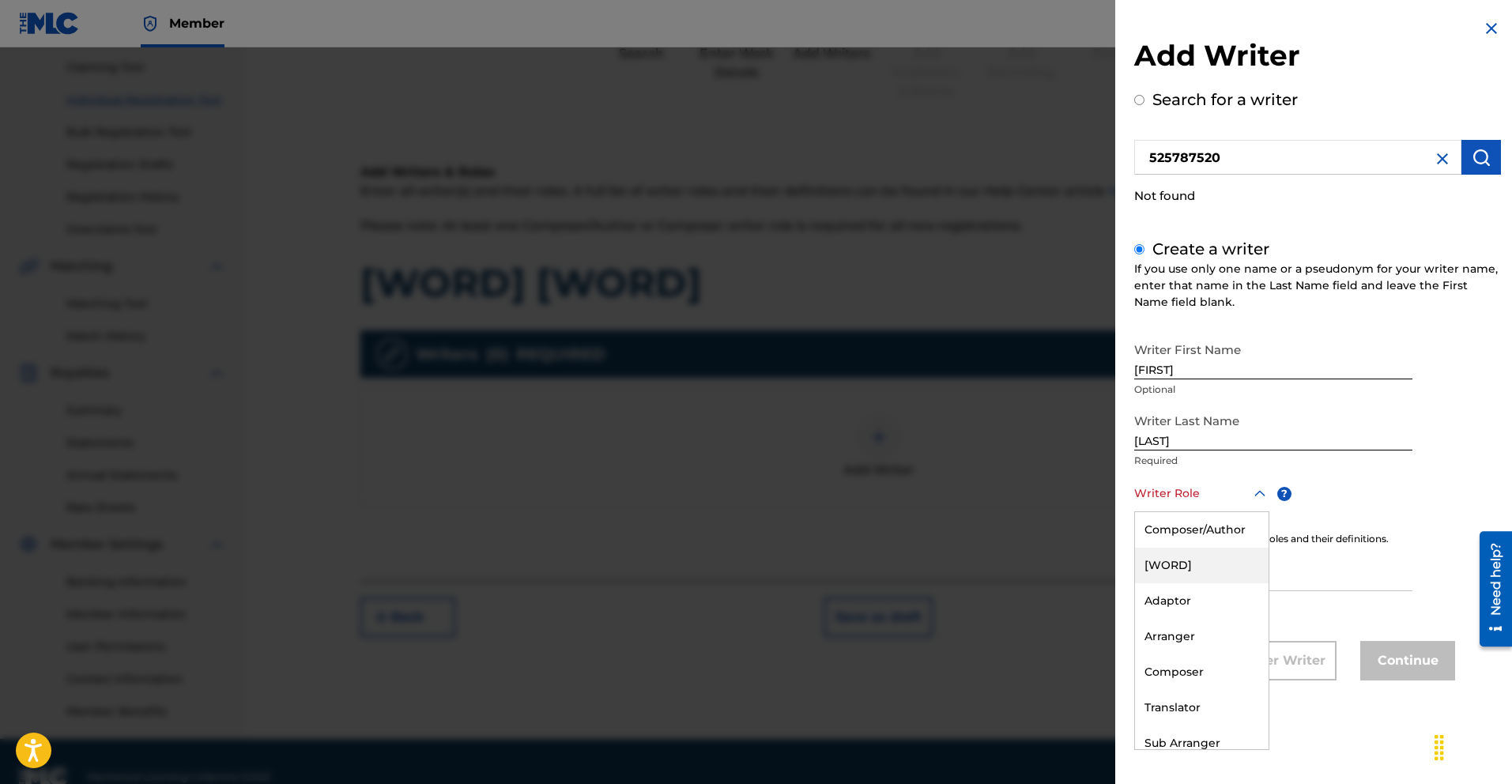click on "[WORD]" at bounding box center [1201, 565] 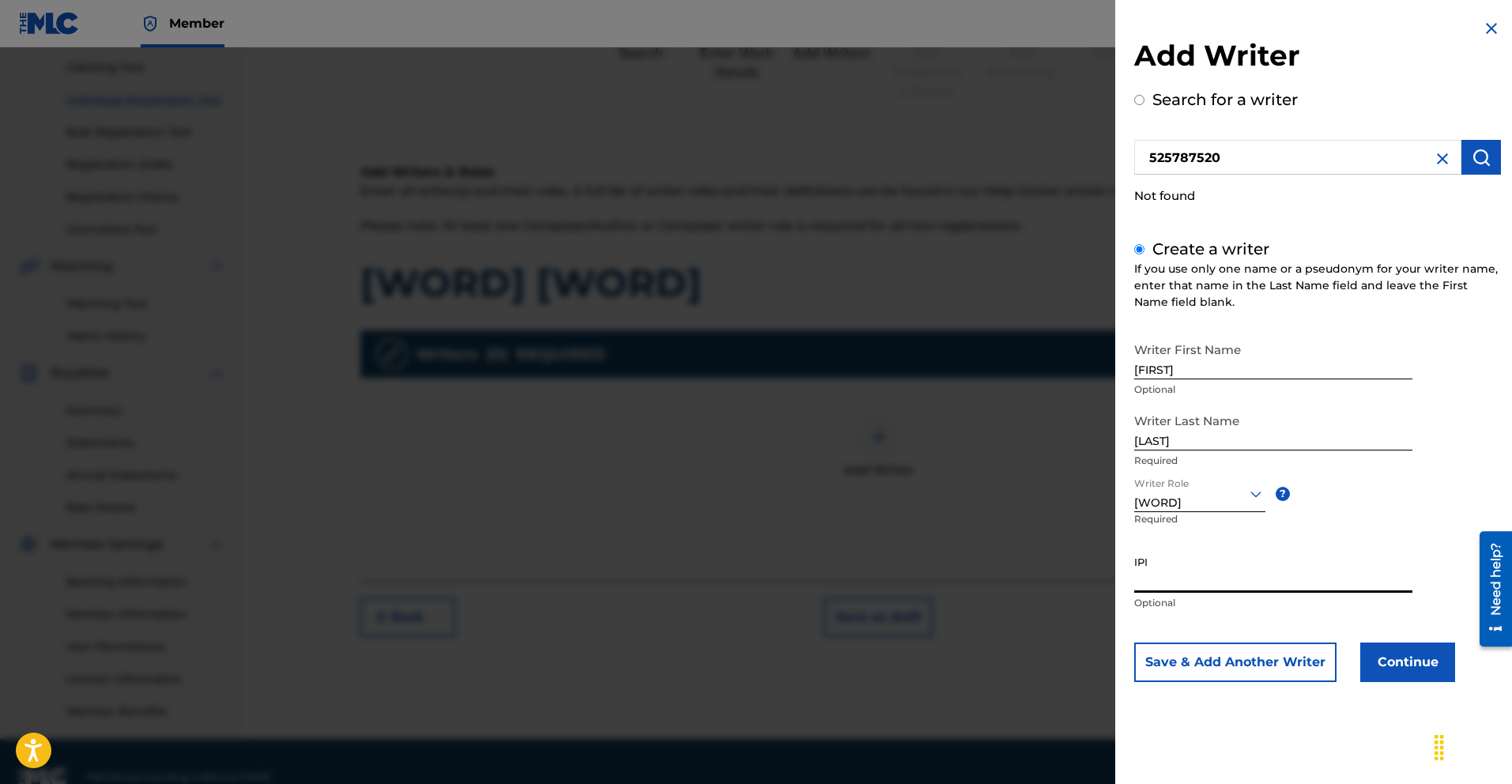 paste on "525787520" 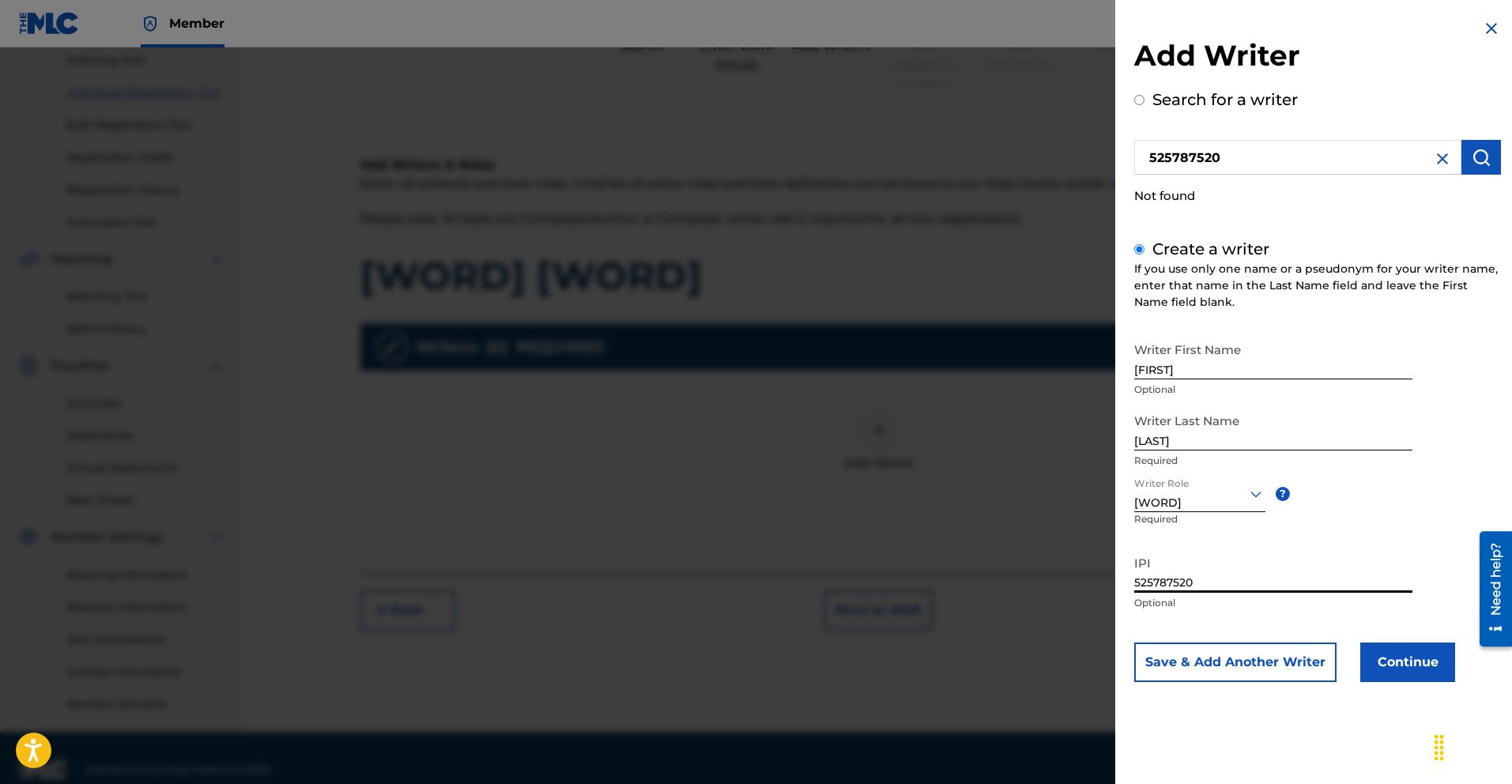 scroll, scrollTop: 180, scrollLeft: 0, axis: vertical 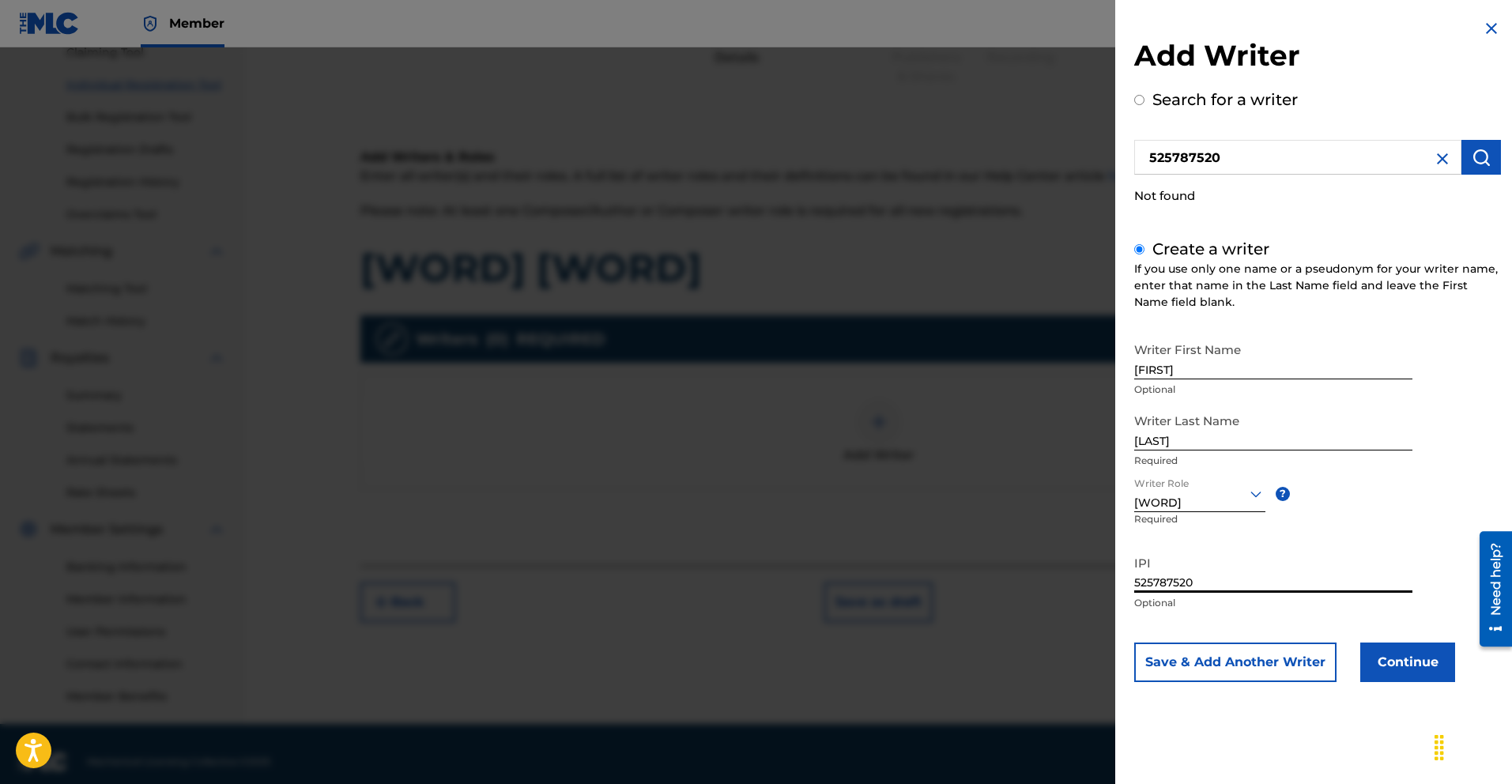 type on "525787520" 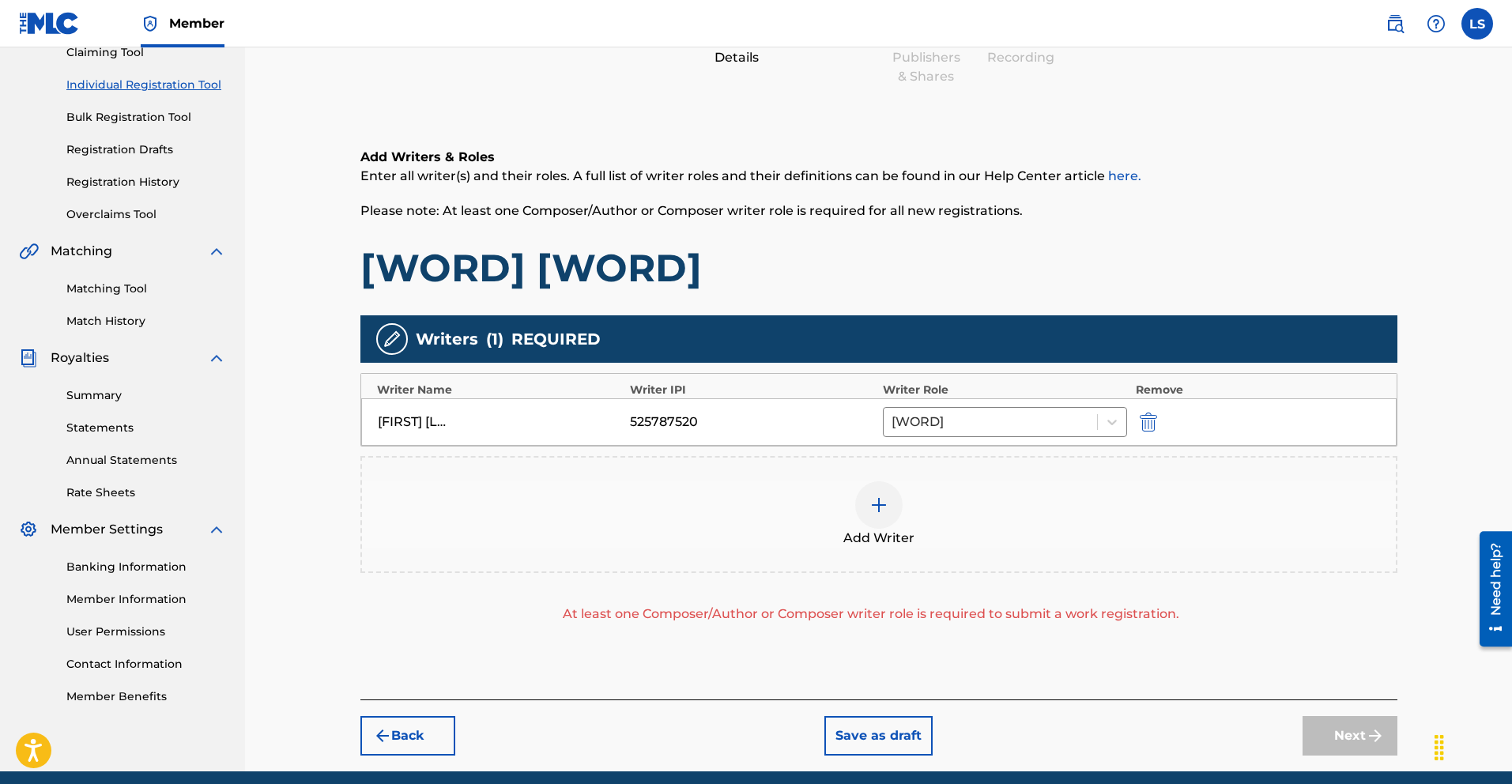click at bounding box center [879, 505] 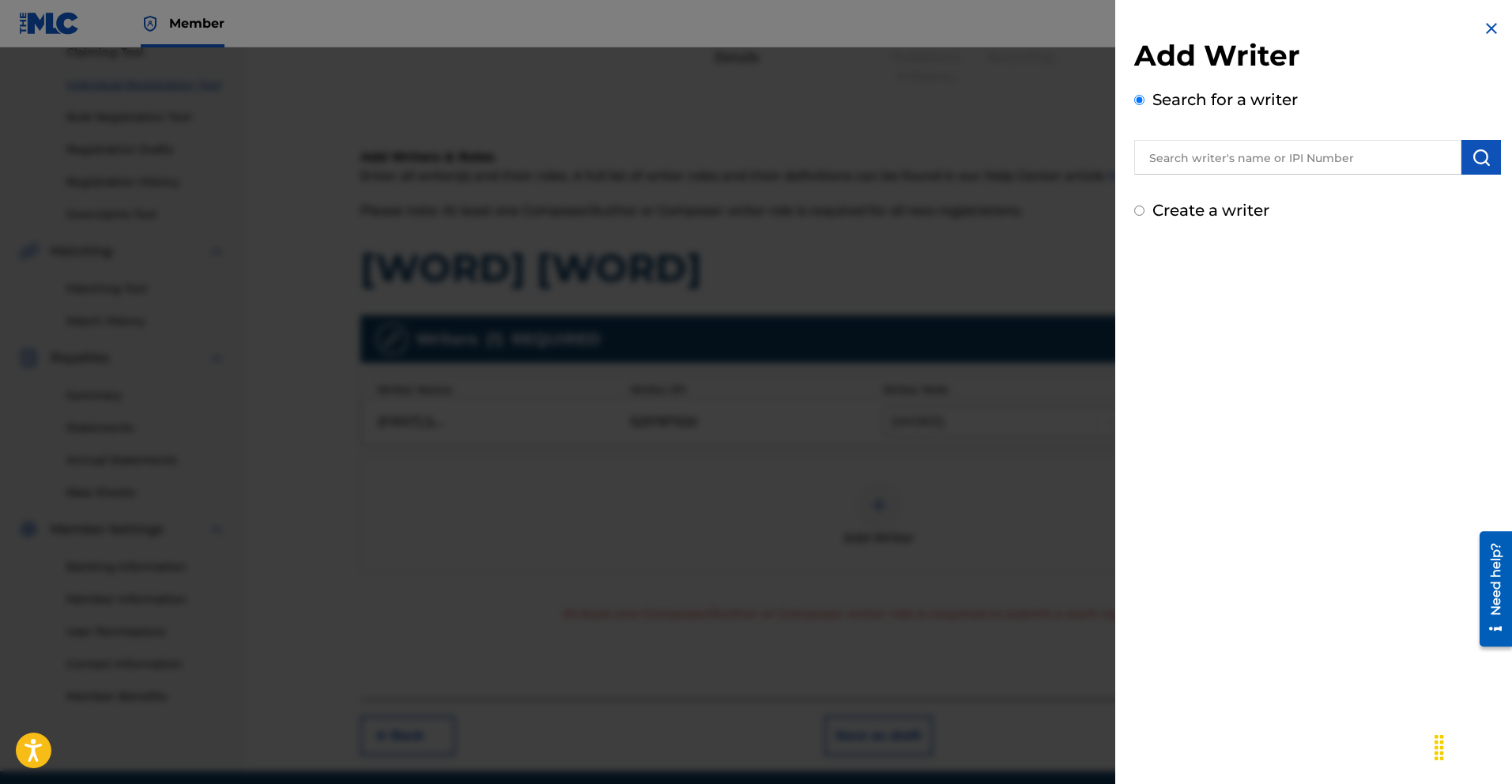 click on "Create a writer" at bounding box center [1139, 210] 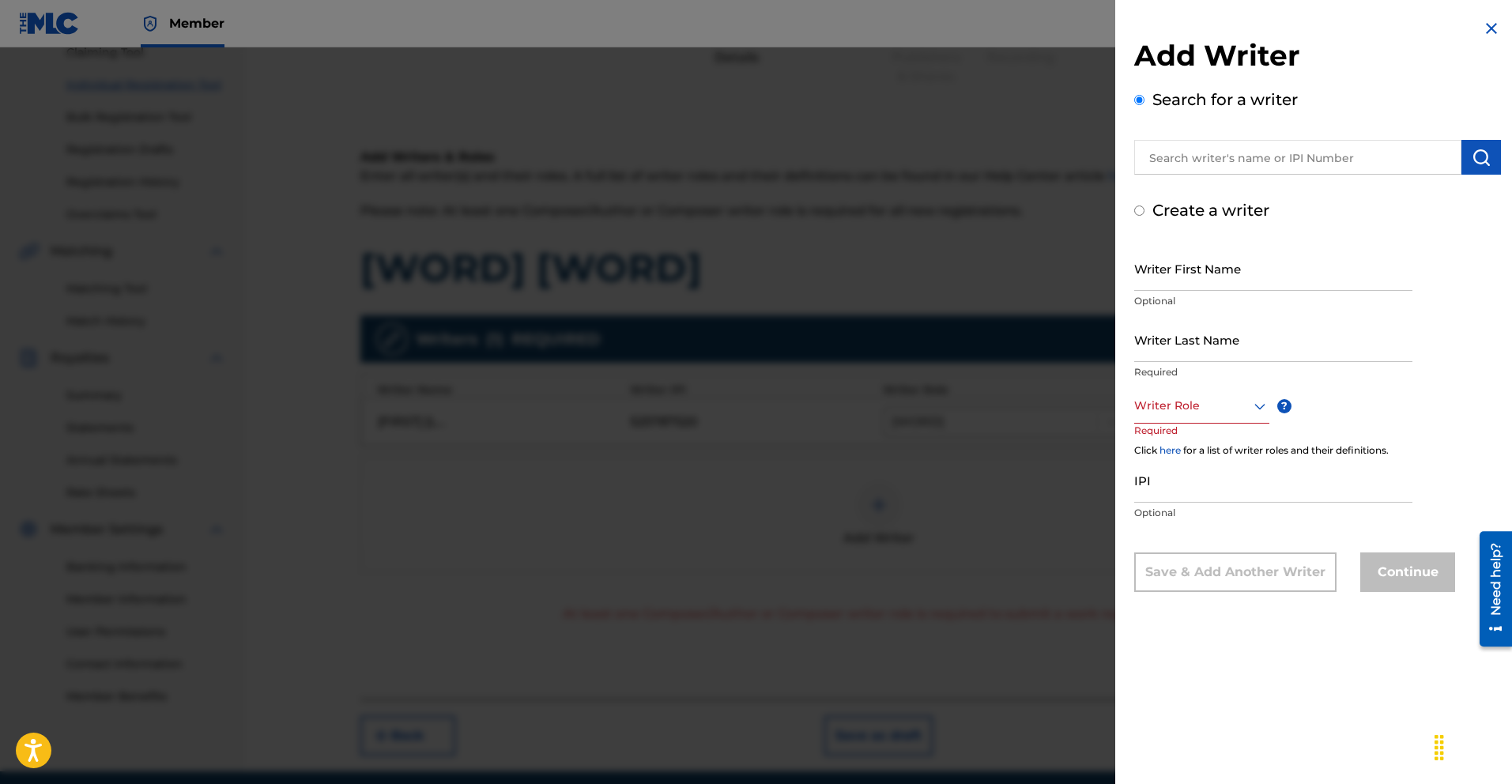 radio on "false" 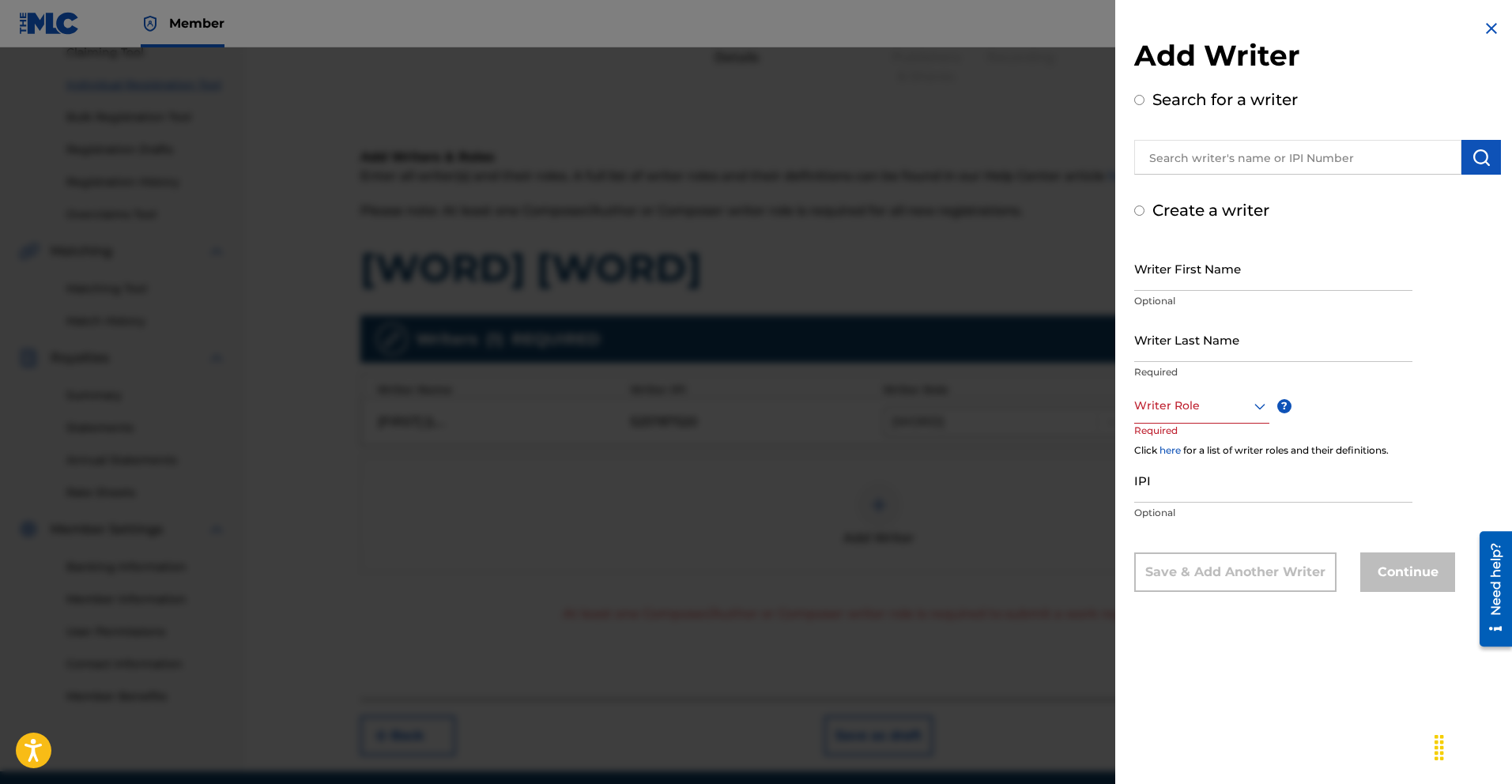 radio on "true" 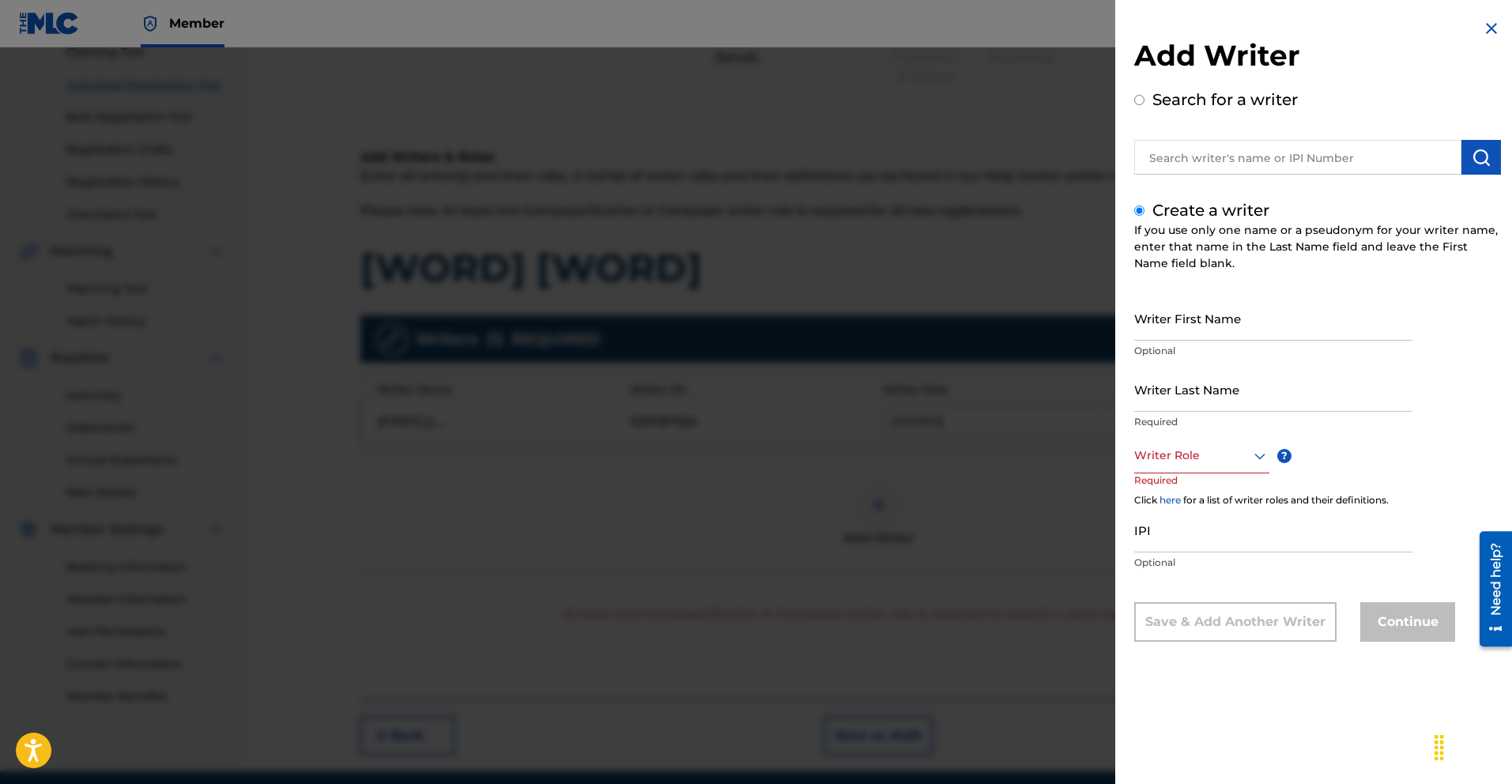 click on "Writer First Name" at bounding box center [1273, 318] 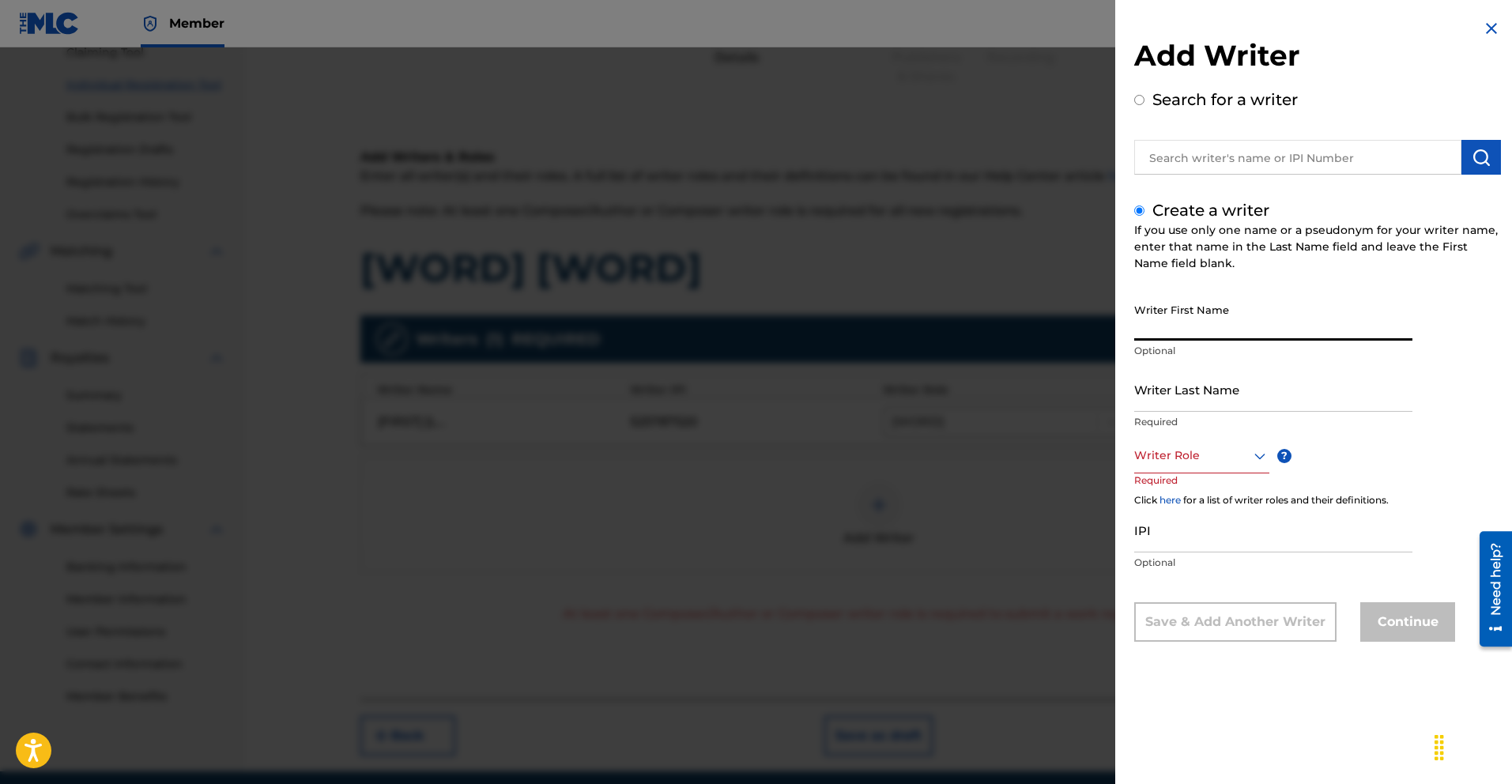paste on "[LAST]" 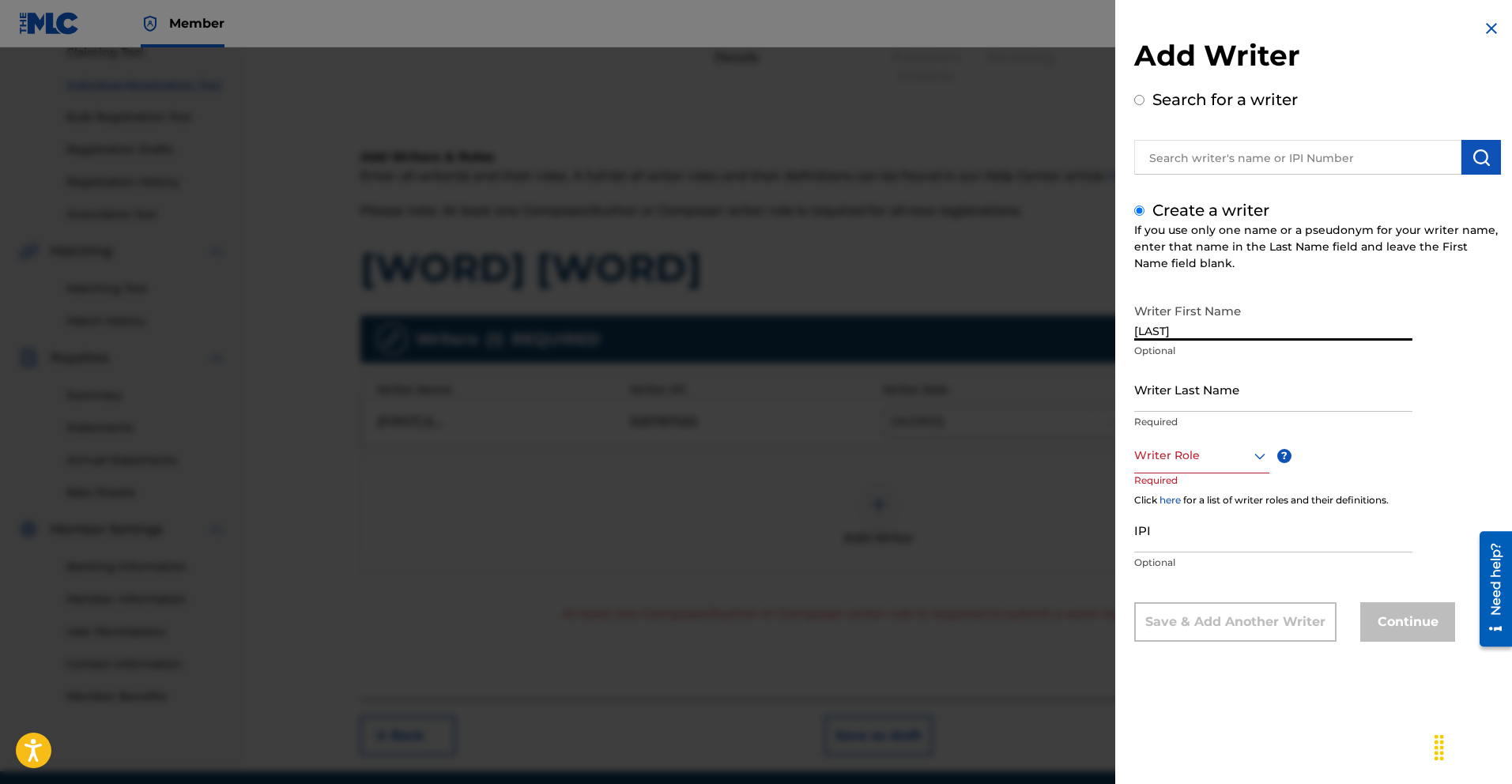 type on "[LAST]" 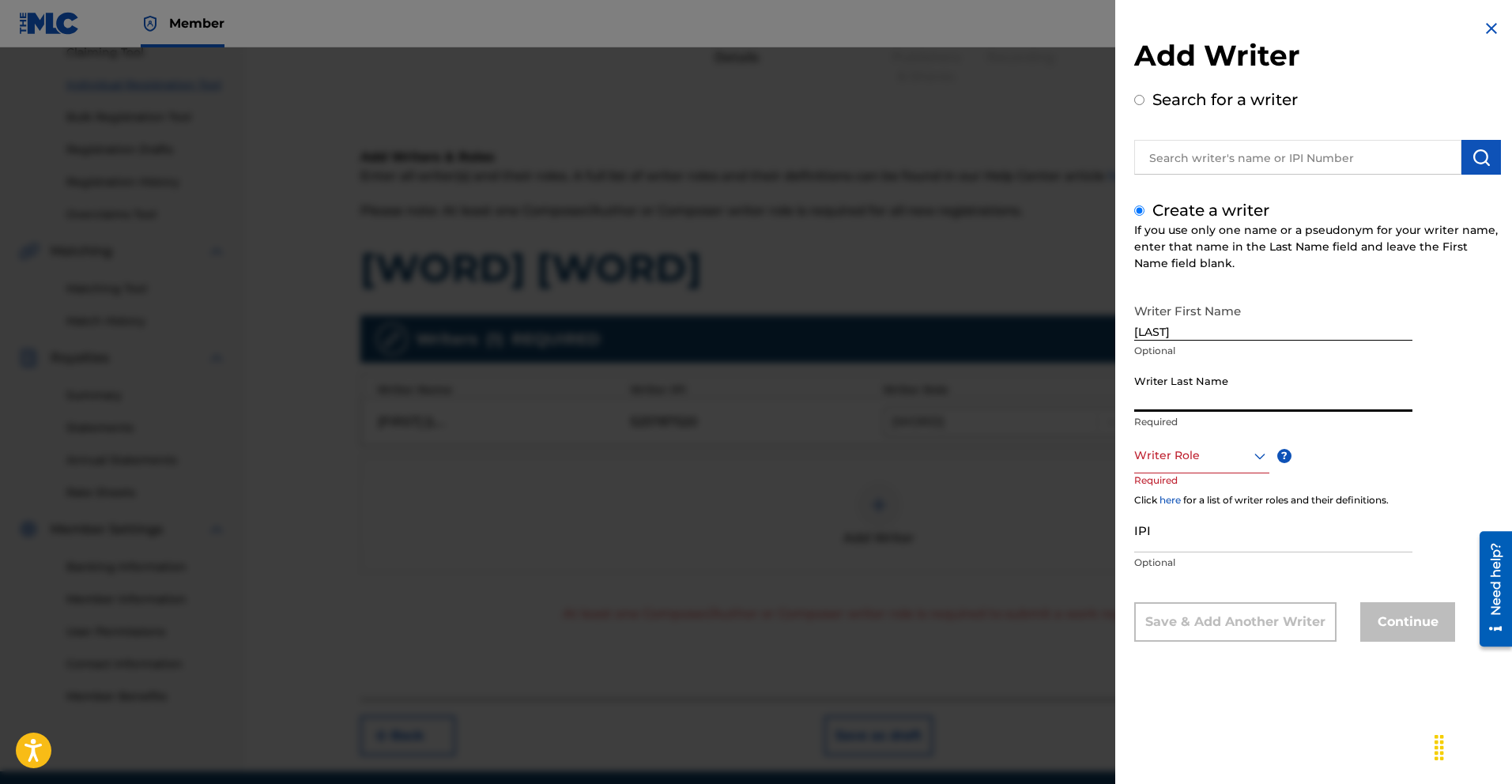 paste on "EXLY" 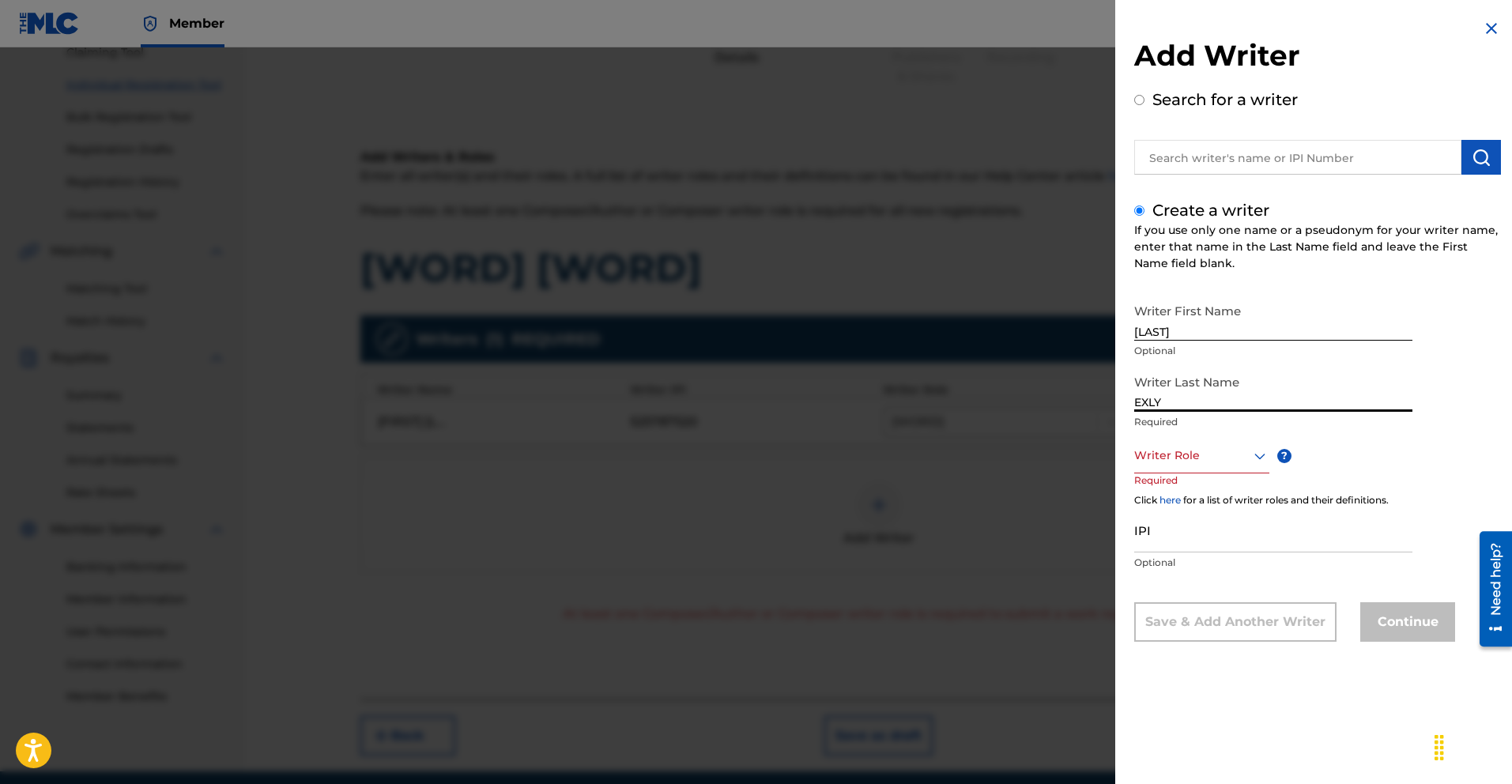 type on "EXLY" 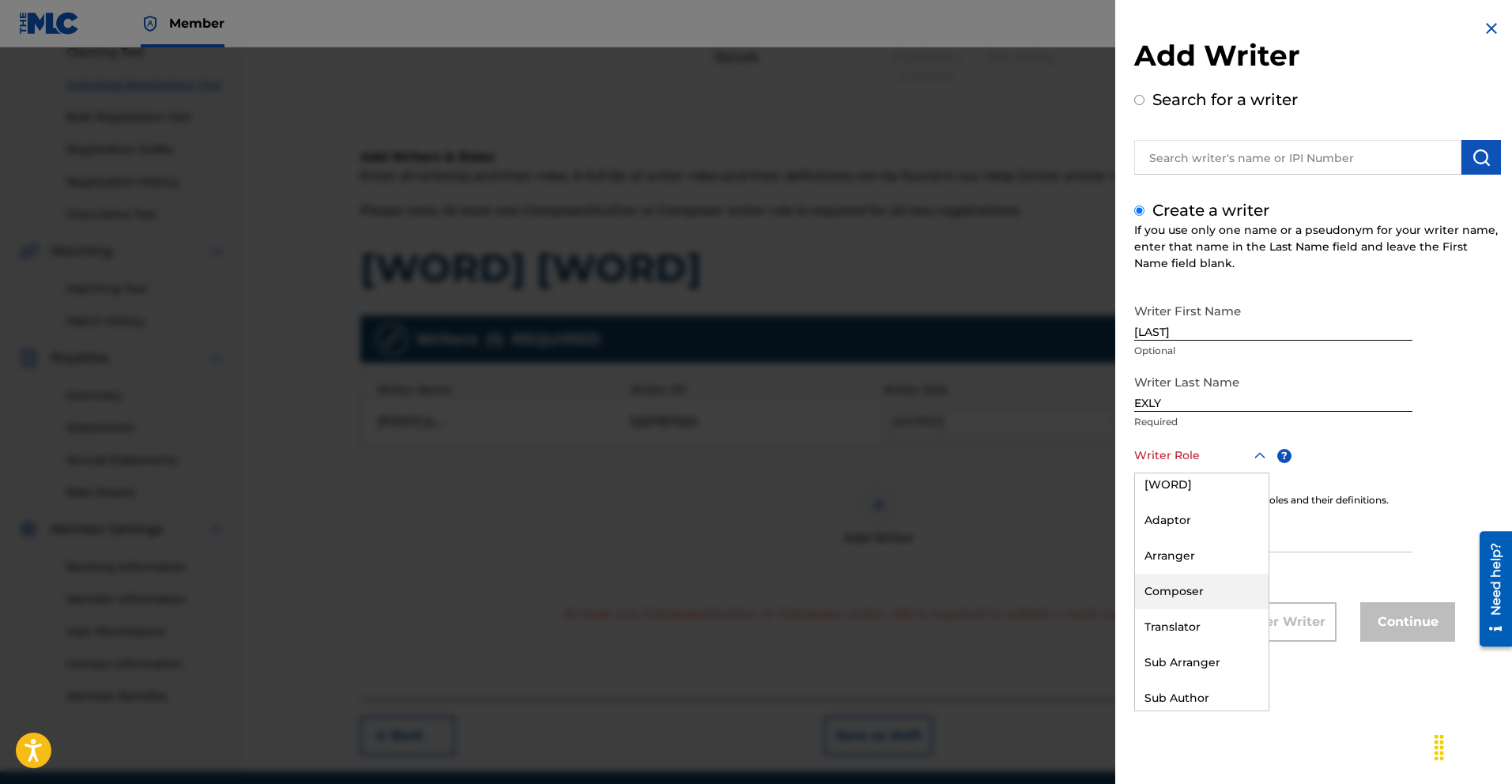 scroll, scrollTop: 47, scrollLeft: 0, axis: vertical 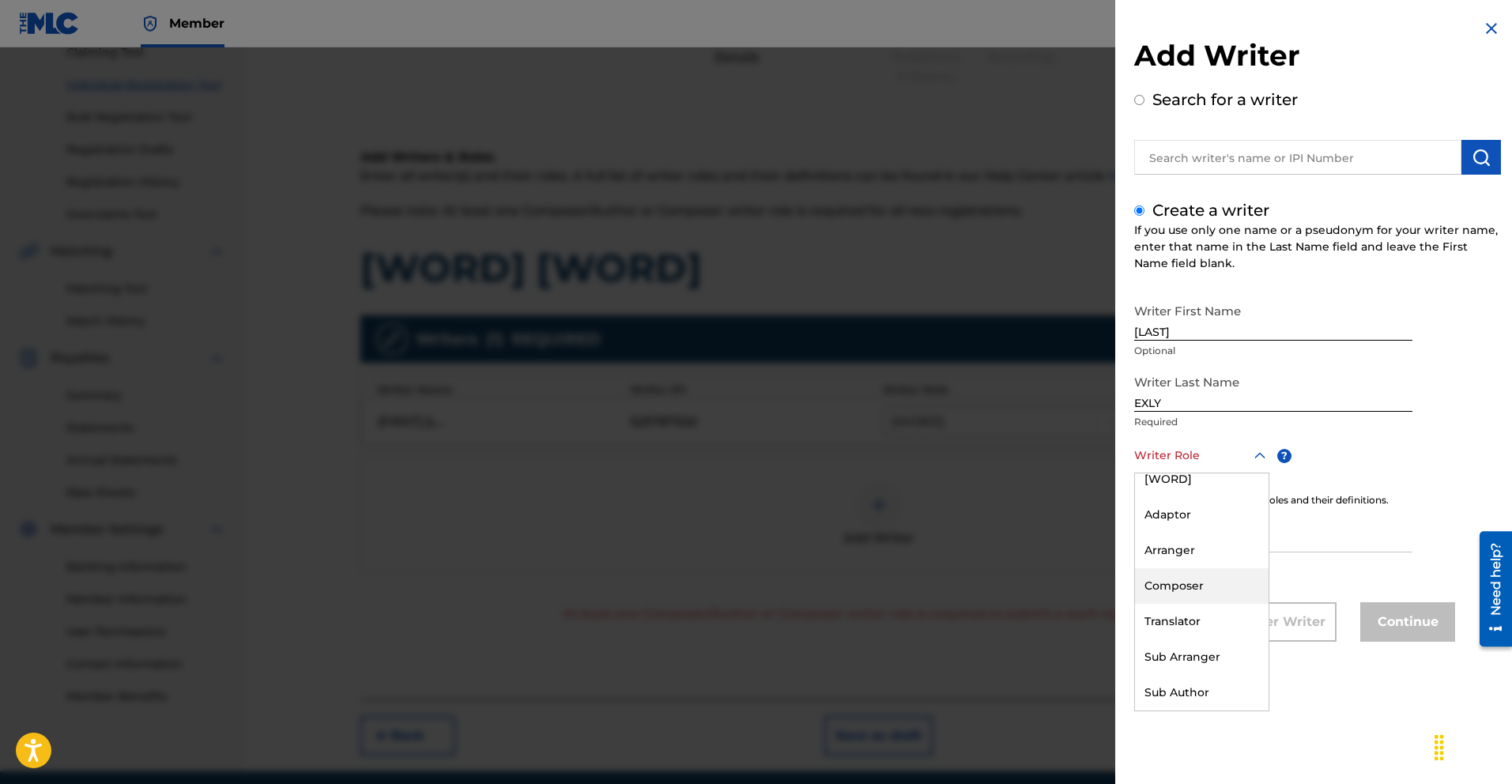click on "Composer" at bounding box center [1201, 586] 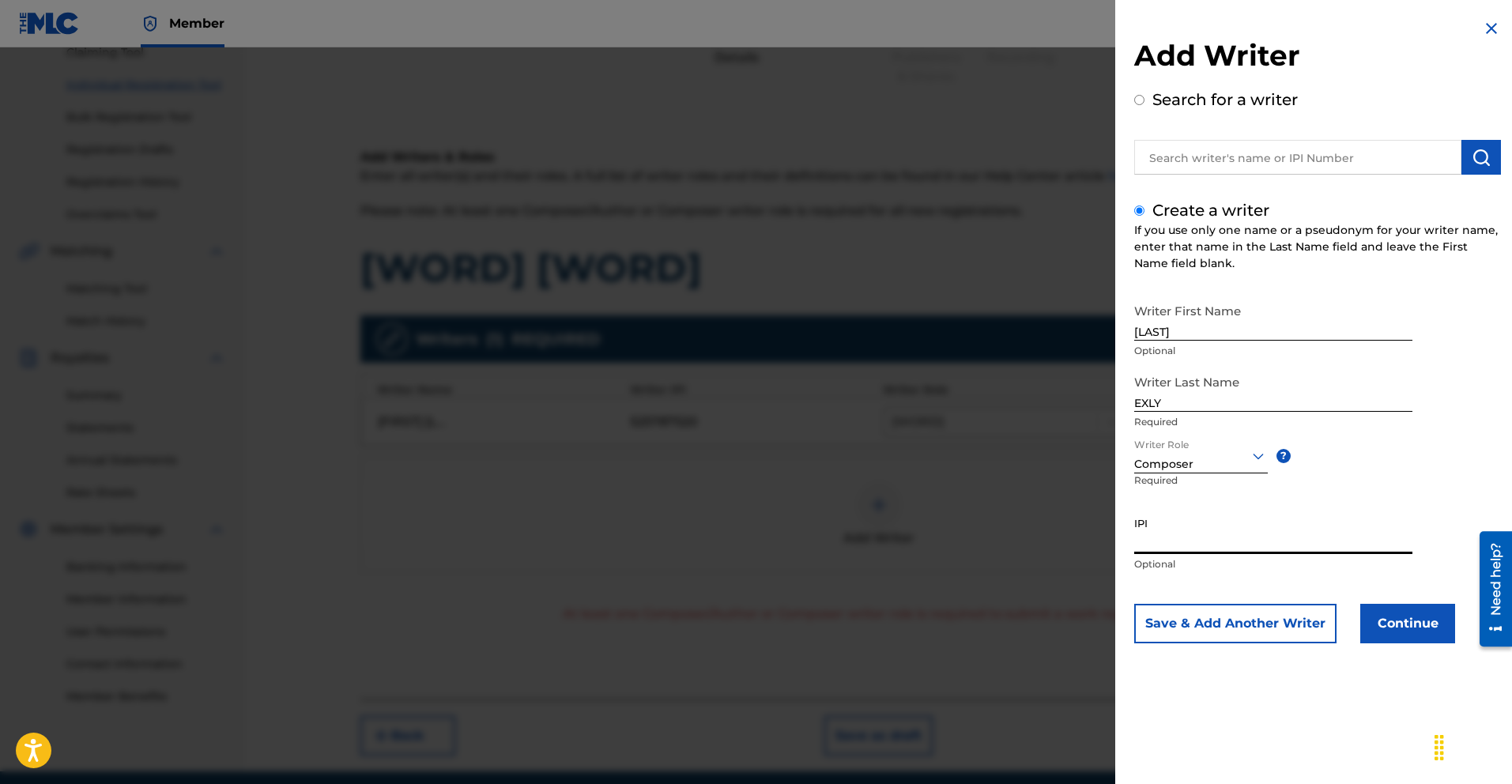 paste on "[NUMBER]" 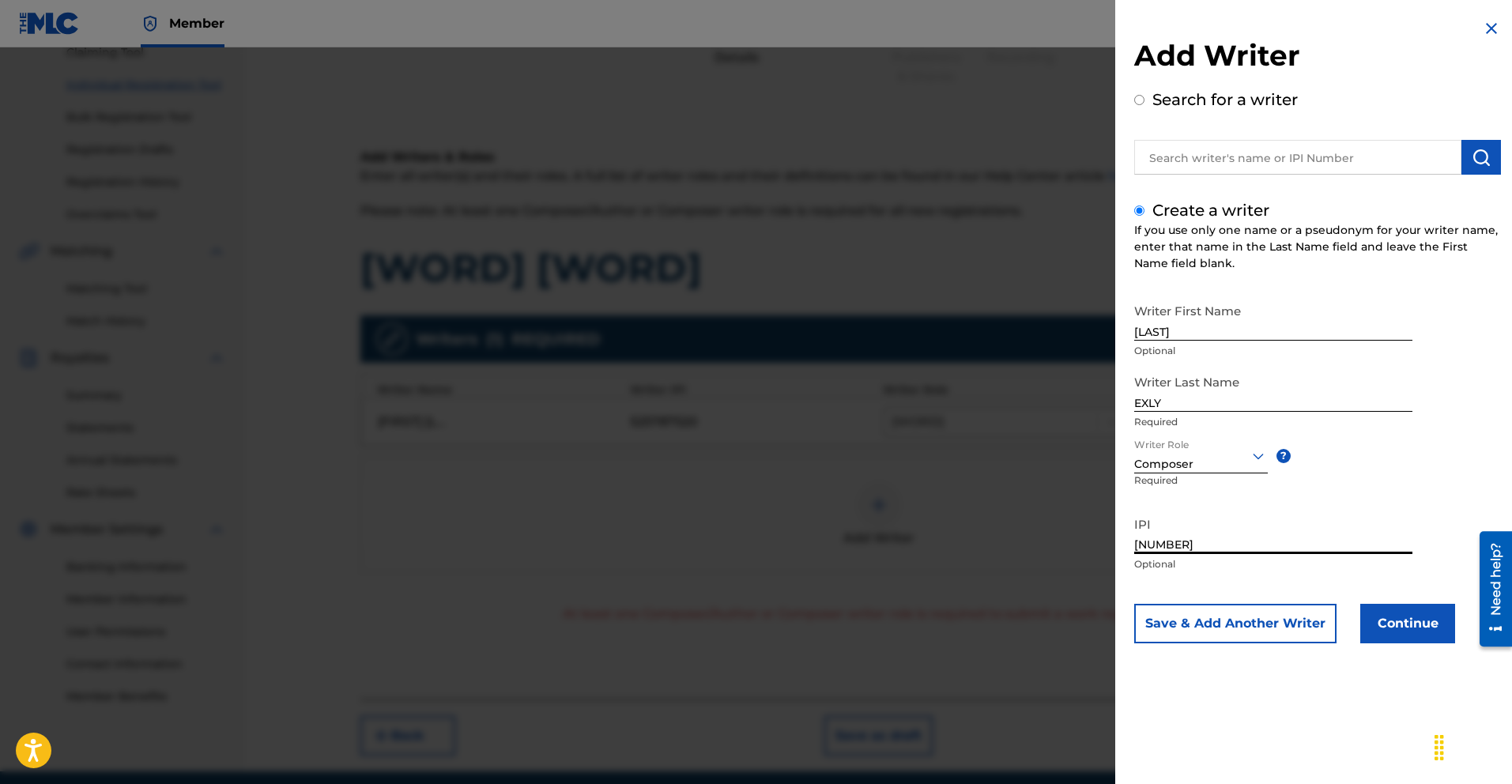 type on "[NUMBER]" 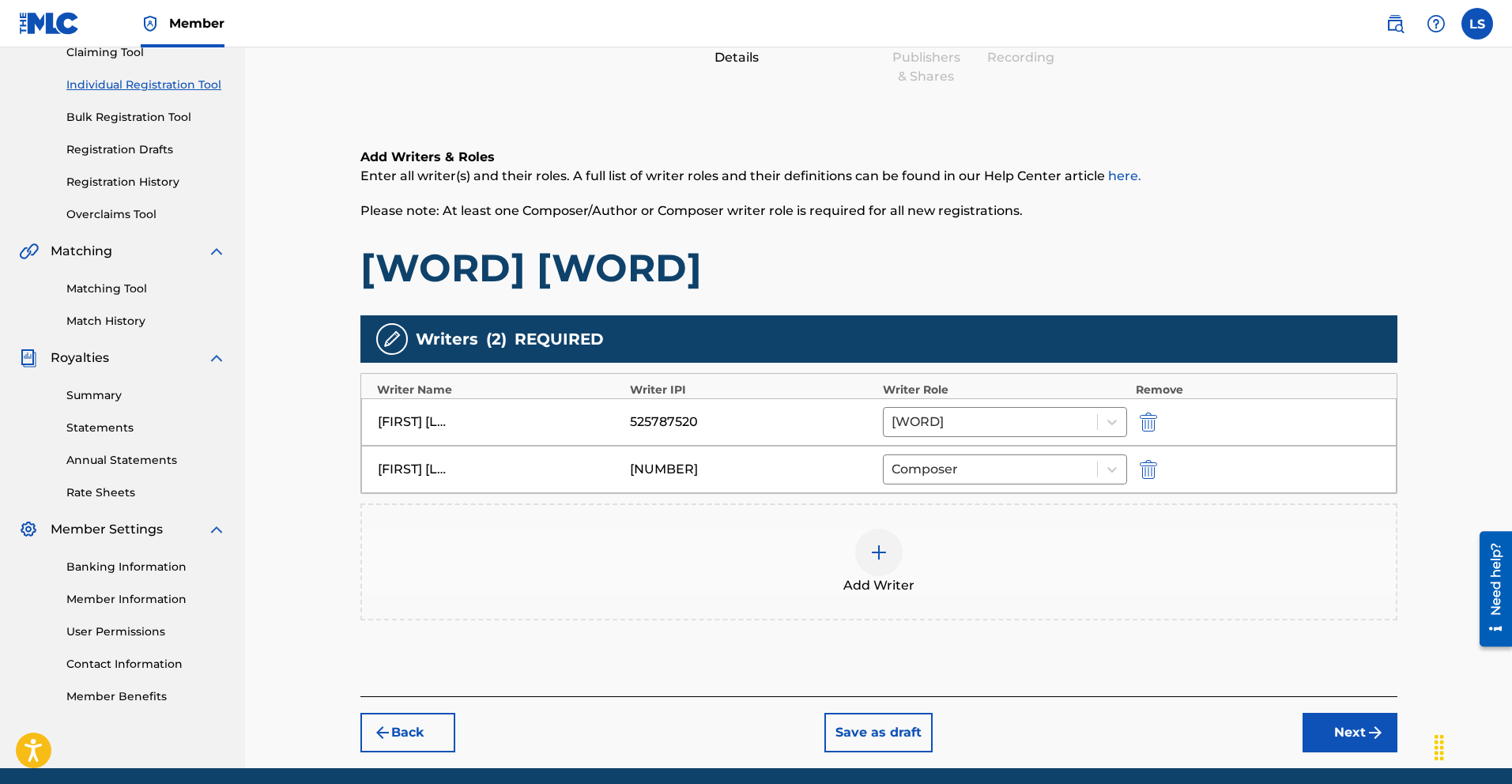 click on "Next" at bounding box center (1350, 733) 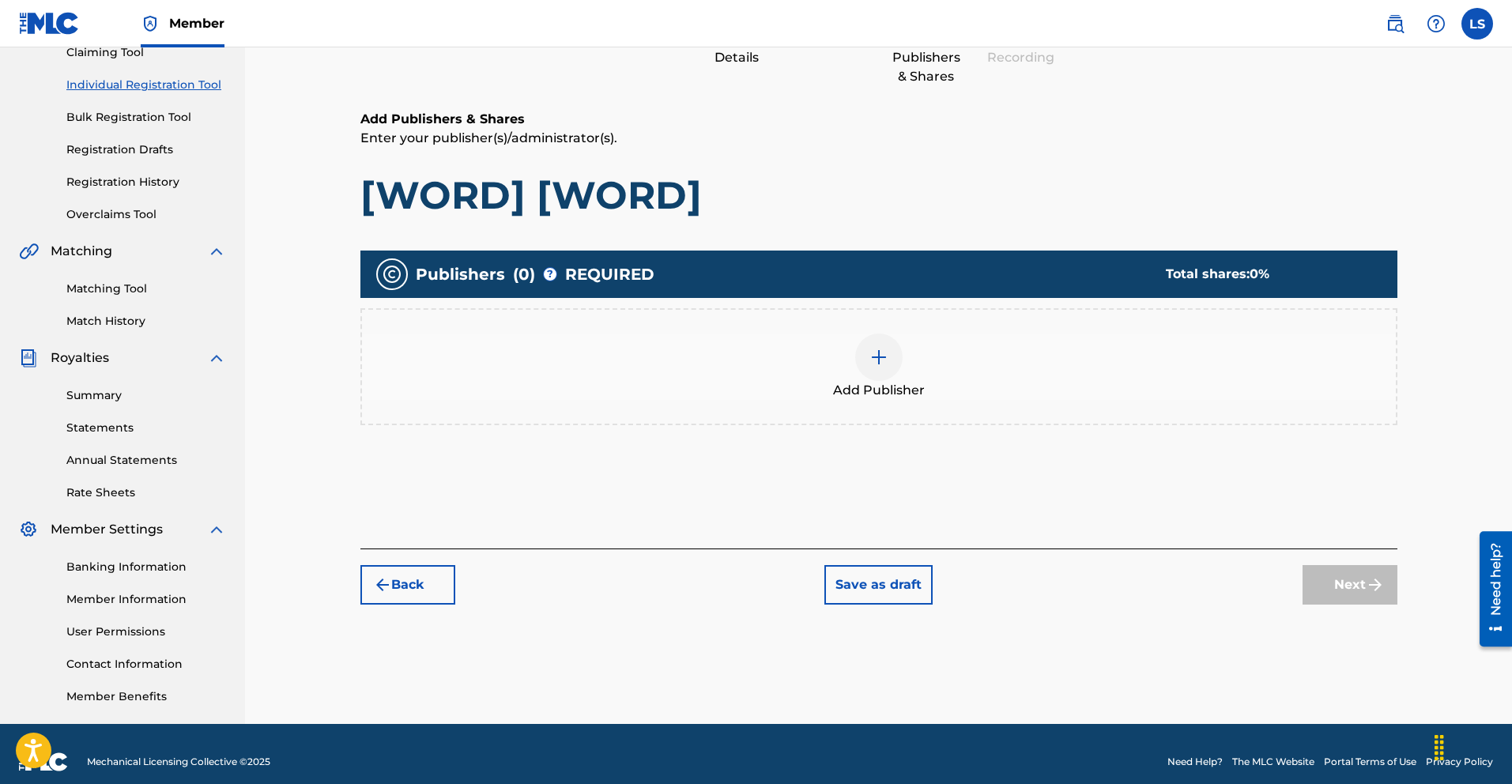 scroll, scrollTop: 71, scrollLeft: 0, axis: vertical 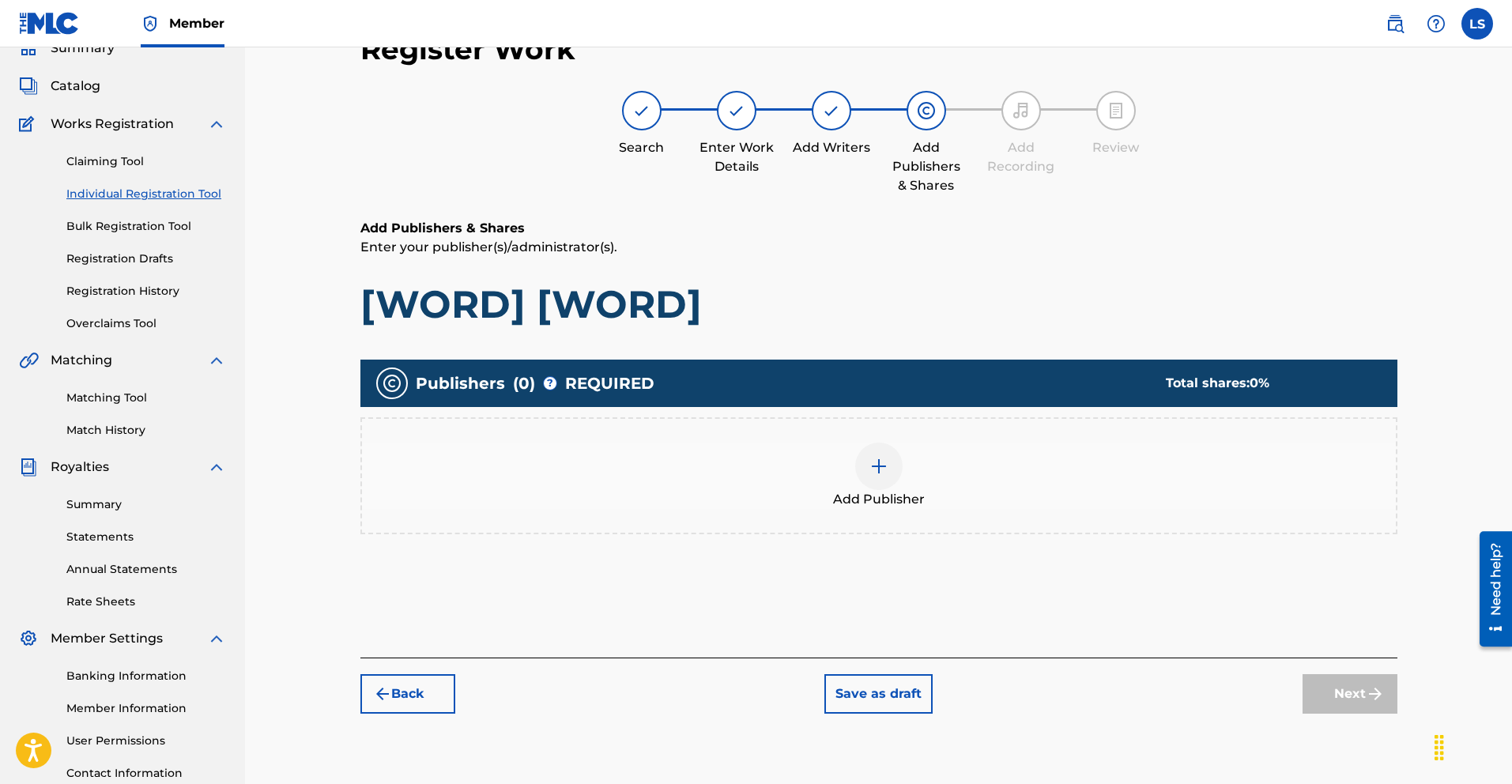 click at bounding box center [879, 466] 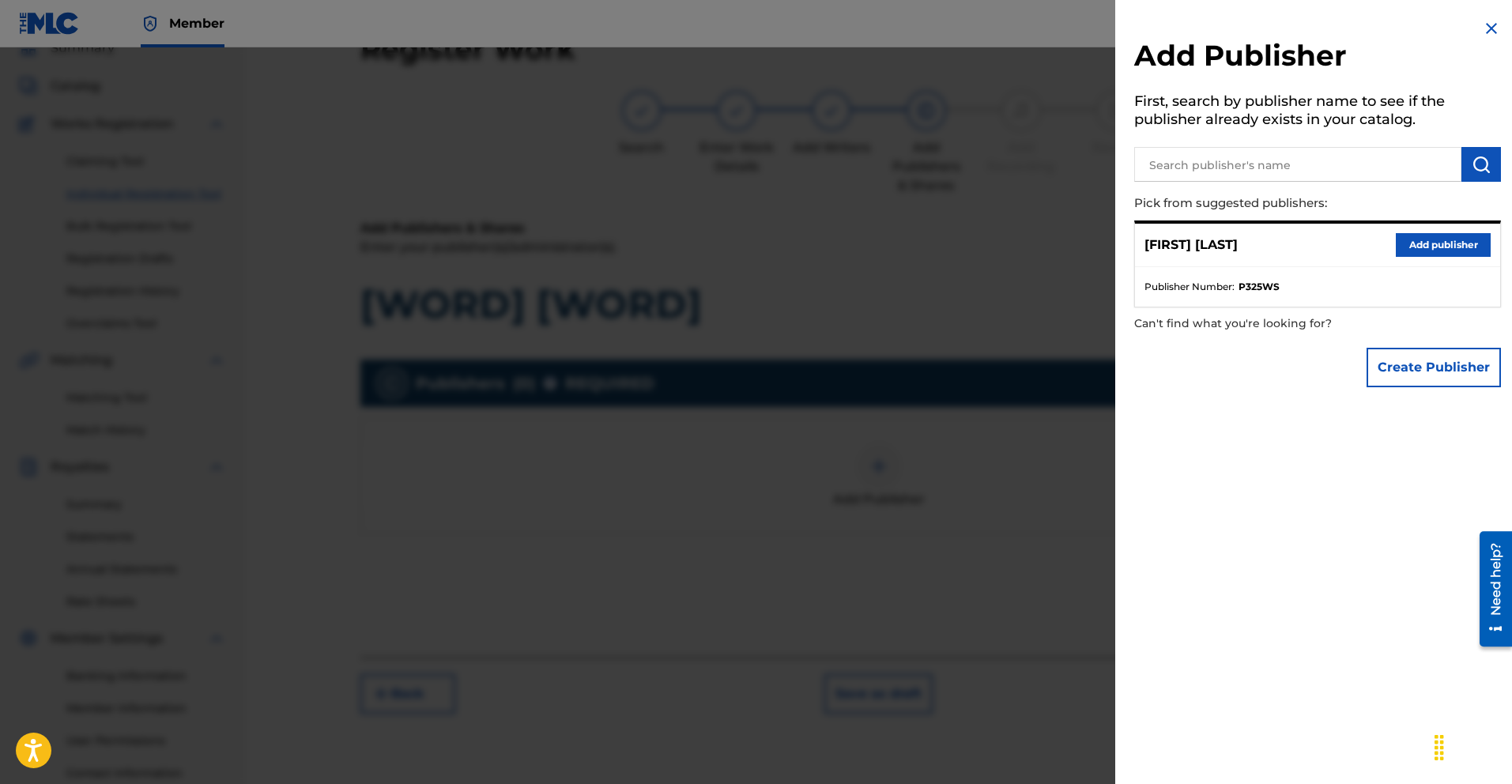 click on "Add publisher" at bounding box center [1443, 245] 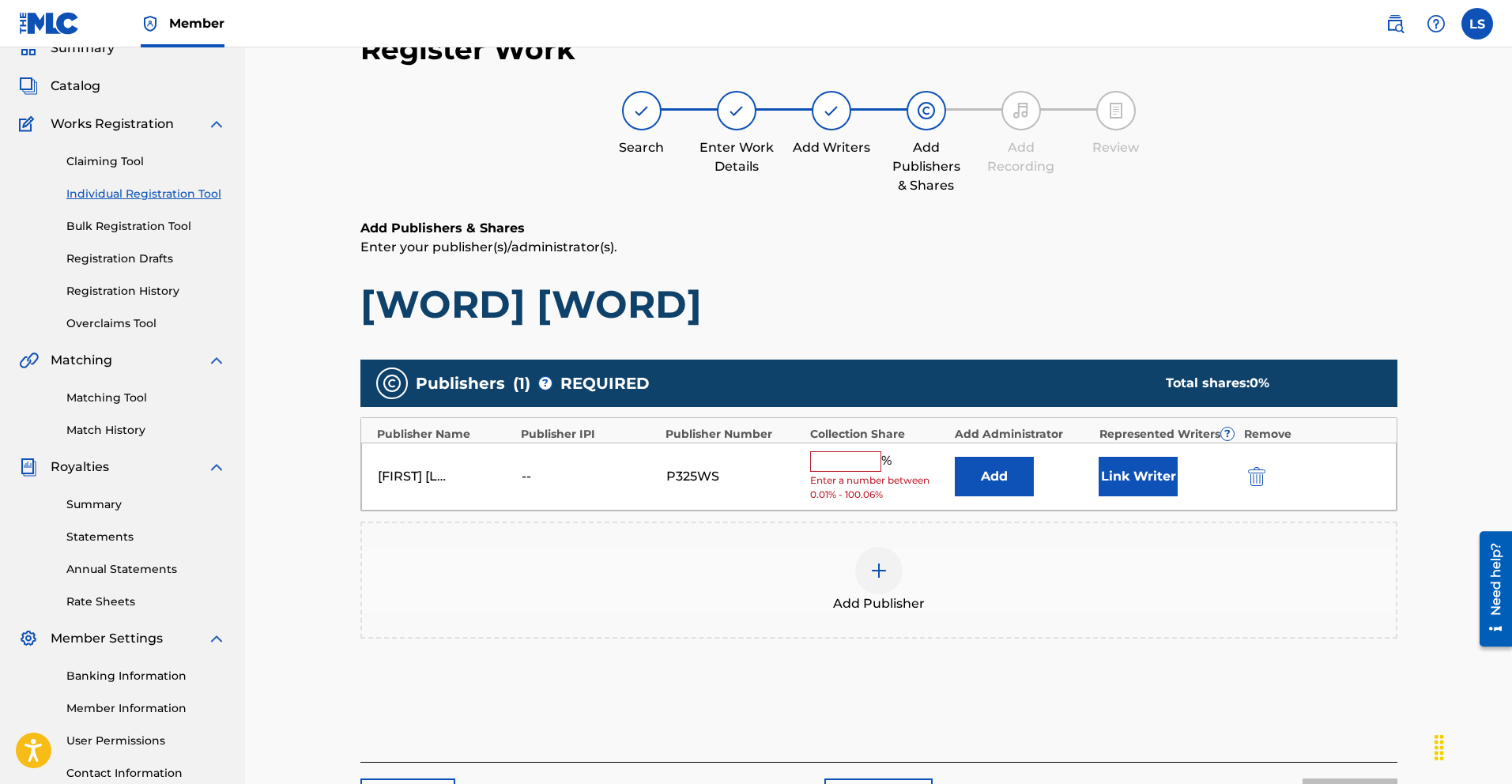 click at bounding box center (846, 462) 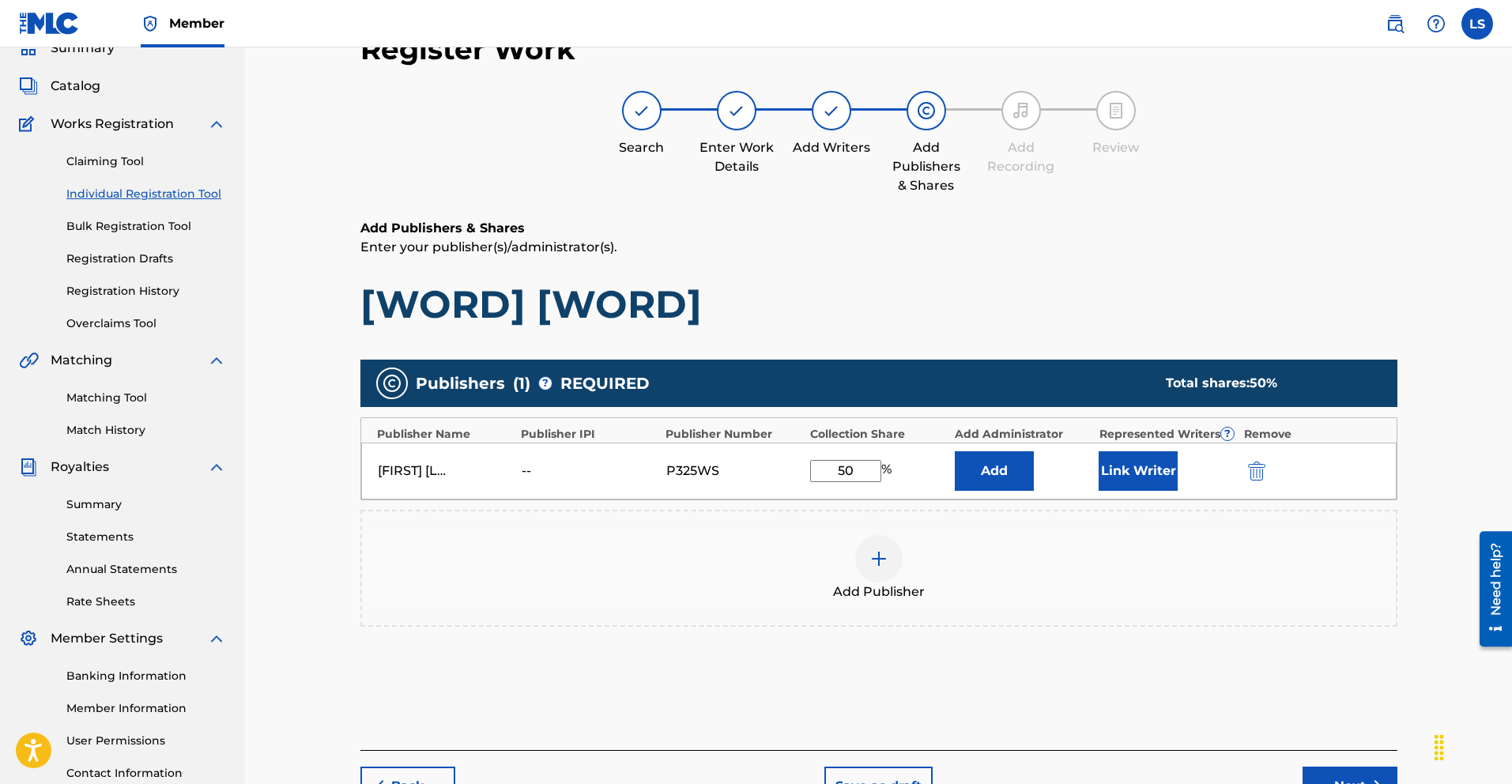 type on "50" 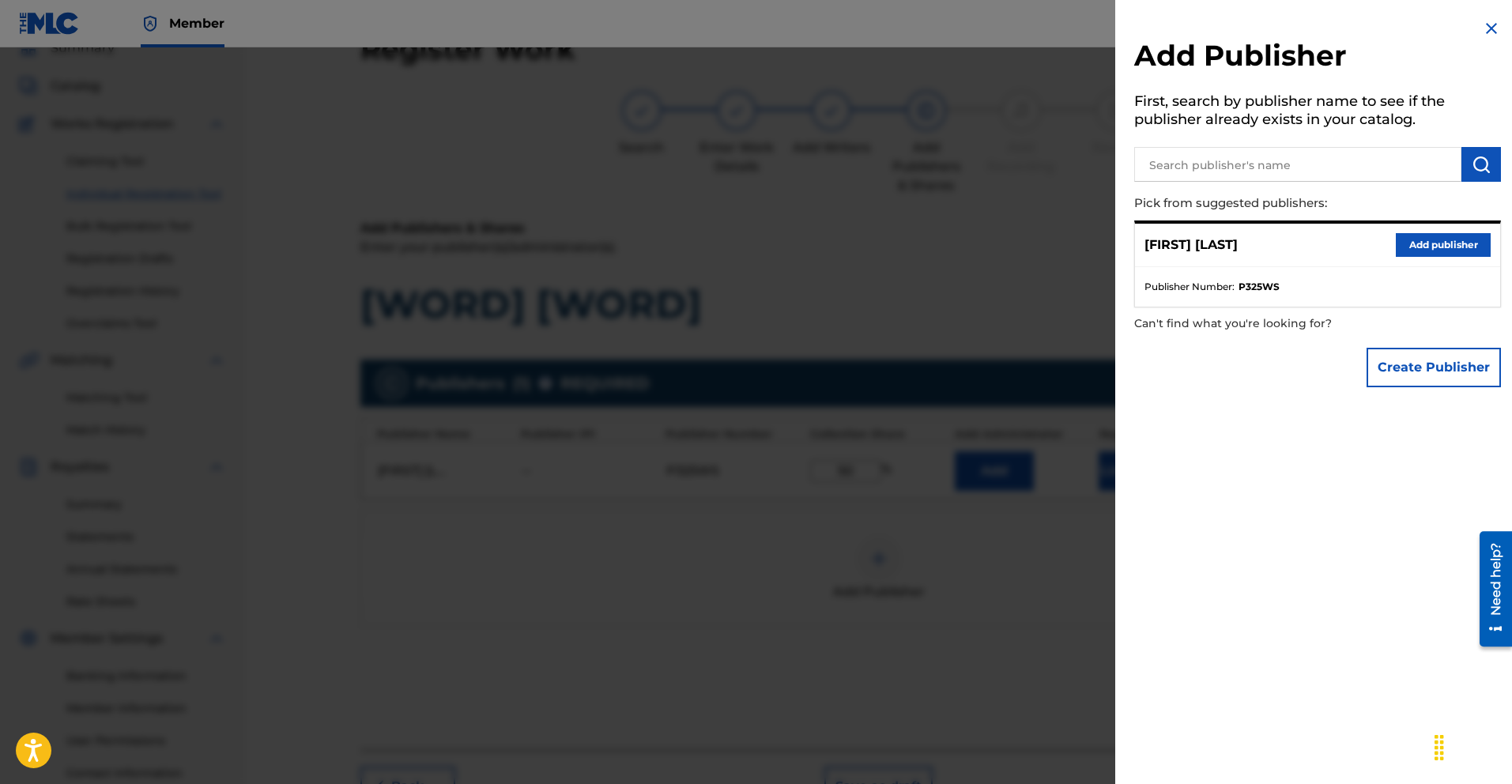 click on "Create Publisher" at bounding box center [1434, 368] 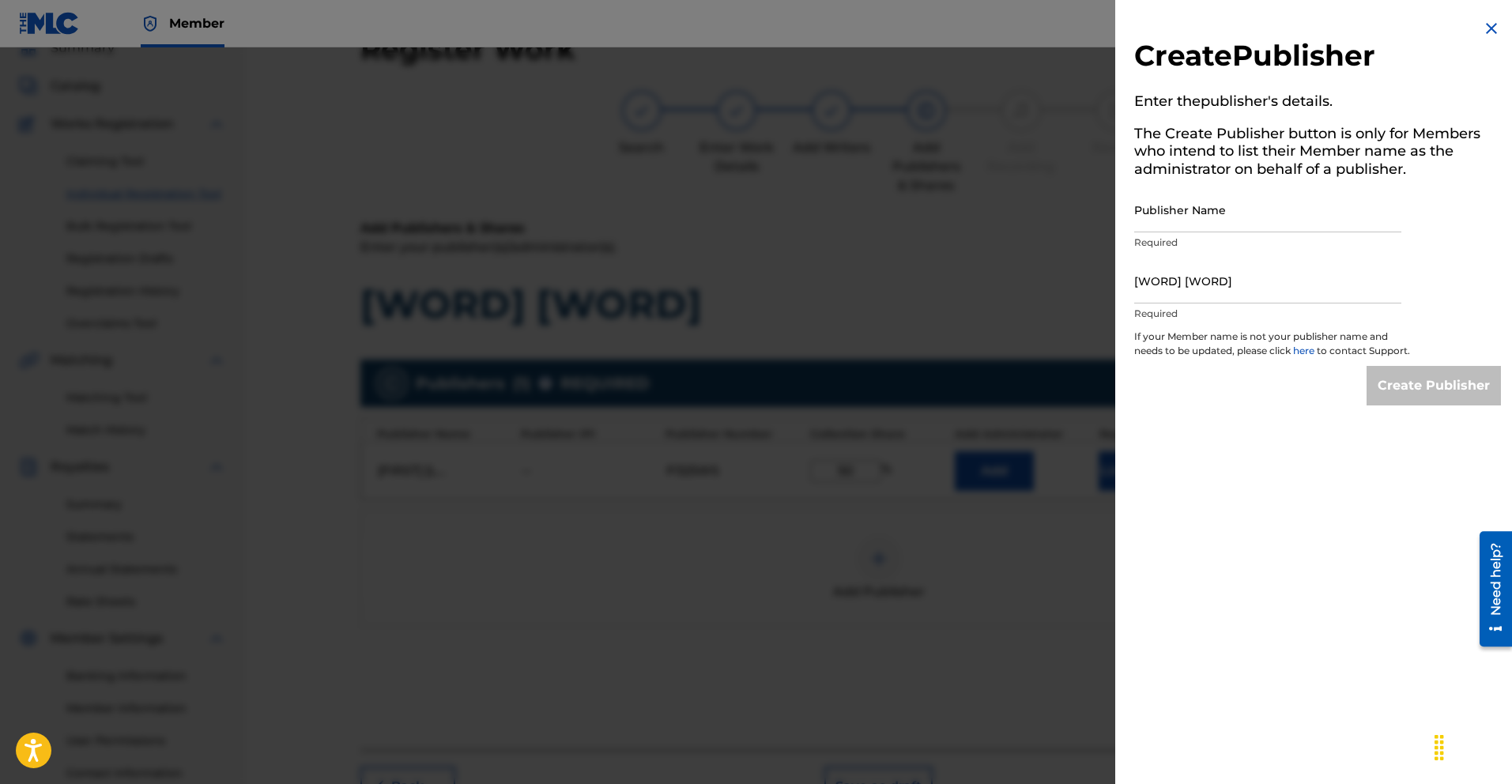 click on "Publisher Name" at bounding box center (1268, 209) 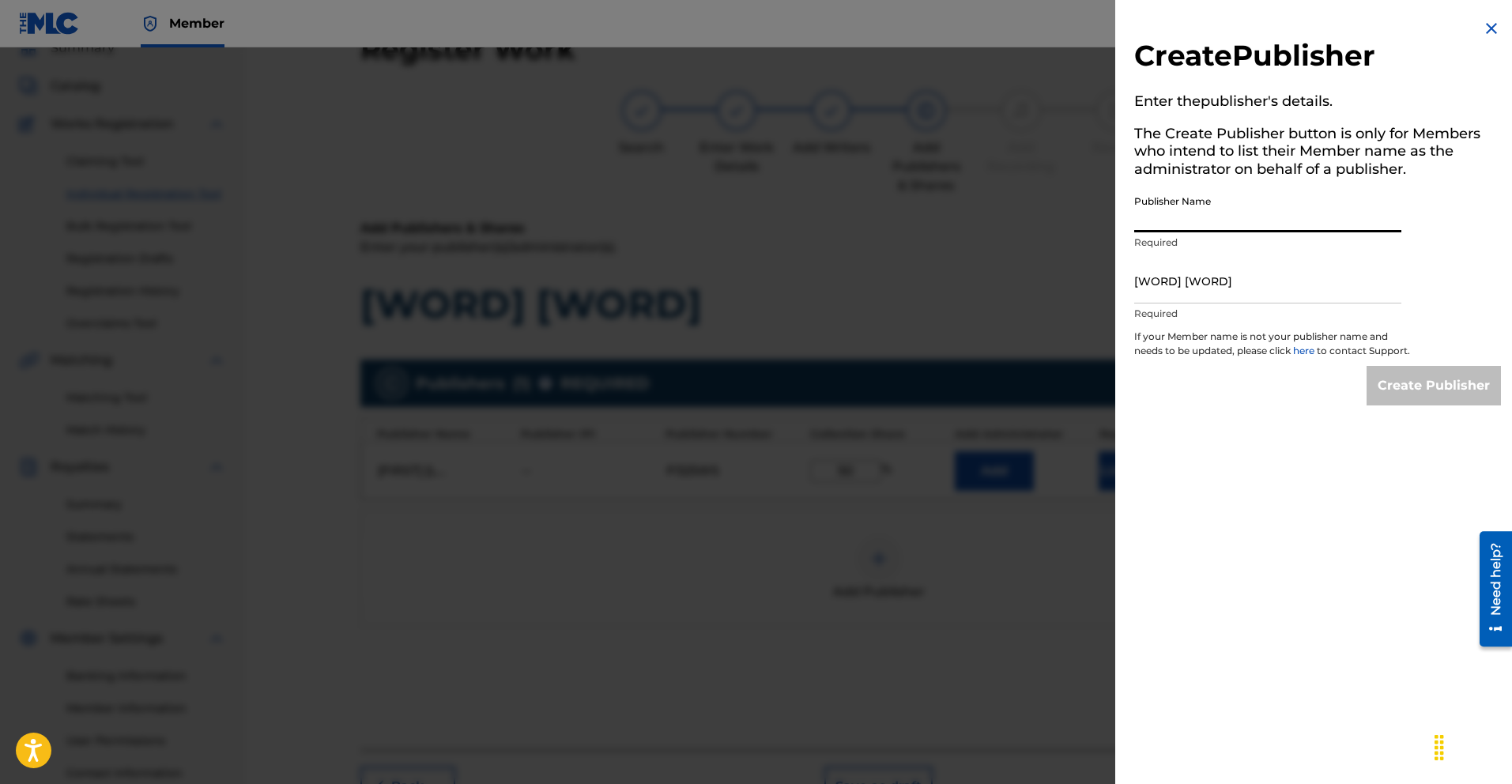 paste on "[FIRST], [LAST]" 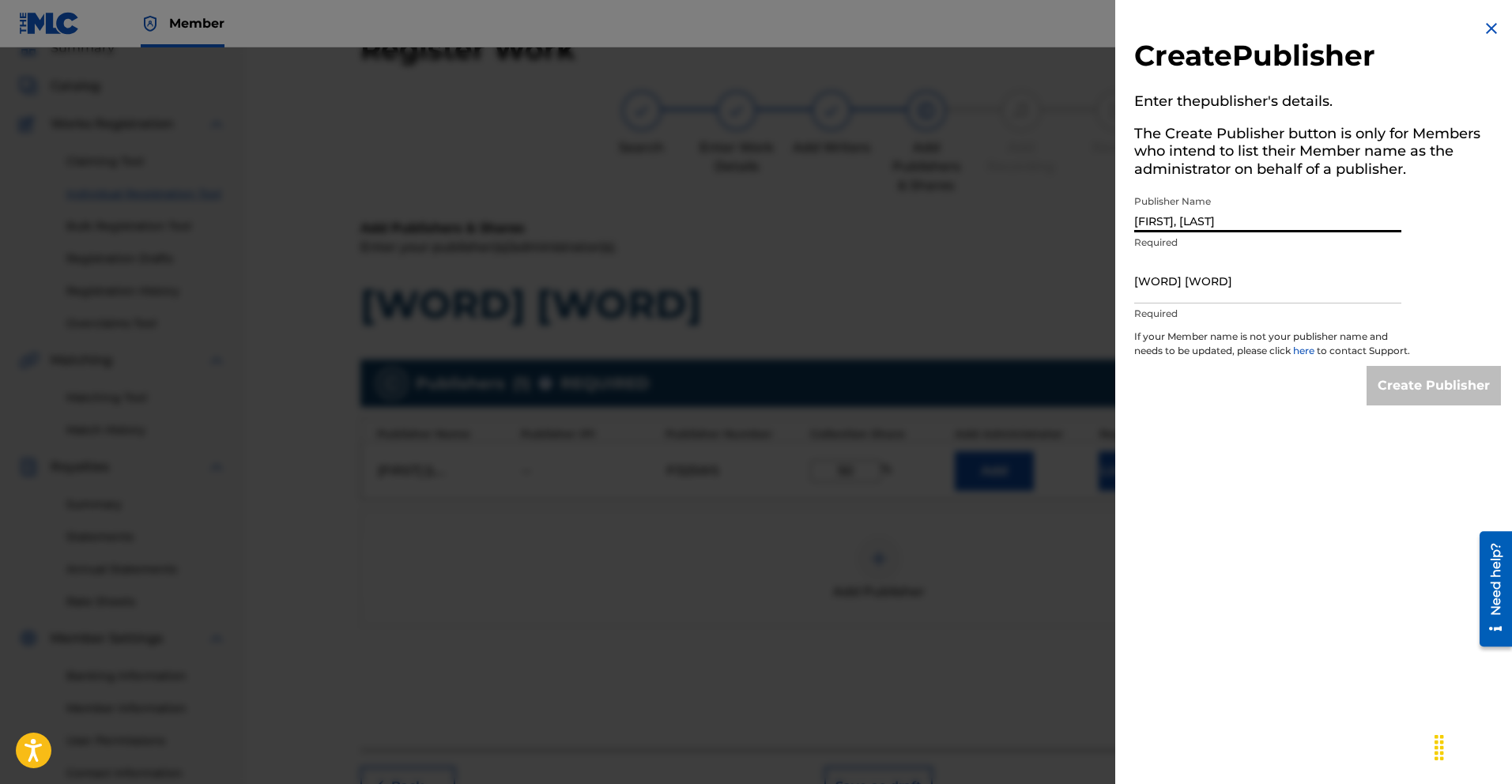 type on "[FIRST], [LAST]" 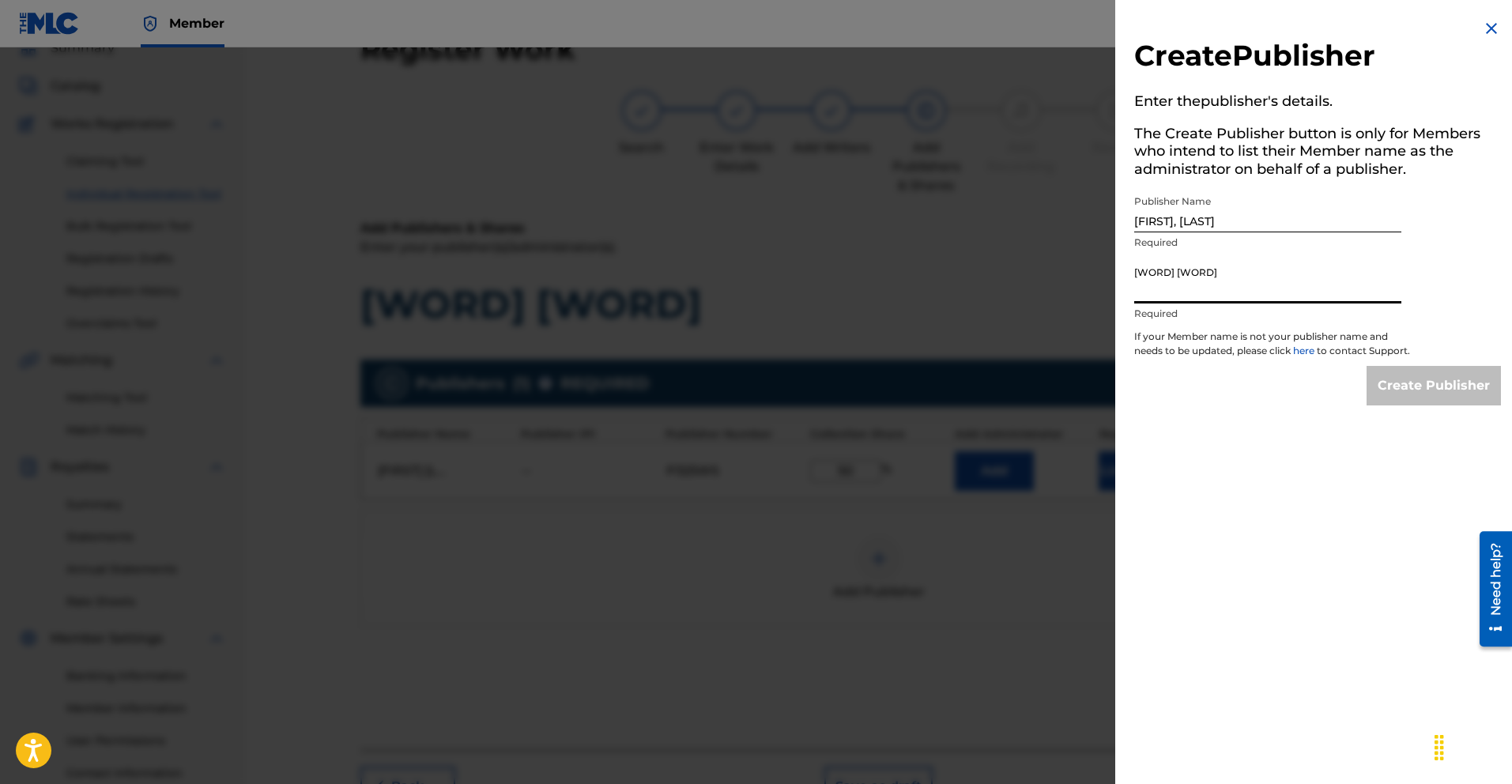paste on "[NUMBER]" 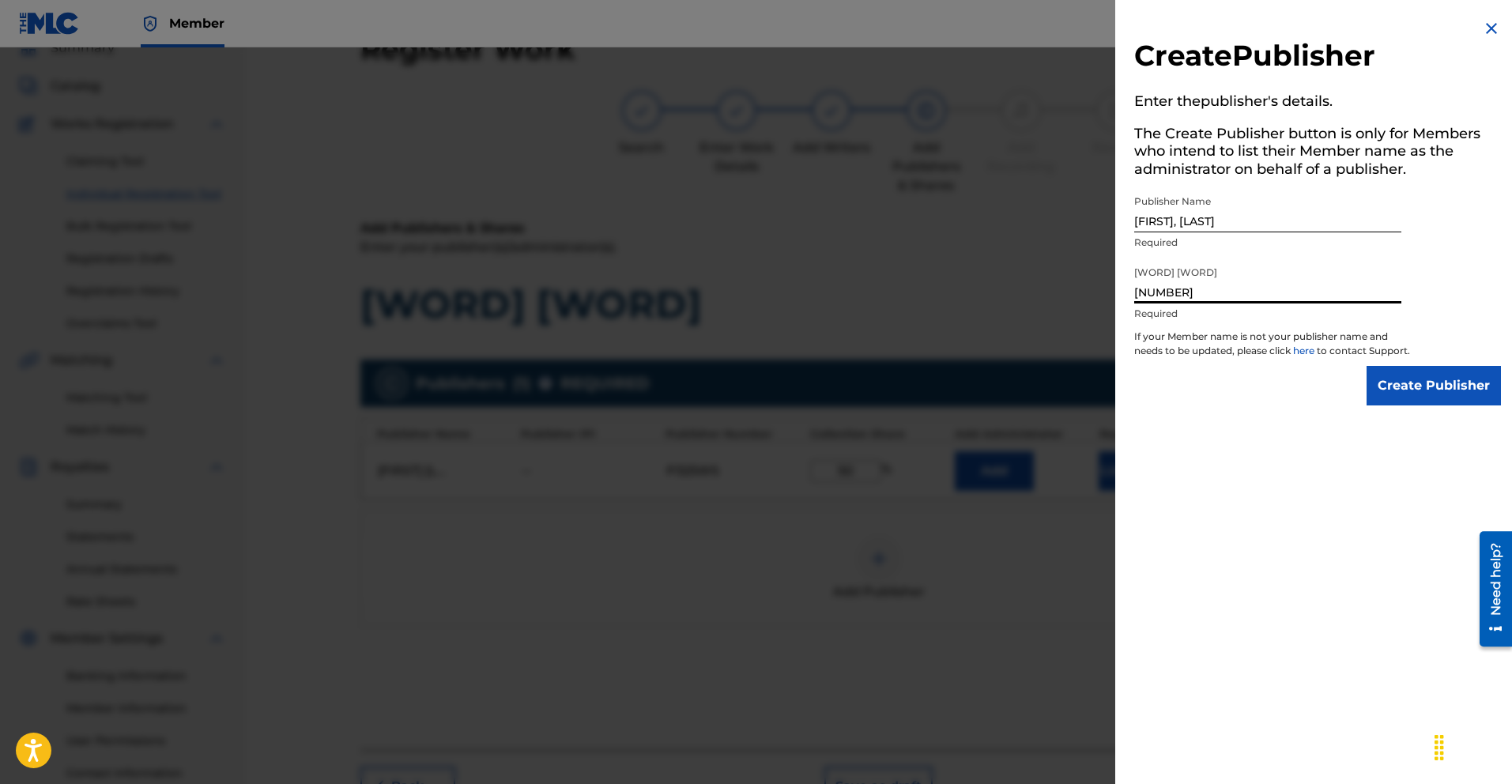 type on "[NUMBER]" 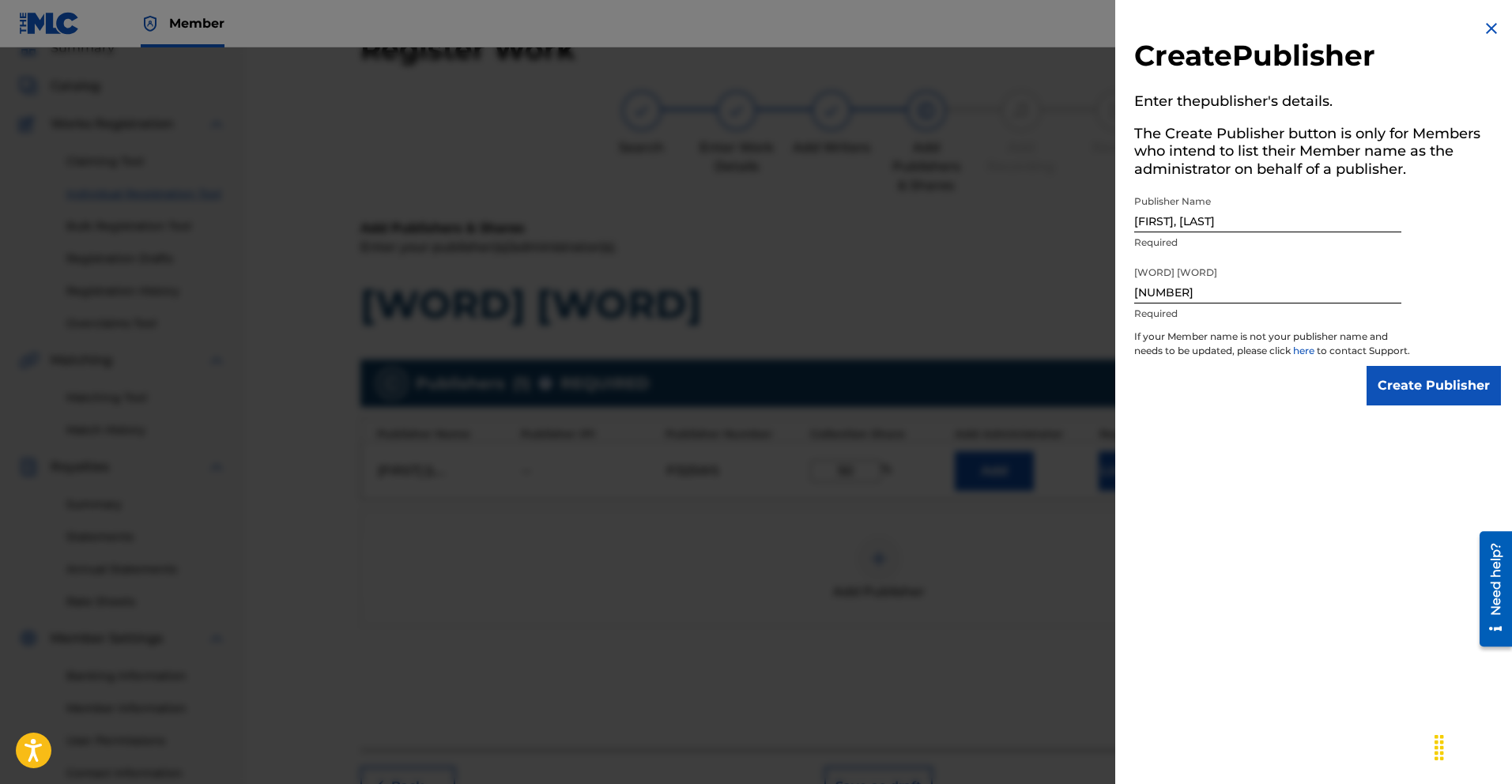 click on "Create Publisher" at bounding box center [1434, 386] 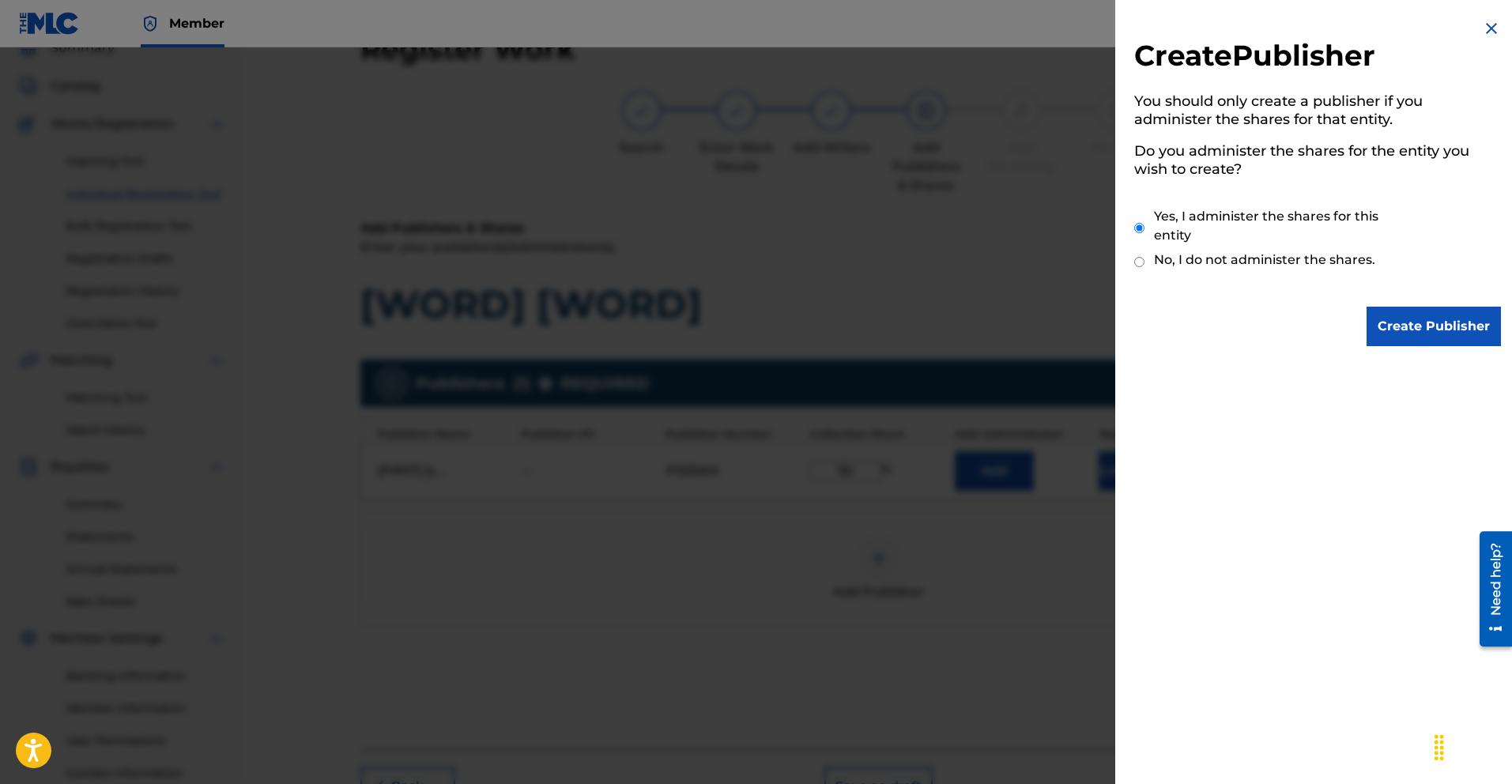 click on "Create Publisher" at bounding box center [1434, 326] 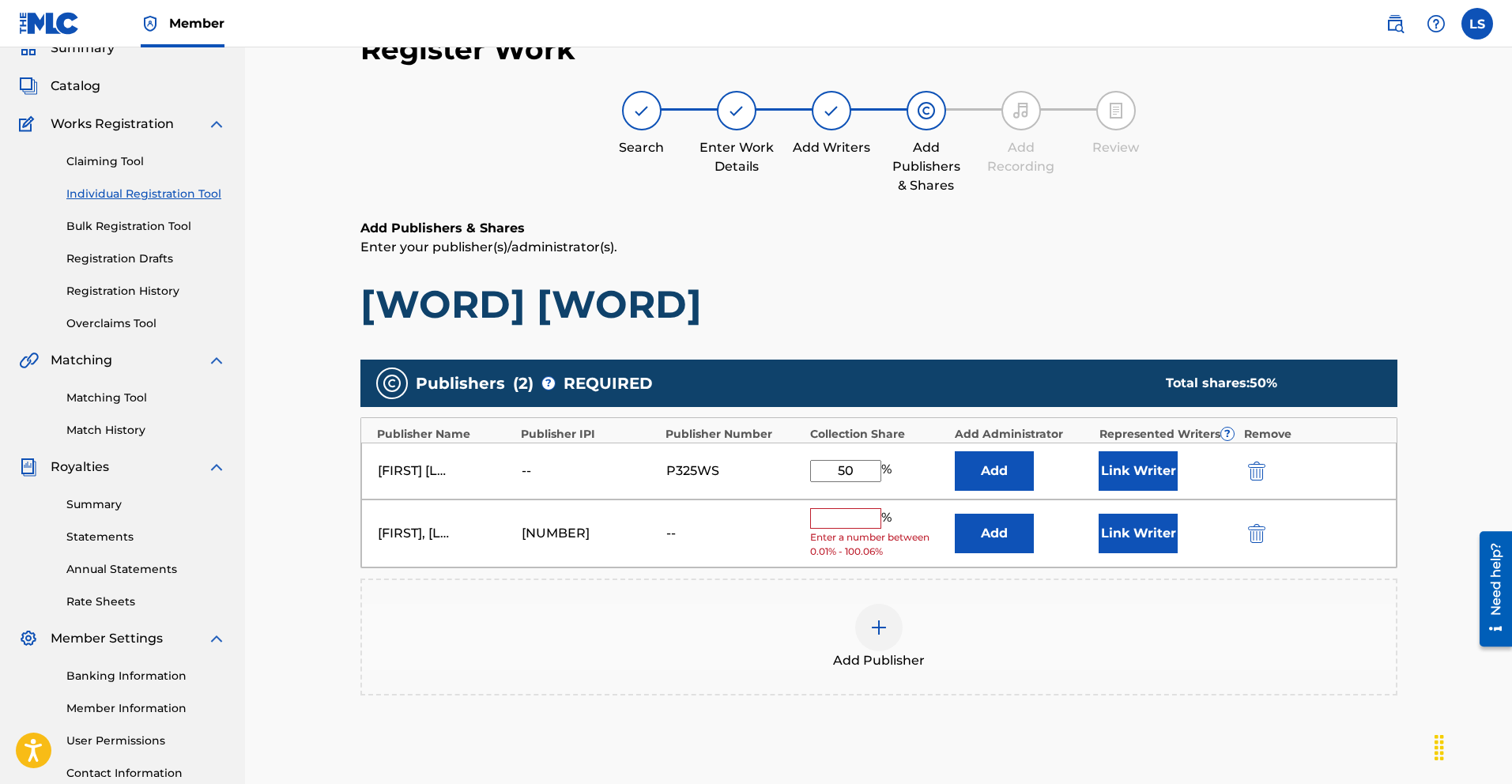 drag, startPoint x: 844, startPoint y: 533, endPoint x: 845, endPoint y: 518, distance: 15.033296 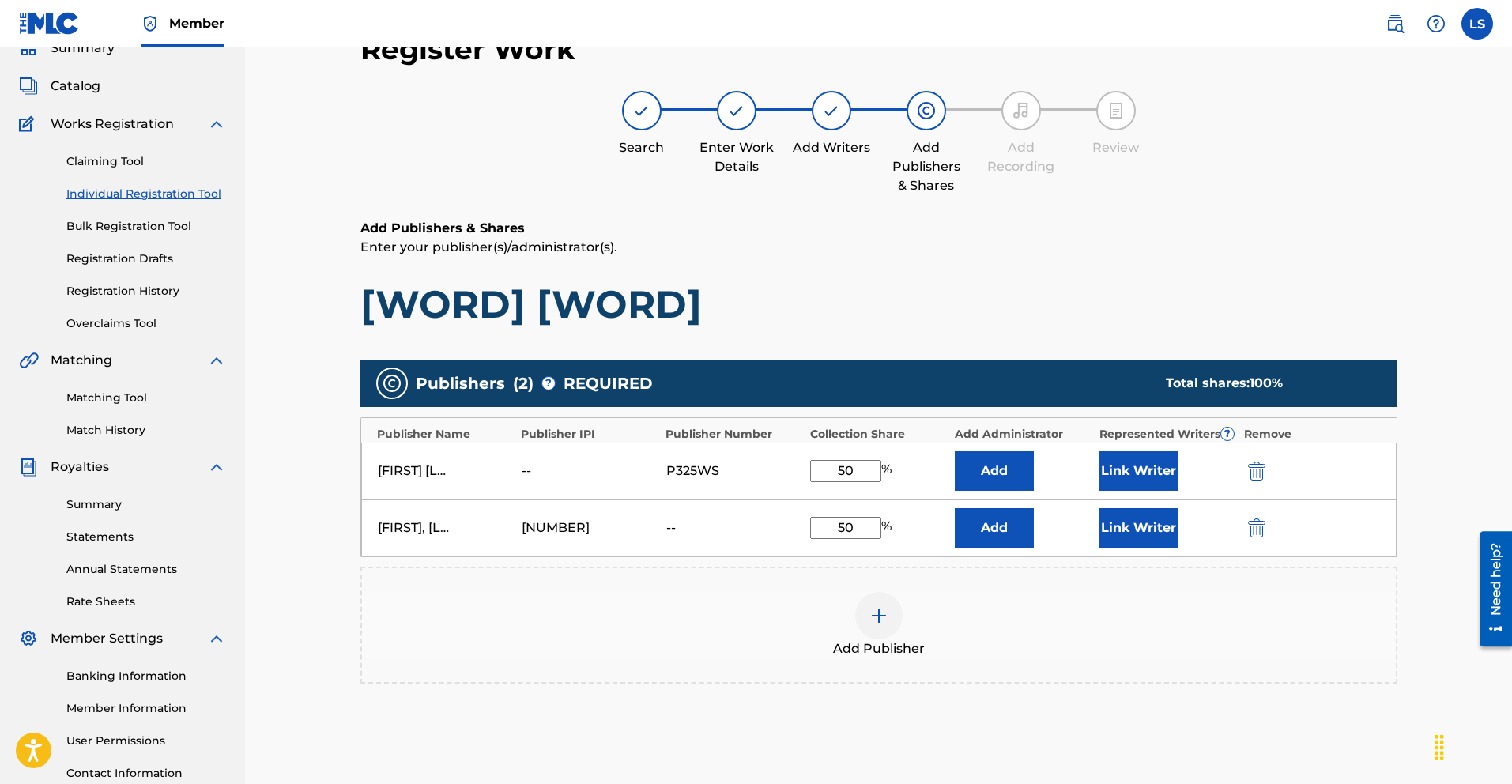type on "50" 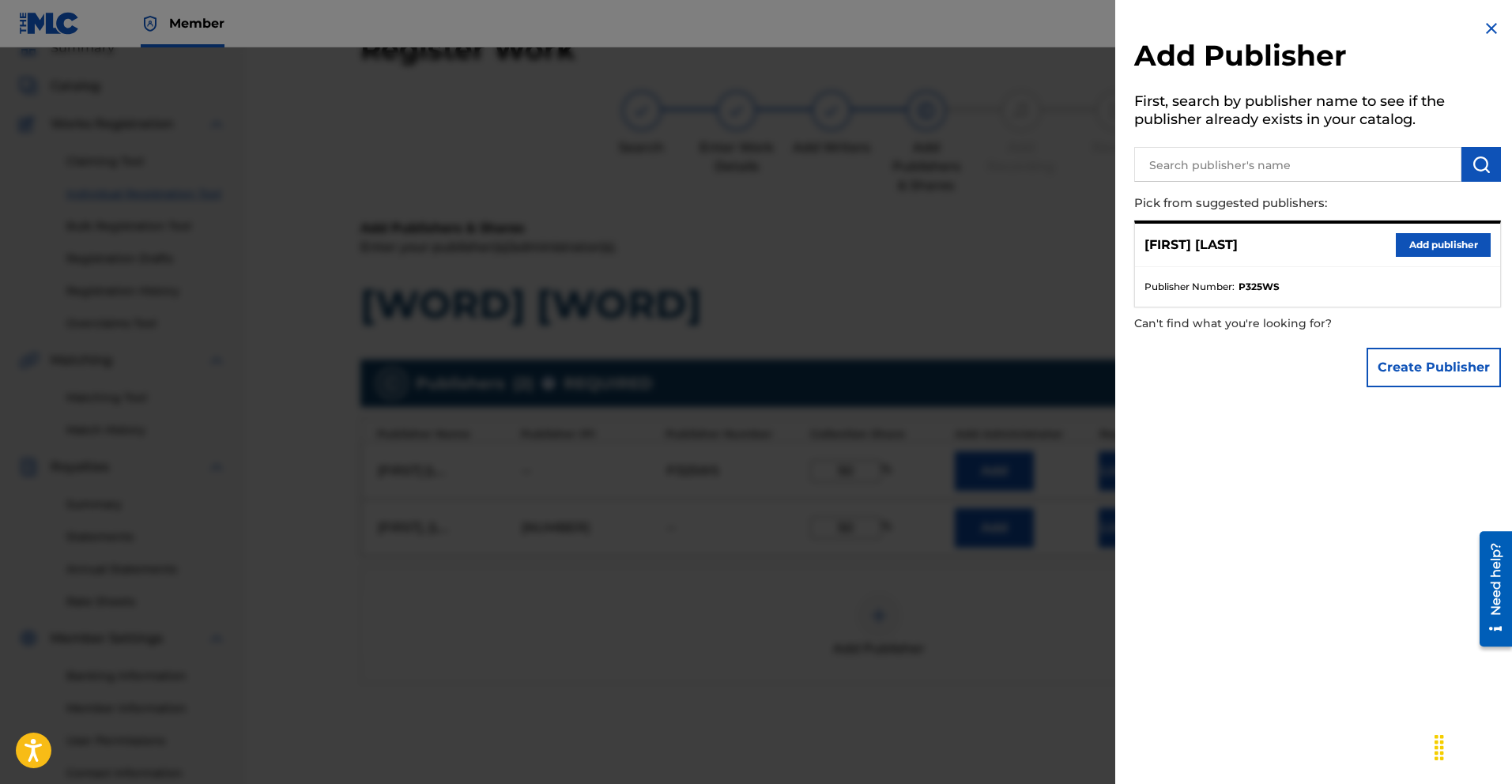 click at bounding box center [756, 439] 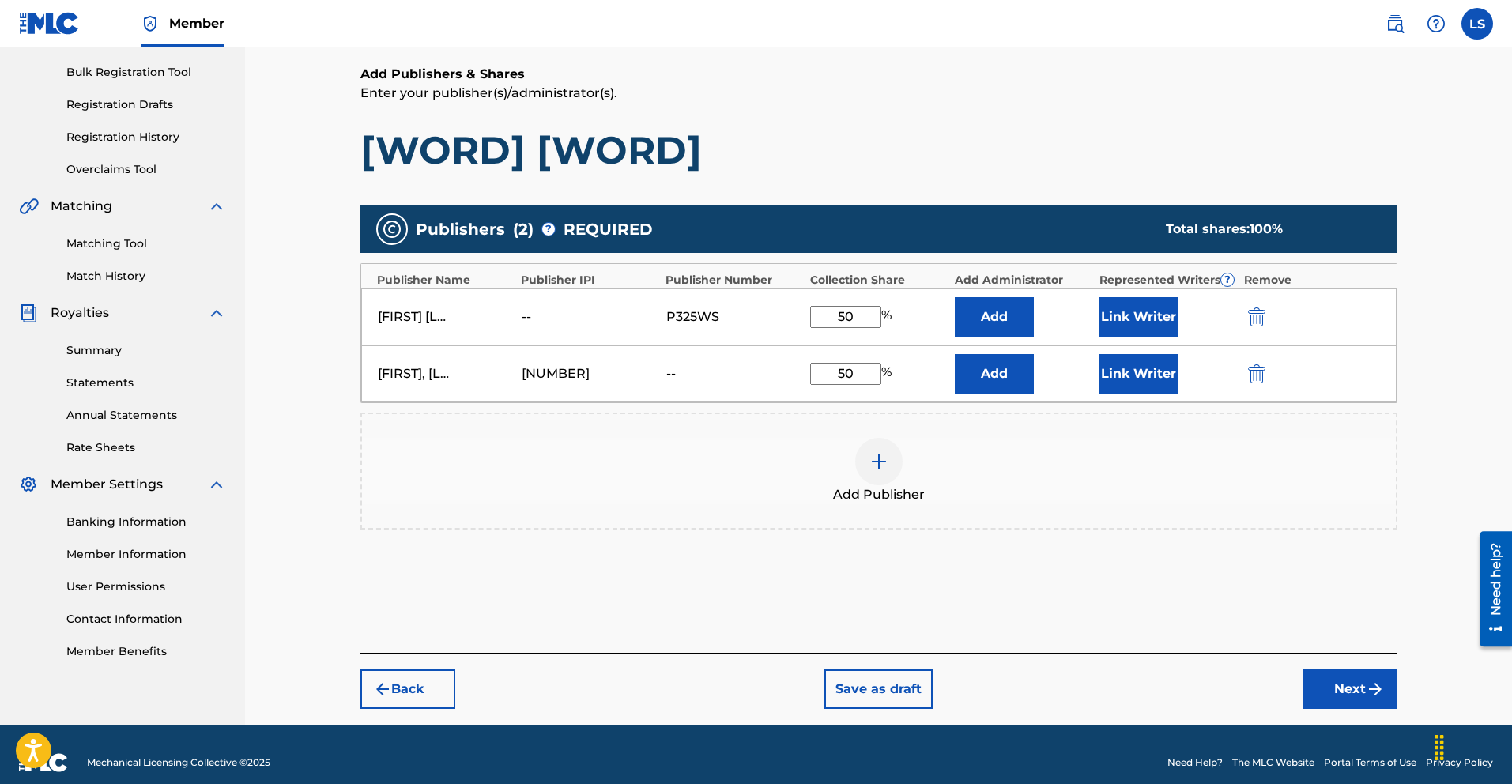 scroll, scrollTop: 242, scrollLeft: 0, axis: vertical 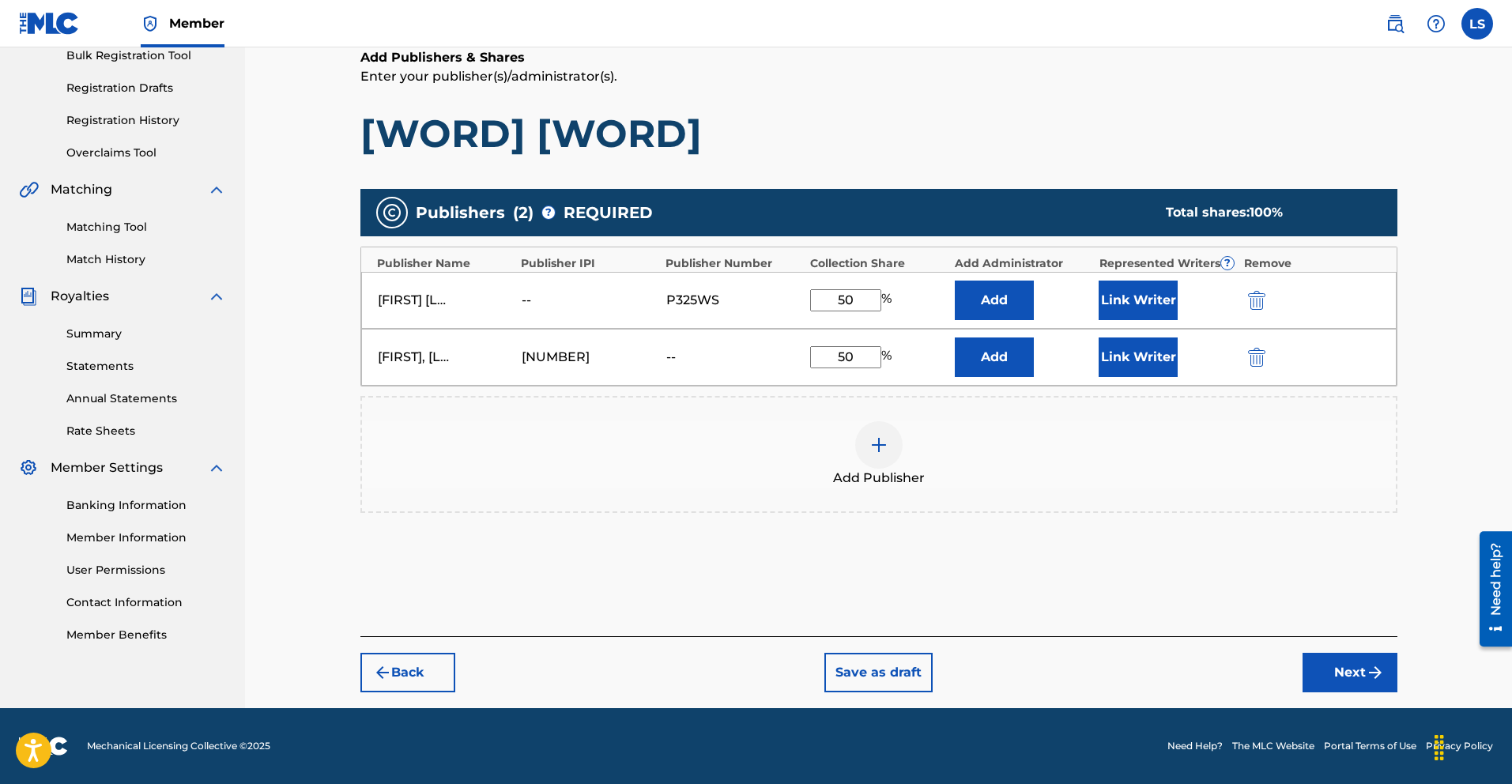click on "Next" at bounding box center [1350, 673] 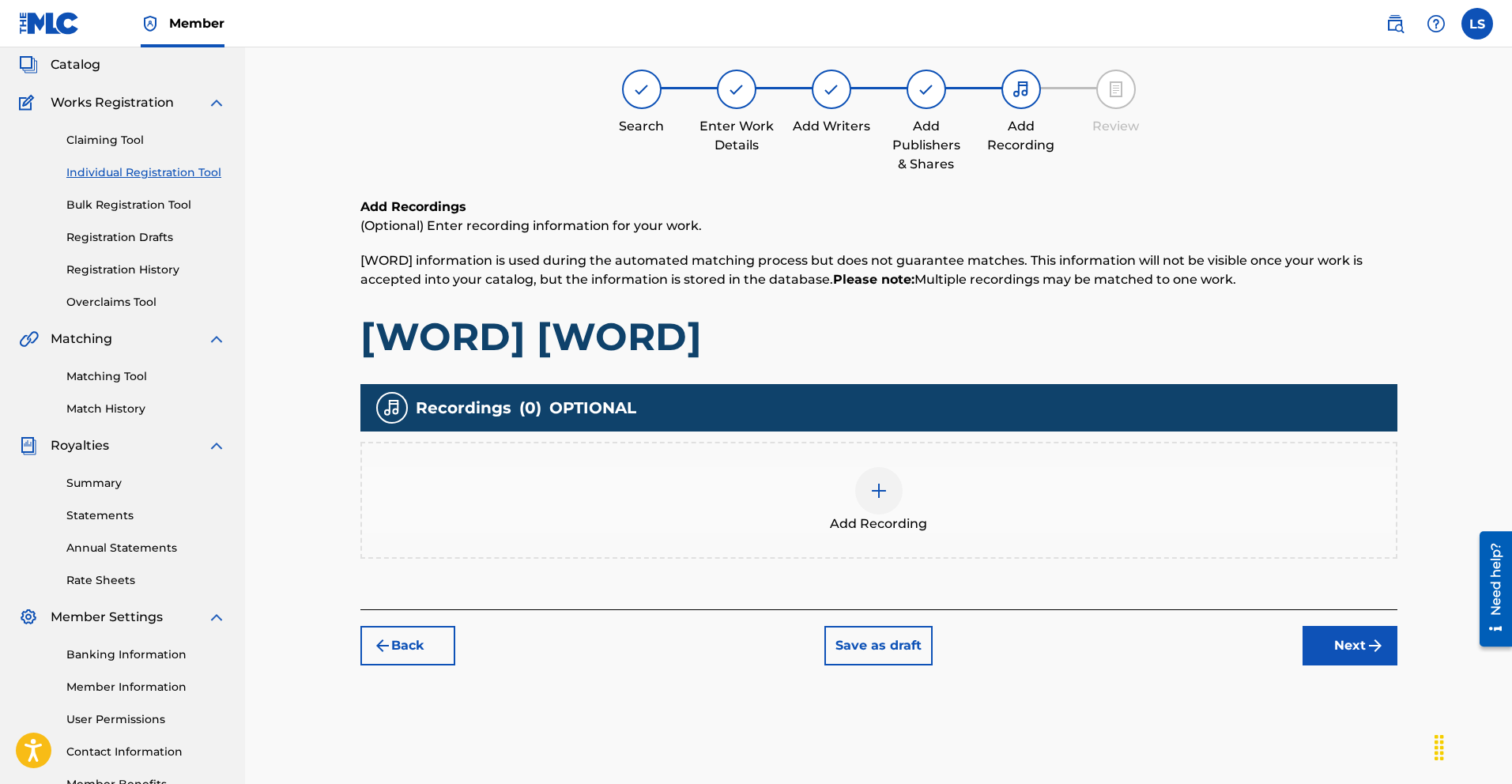 scroll, scrollTop: 71, scrollLeft: 0, axis: vertical 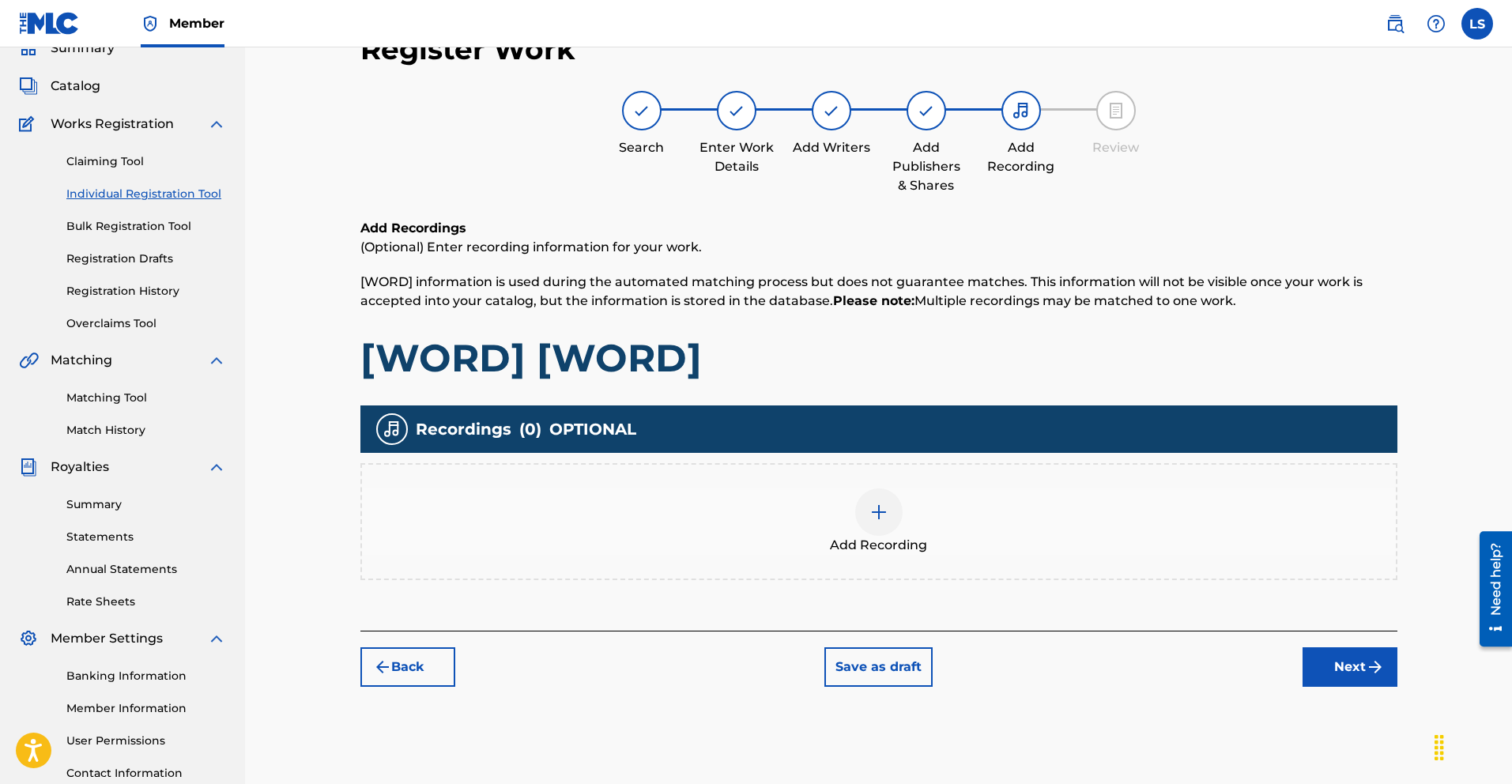 click at bounding box center [879, 512] 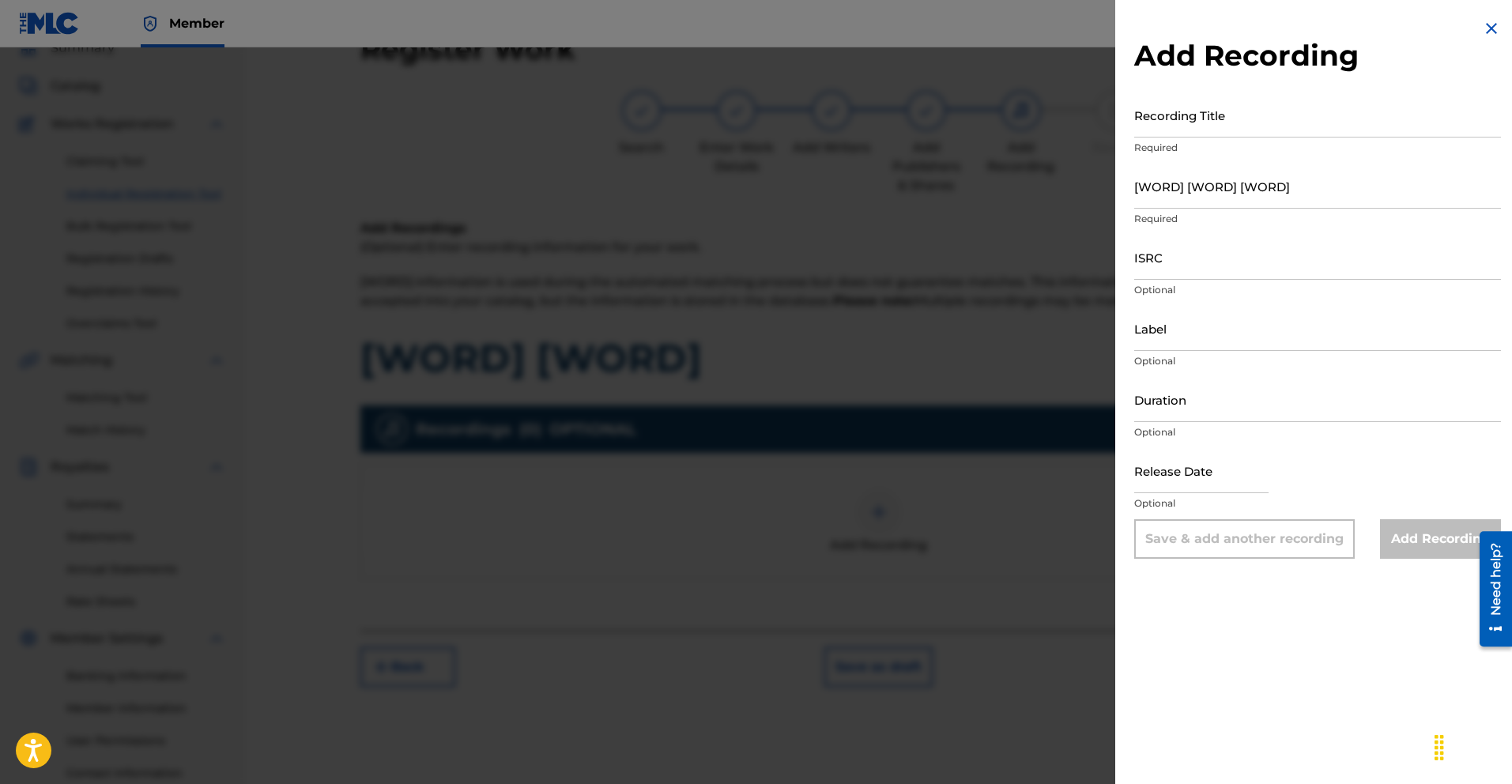 click on "Recording Title" at bounding box center (1318, 115) 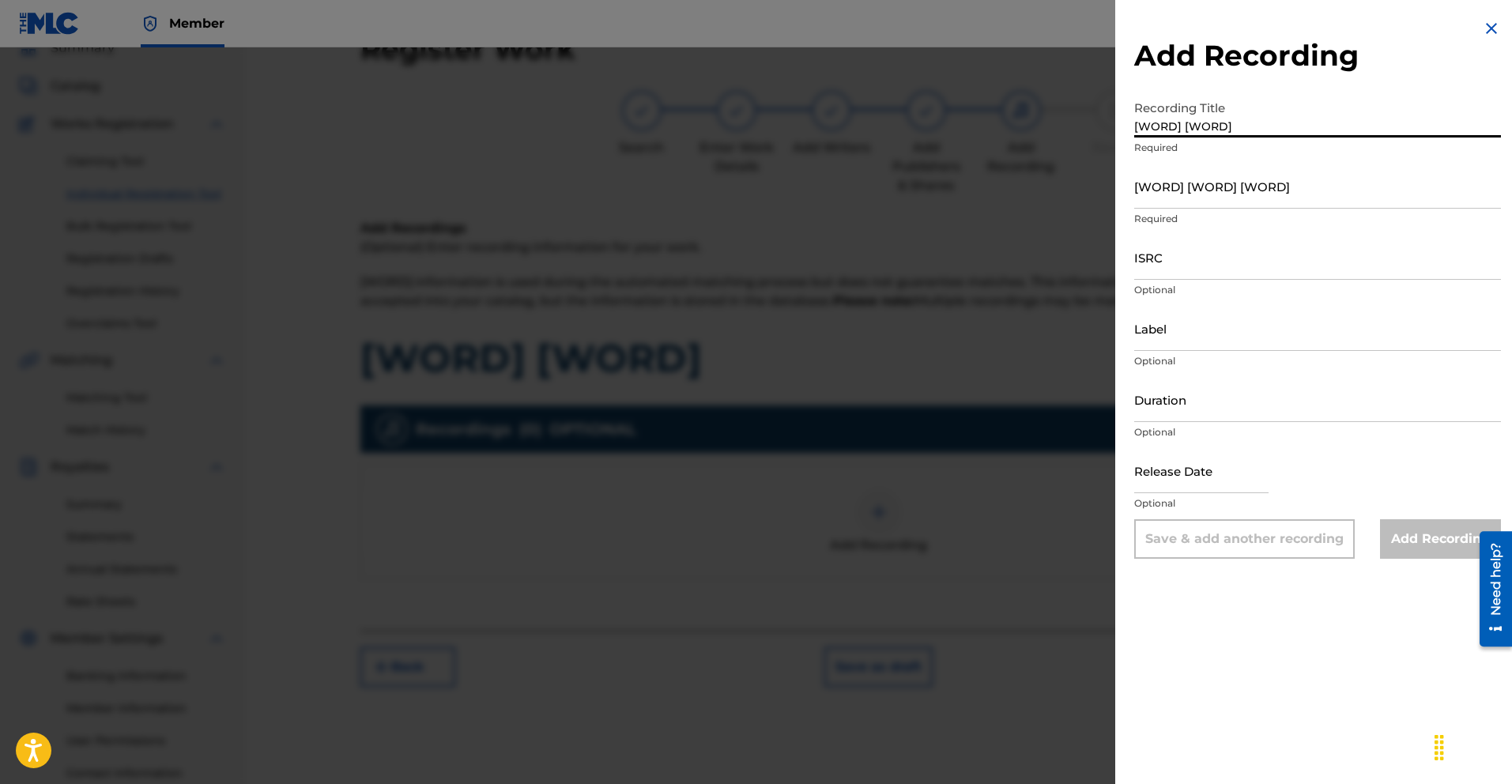 type on "[WORD] [WORD]" 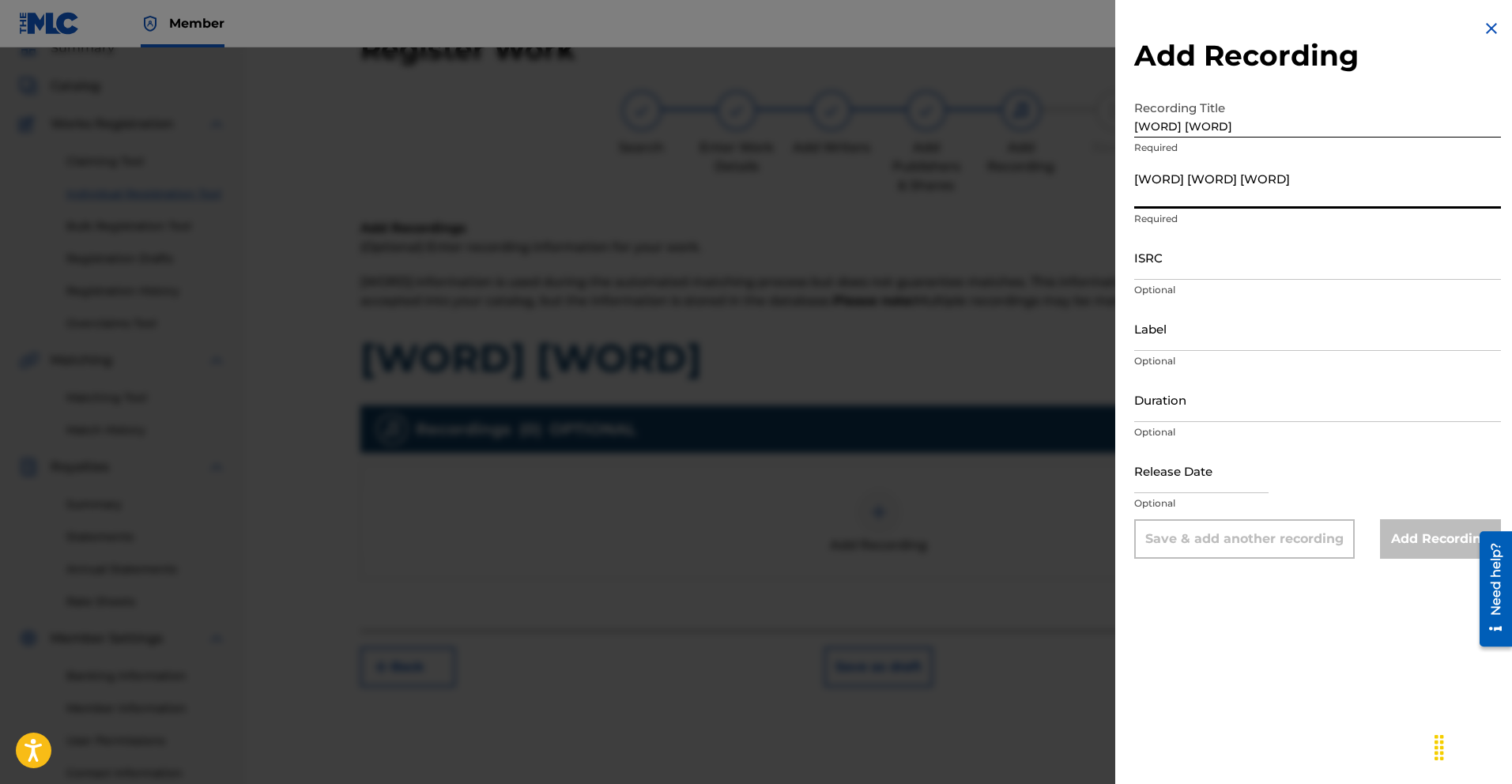 click on "[WORD] [WORD] [WORD]" at bounding box center [1318, 186] 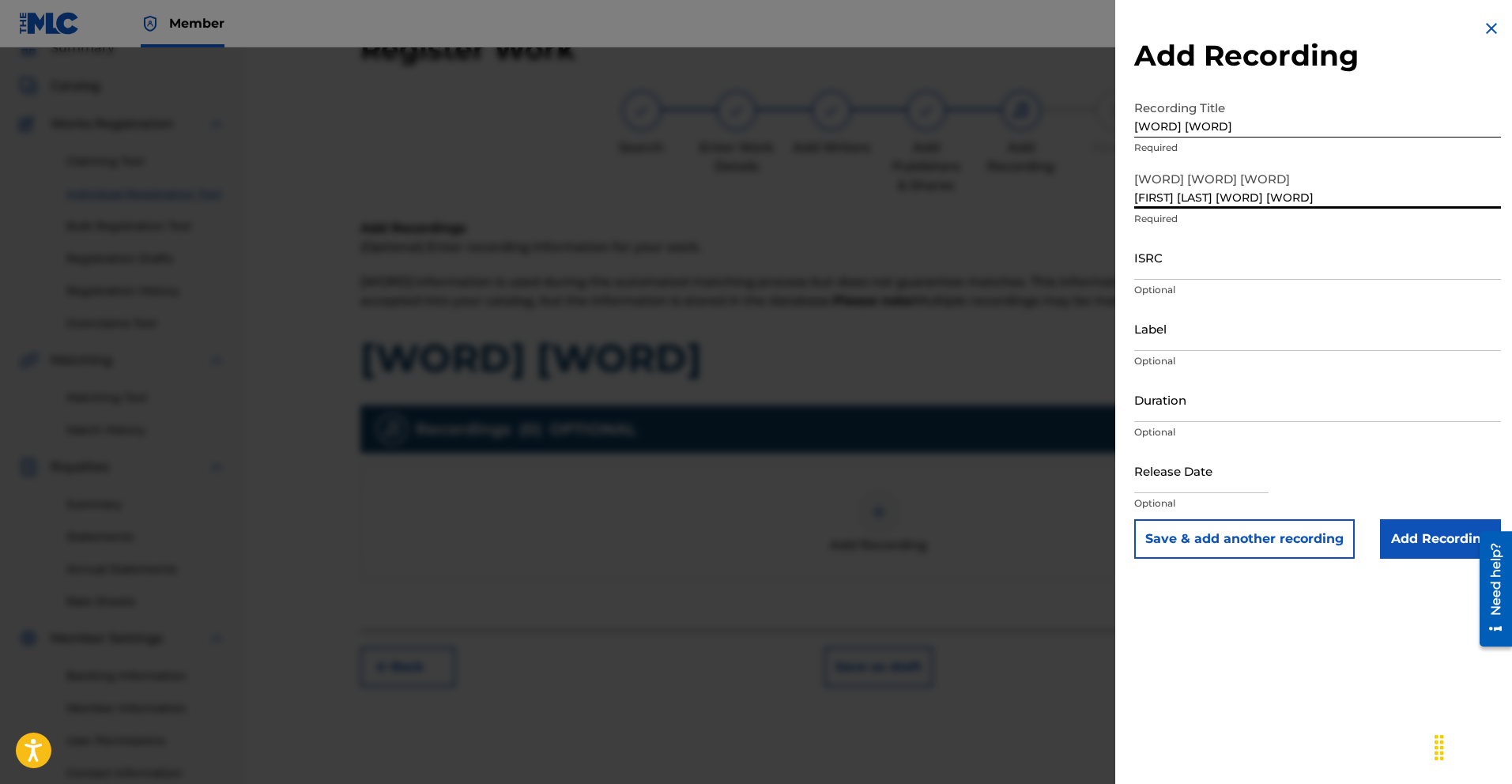 type on "[FIRST] [LAST] [WORD] [WORD]" 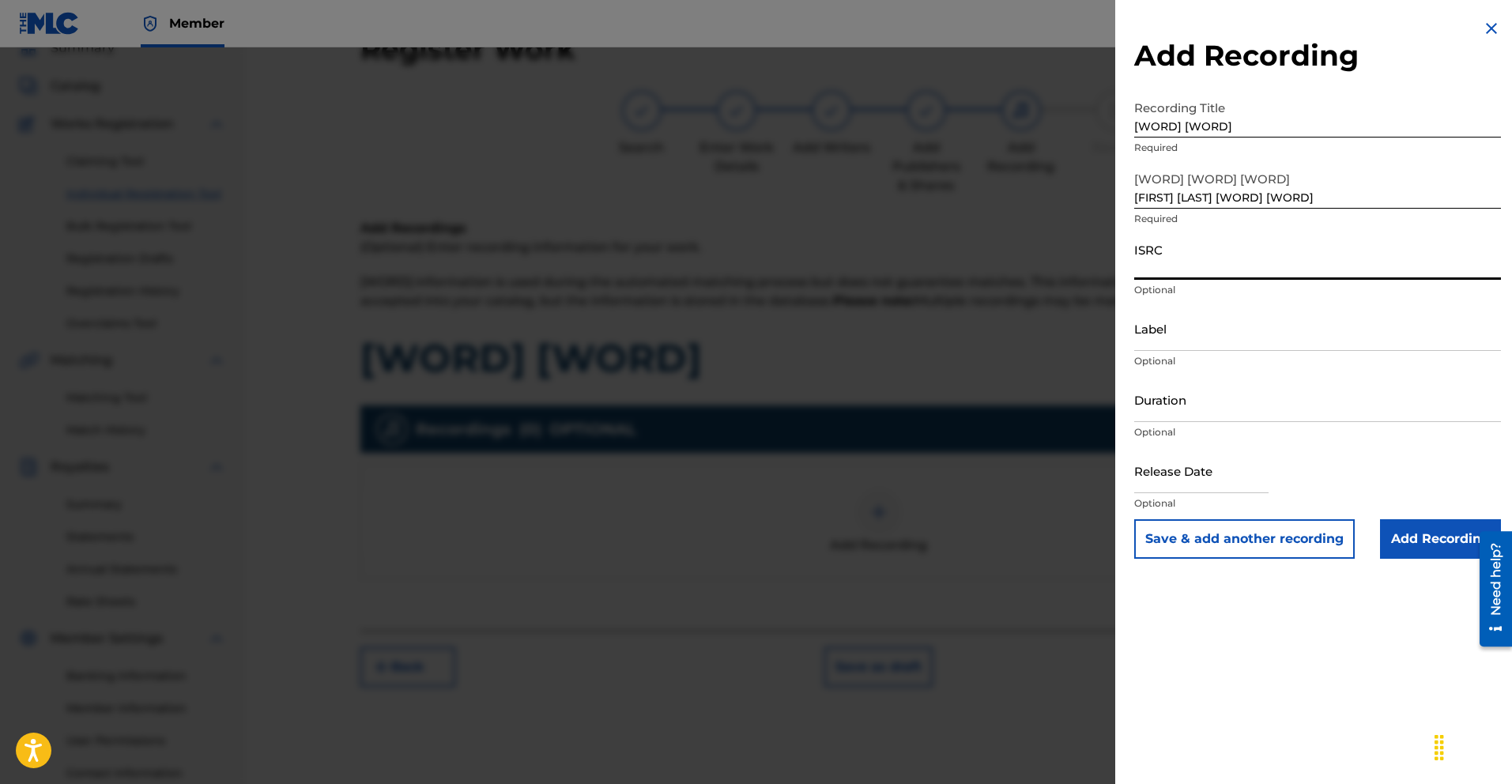 type on "QMEU32511165" 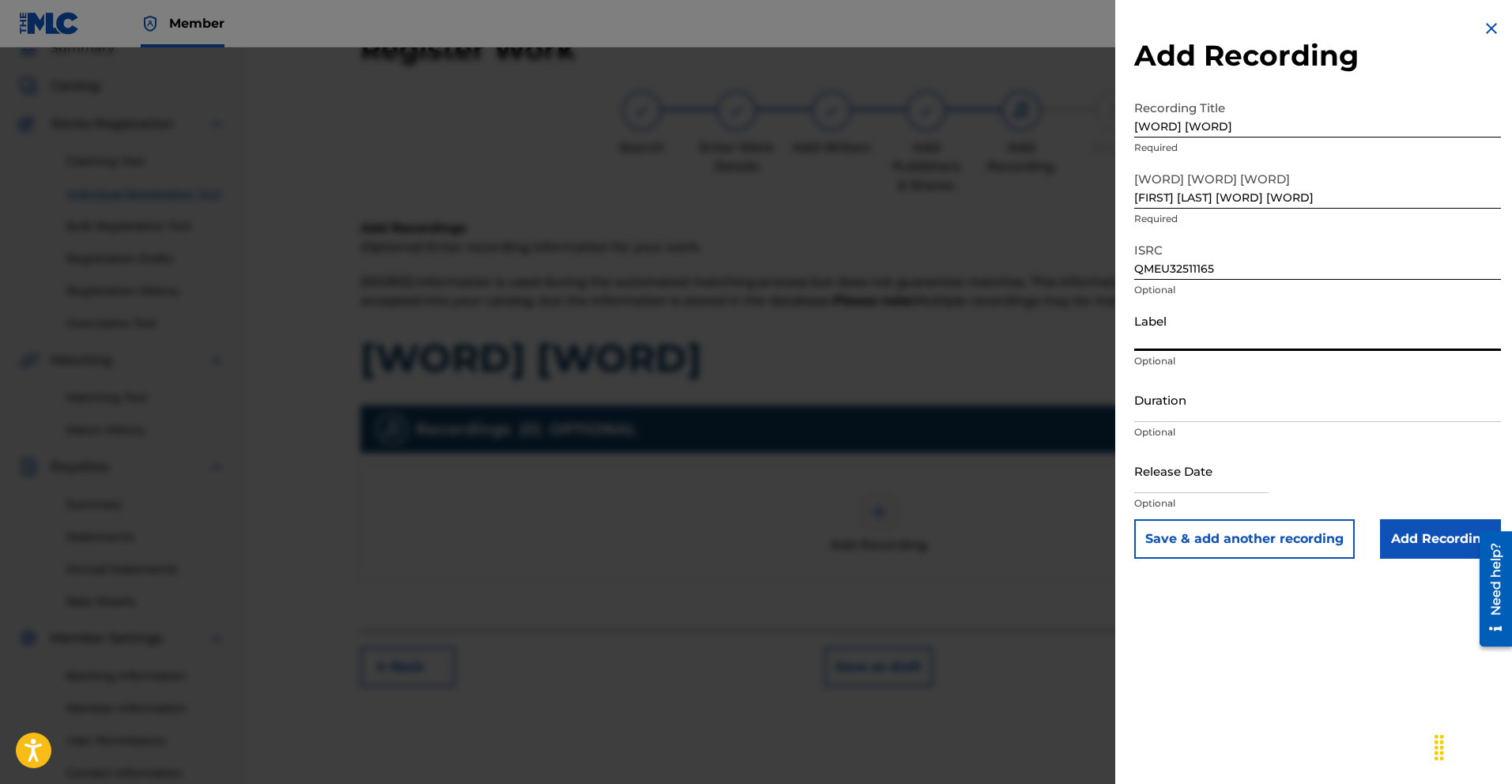 click on "Label" at bounding box center (1318, 328) 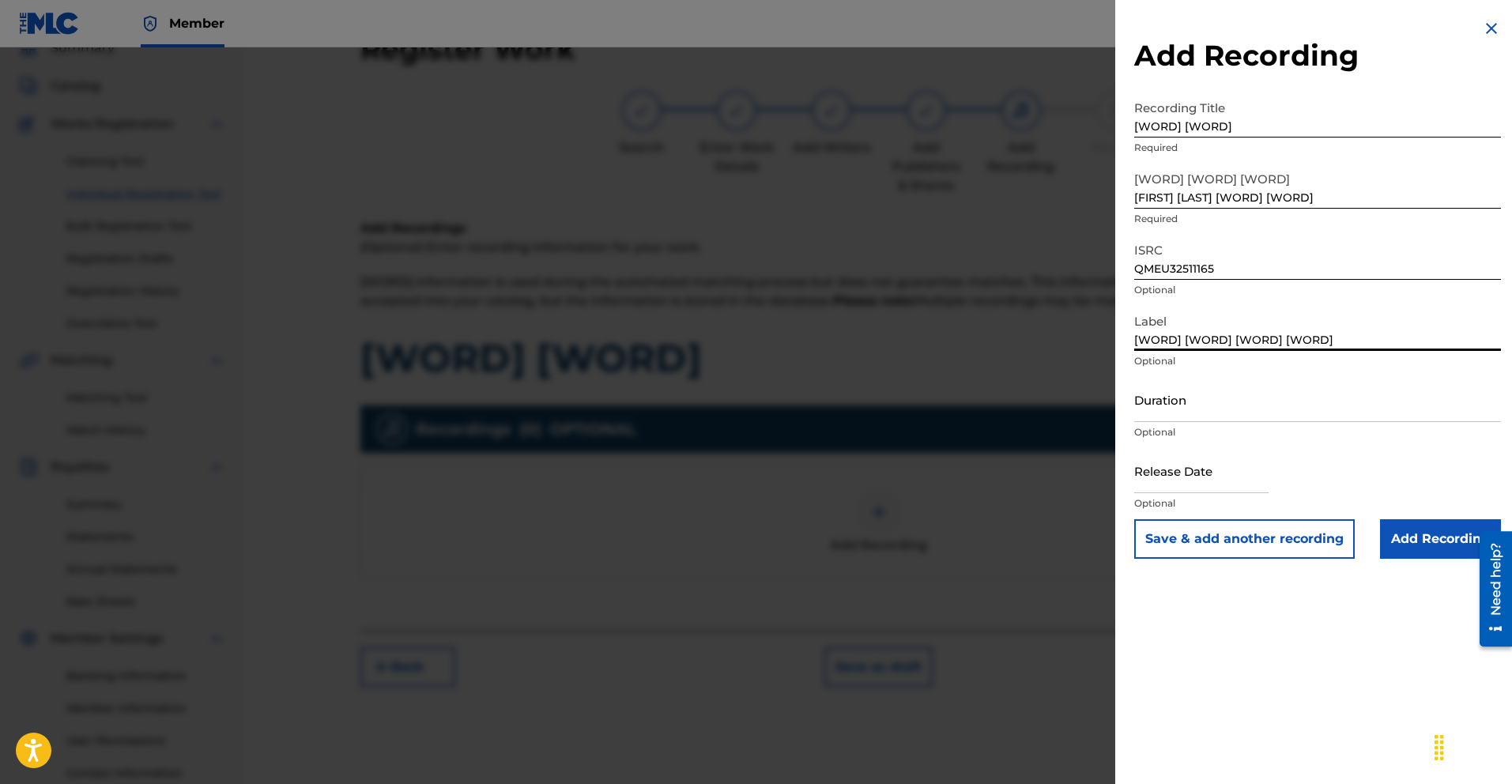 type on "[WORD] [WORD] [WORD] [WORD]" 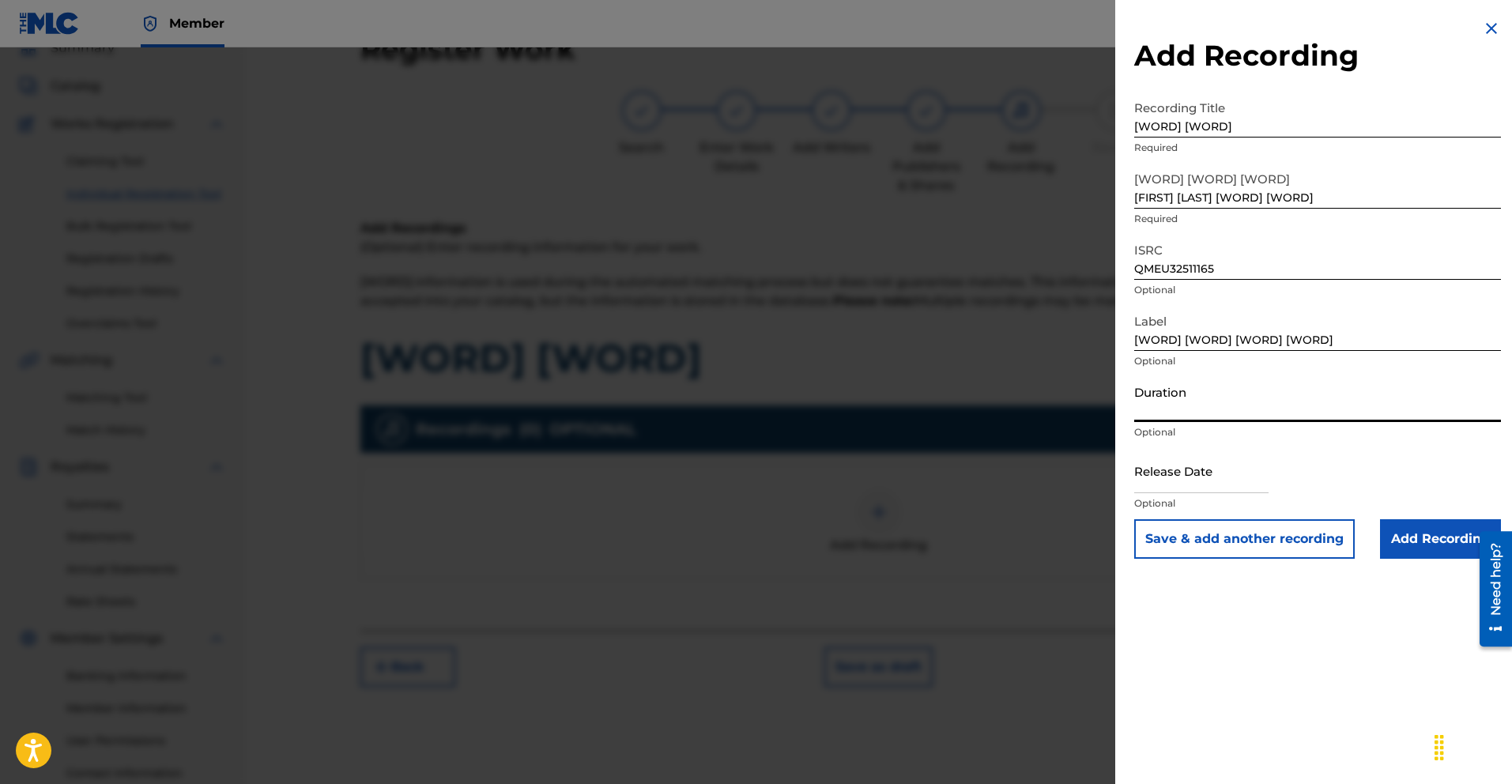 click on "Duration" at bounding box center [1318, 399] 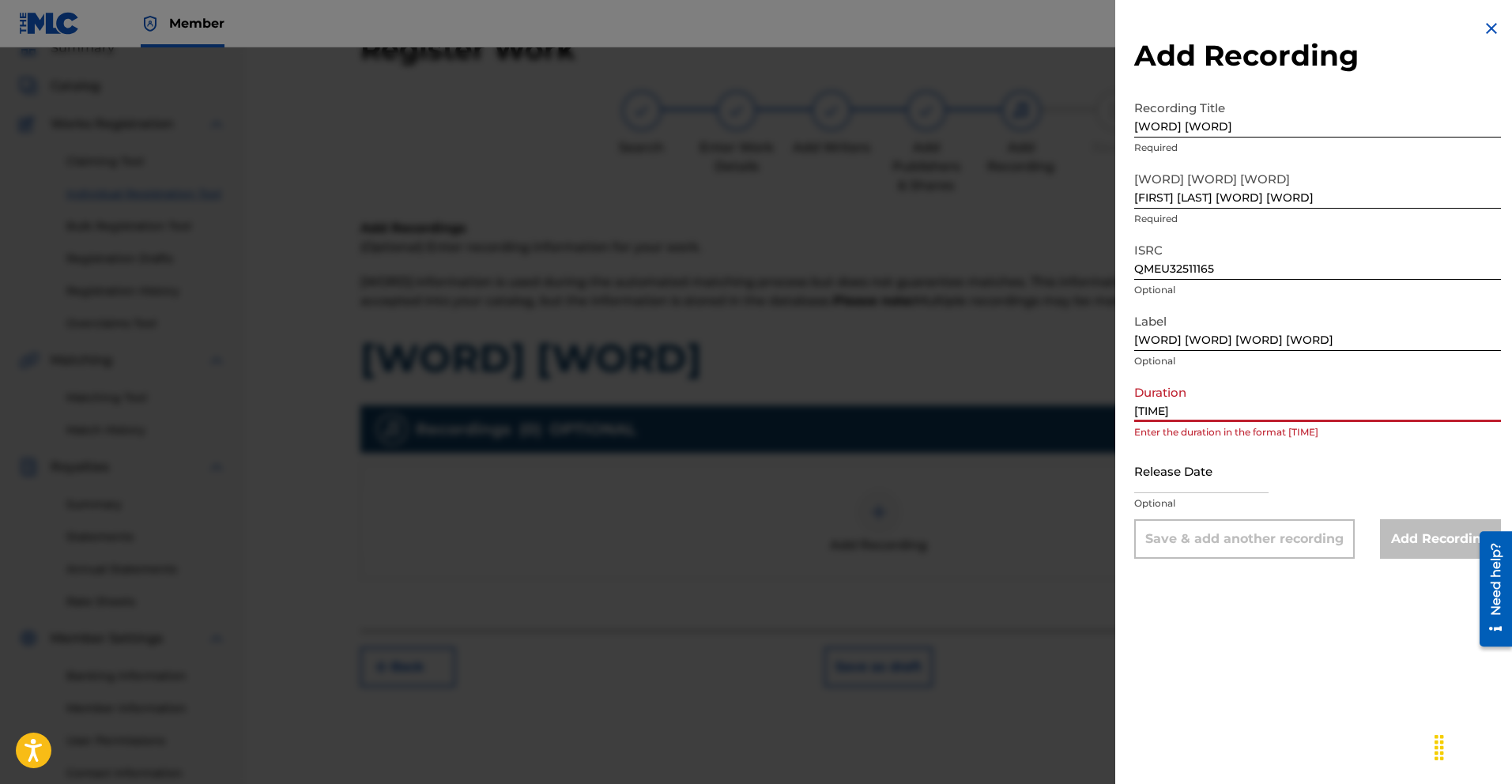 click on "Release Date Optional" at bounding box center (1318, 484) 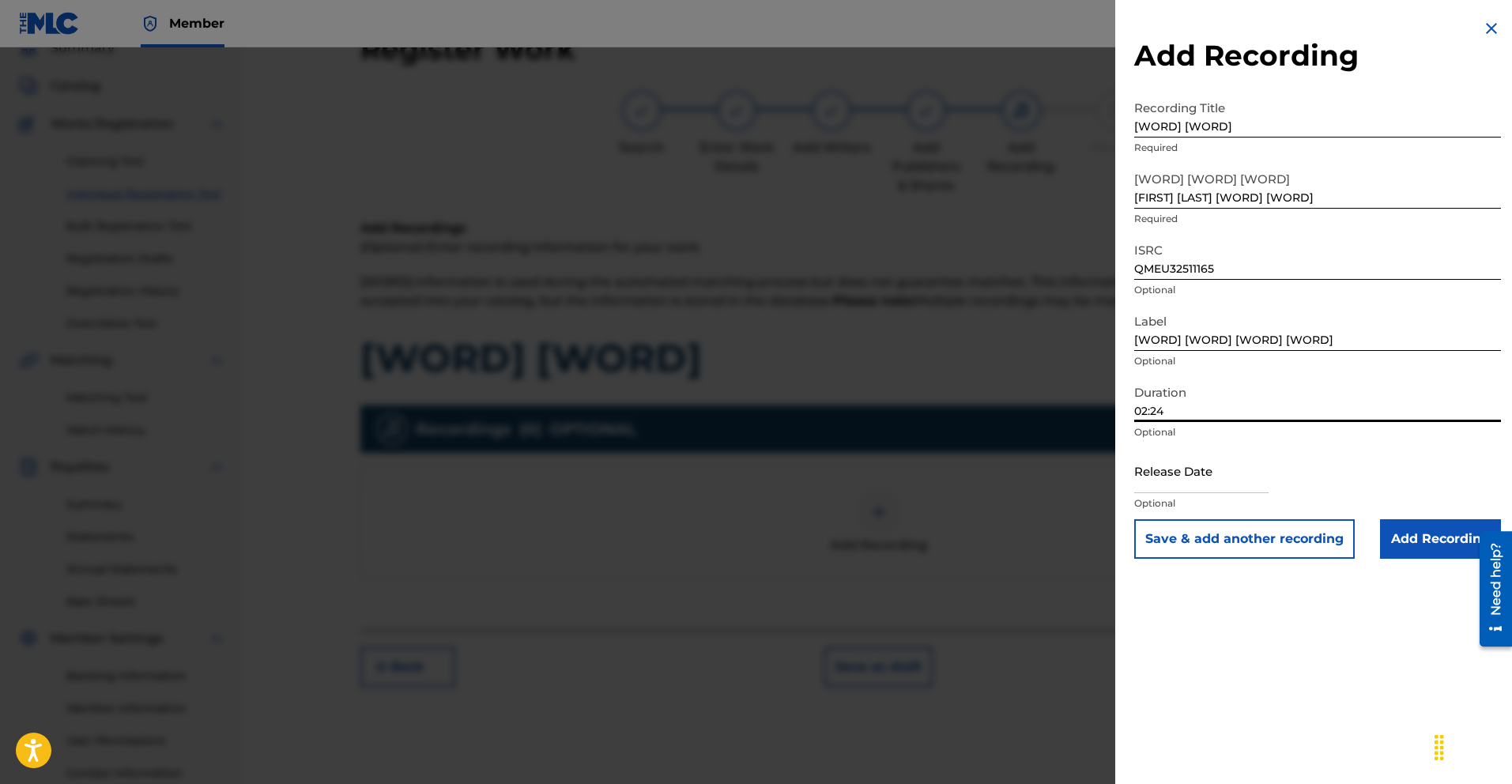 type on "02:24" 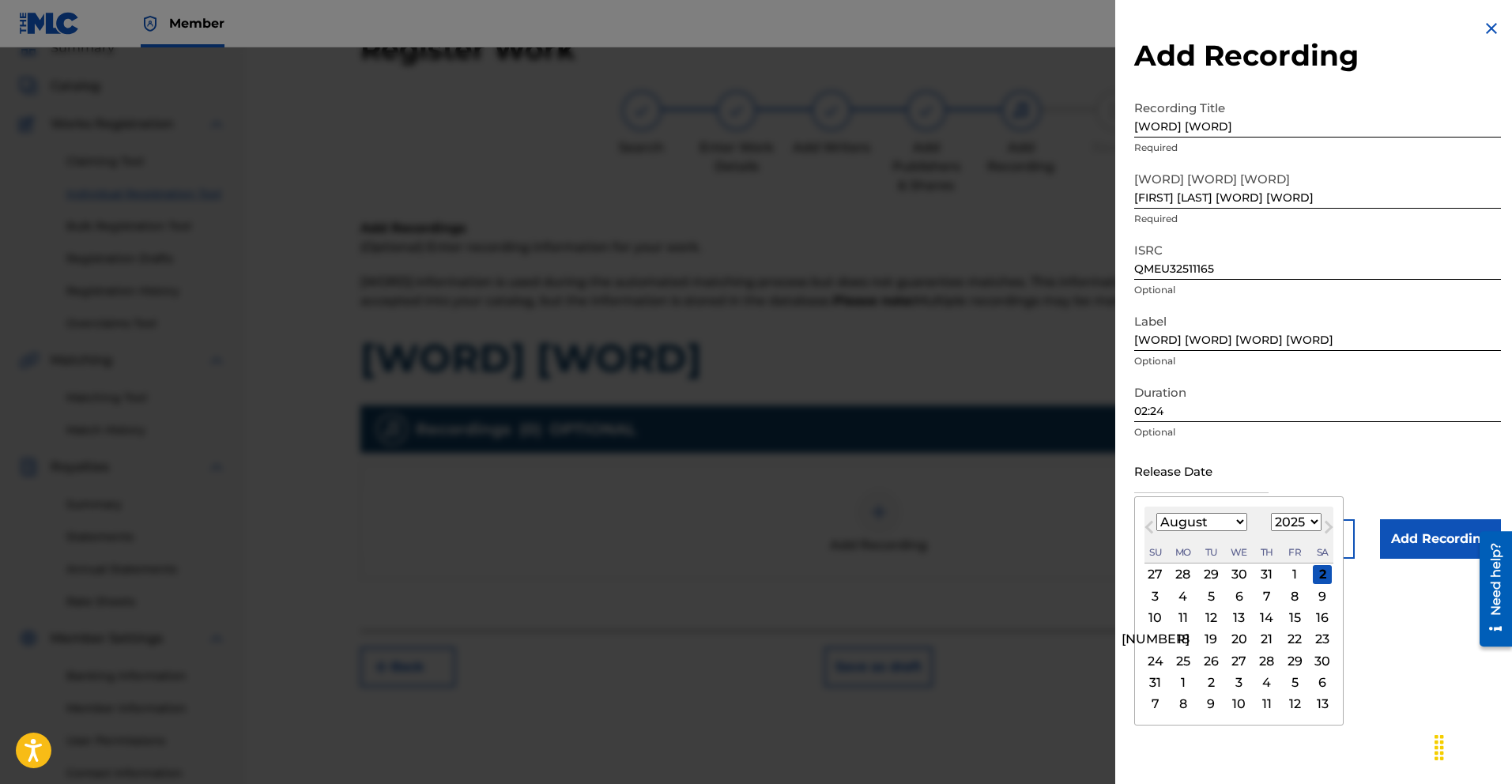 click on "January February March April May June July August September October November December" at bounding box center (1201, 522) 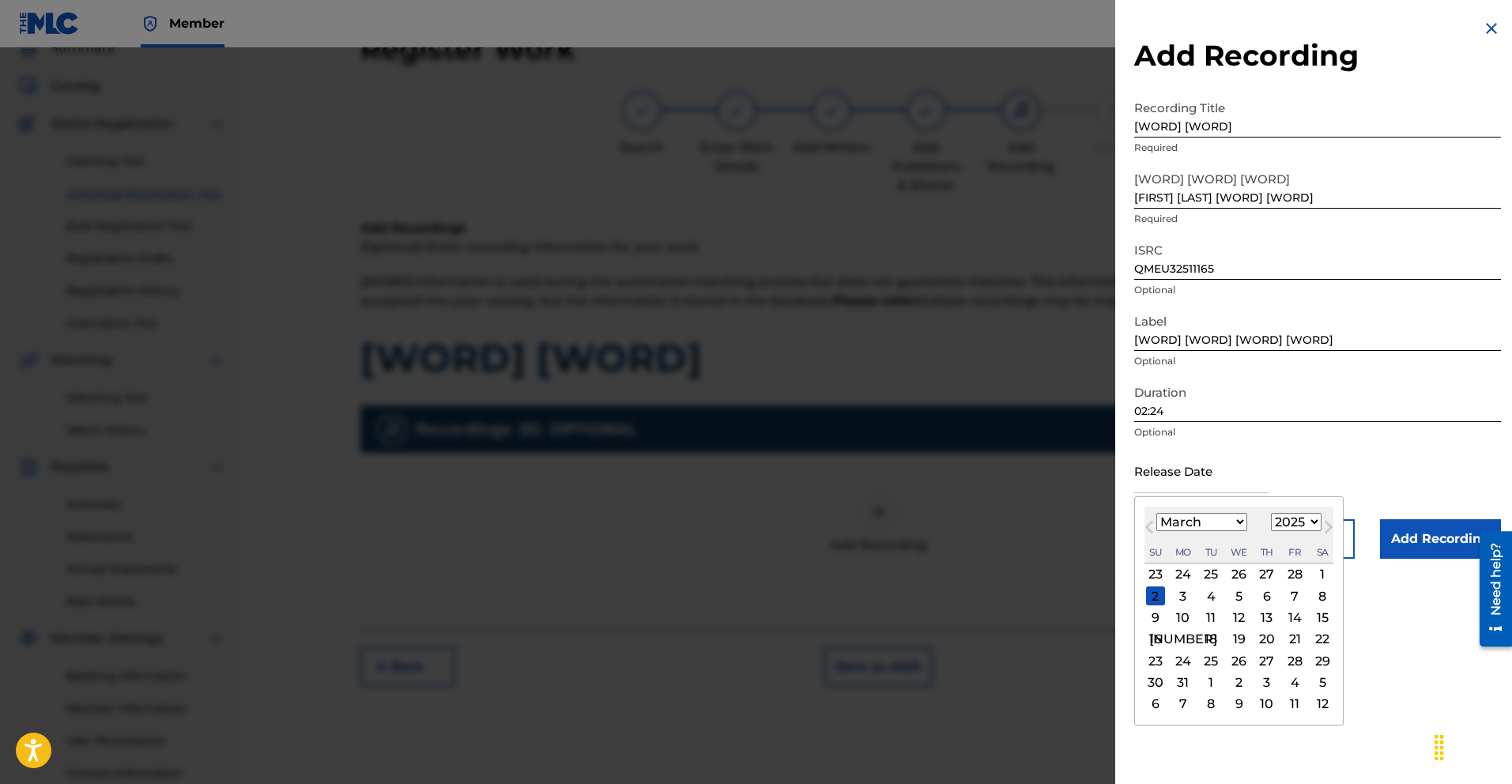 click on "8" at bounding box center [1322, 596] 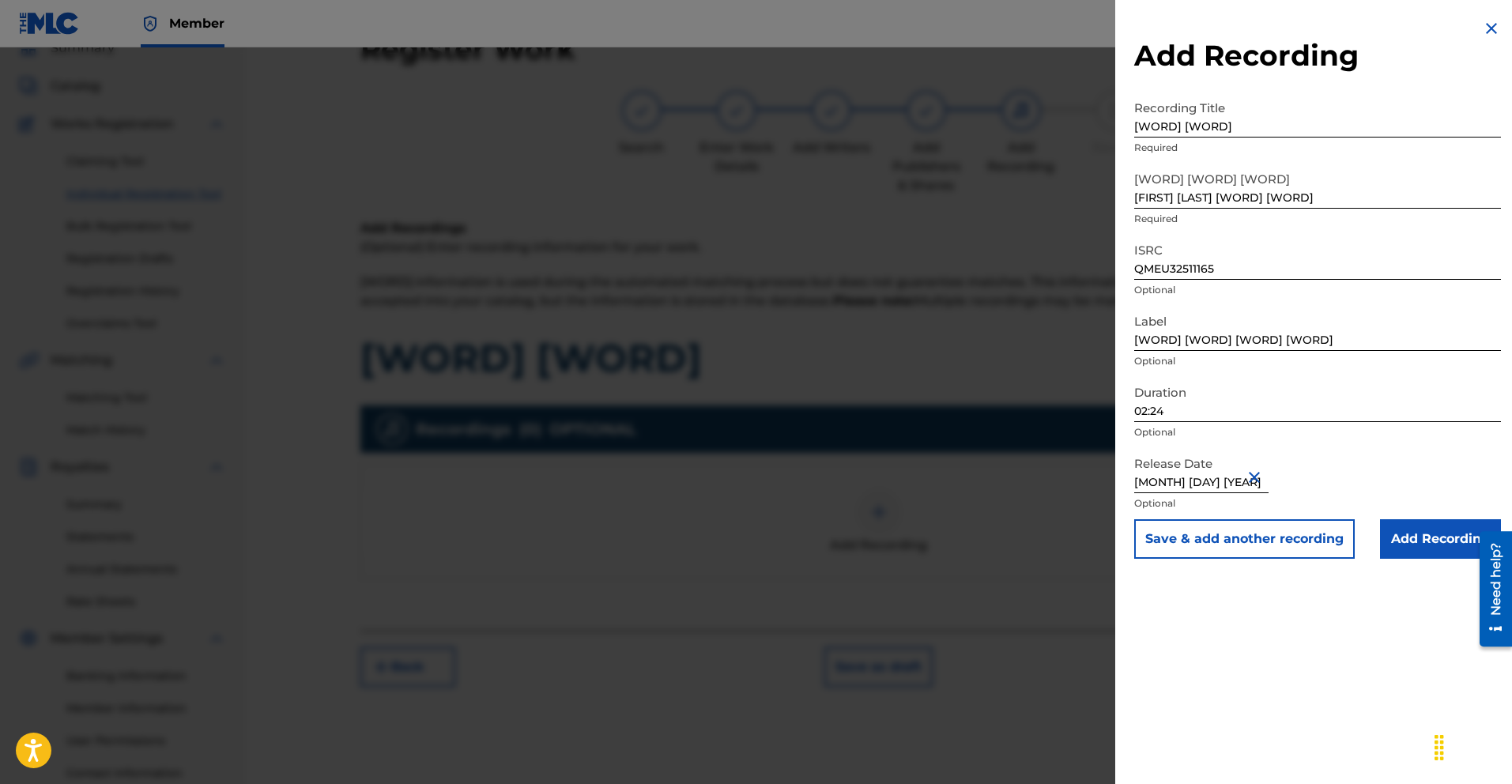 type on "[MONTH] [DAY] [YEAR]" 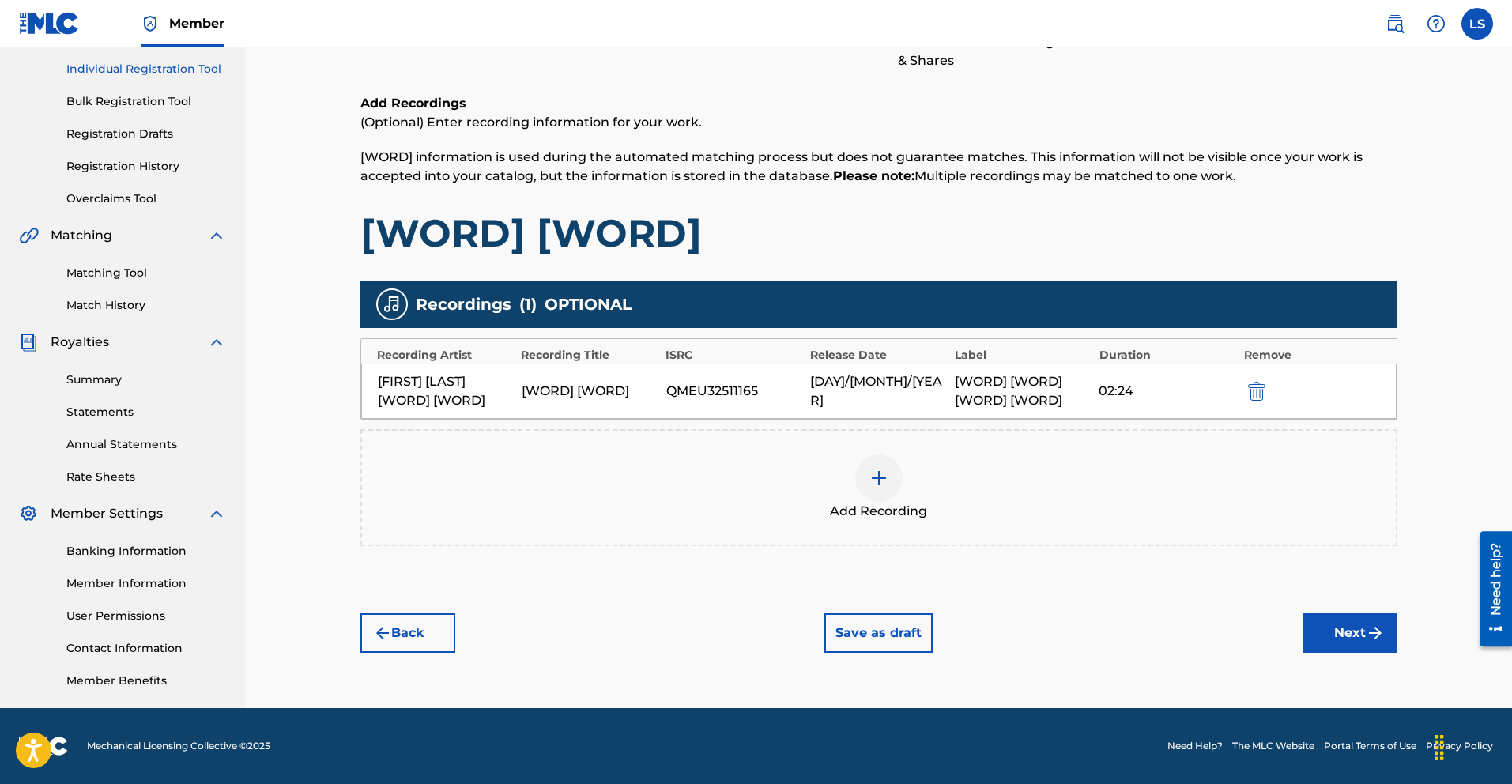 click on "Next" at bounding box center (1350, 633) 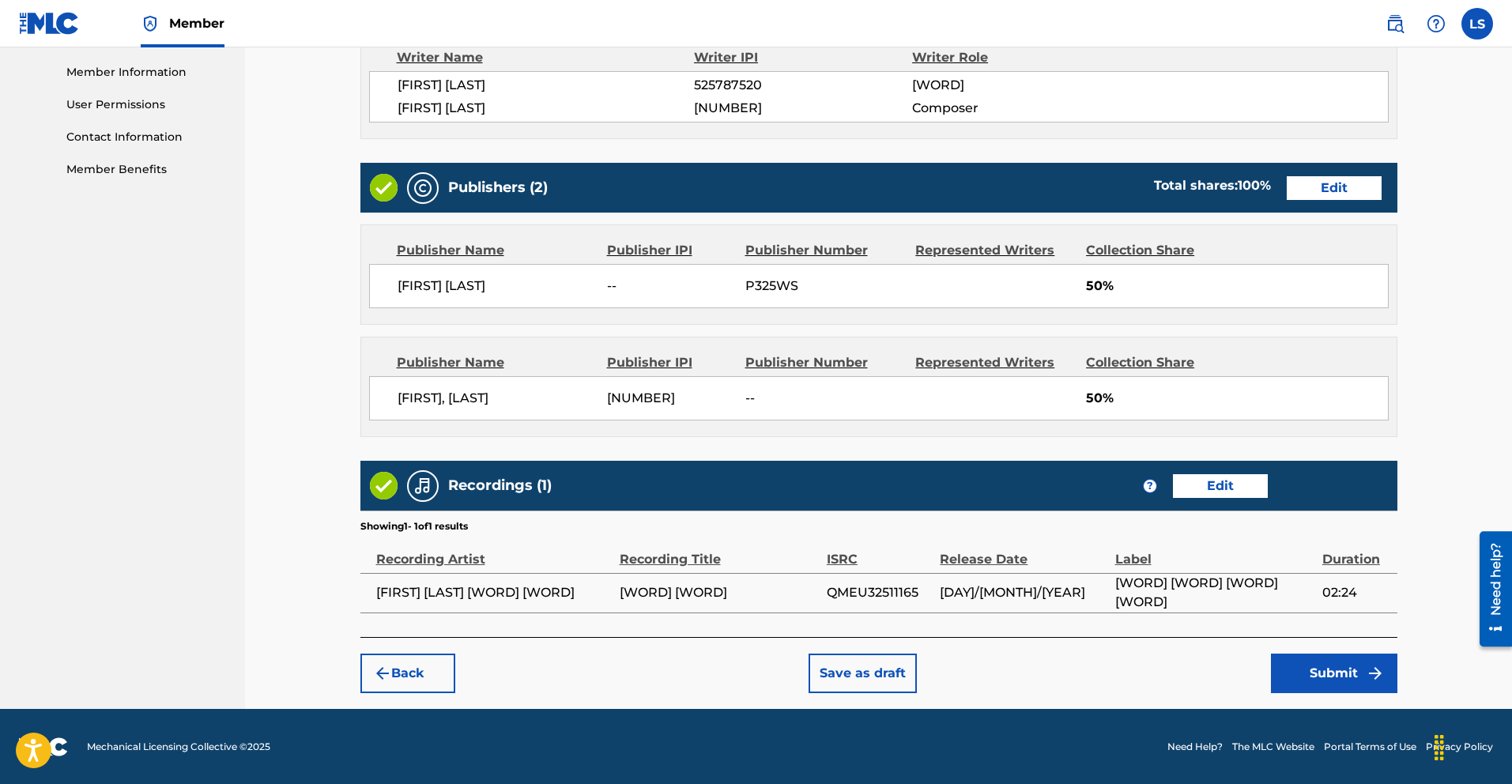 scroll, scrollTop: 708, scrollLeft: 0, axis: vertical 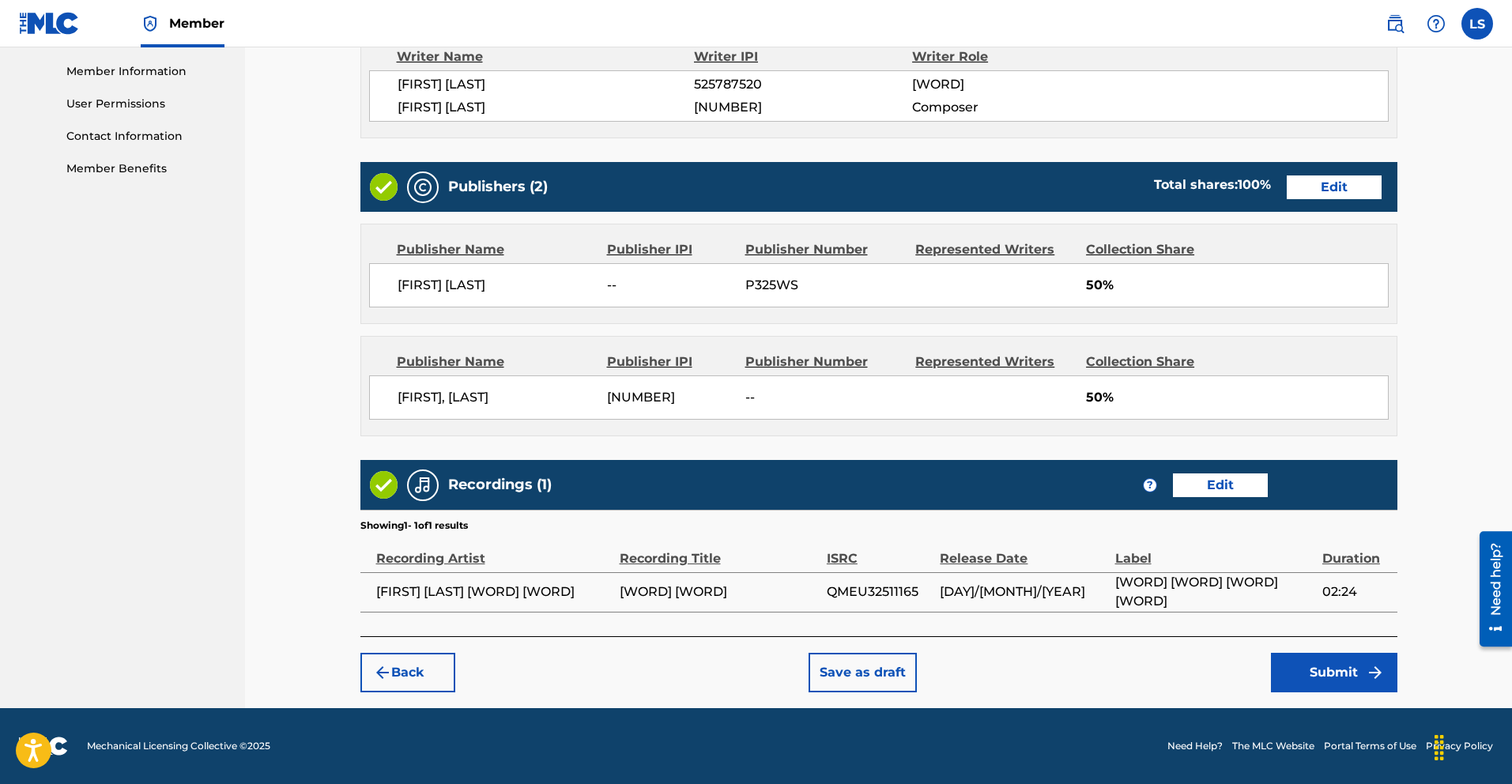 click on "Submit" at bounding box center [1334, 673] 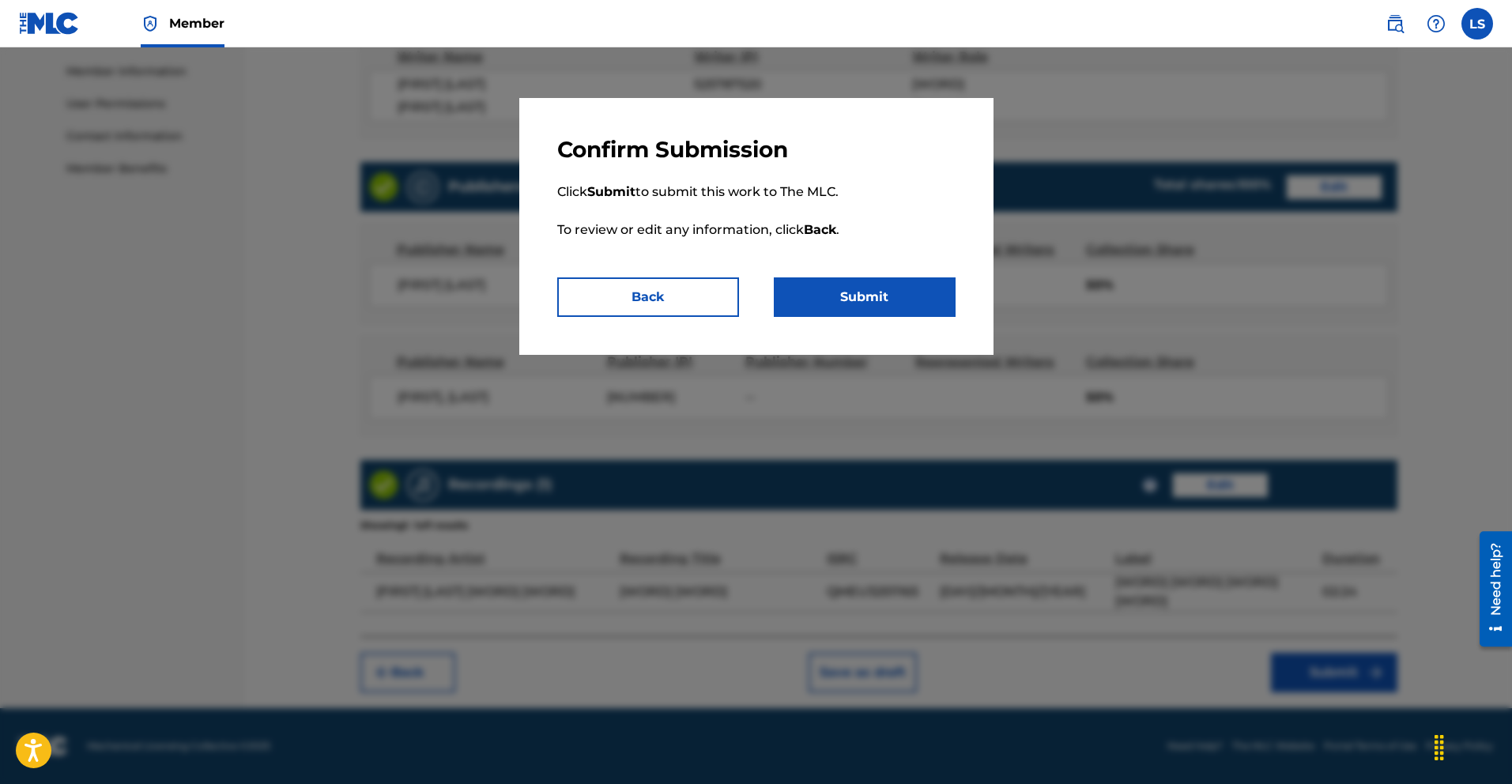 click on "Submit" at bounding box center (865, 297) 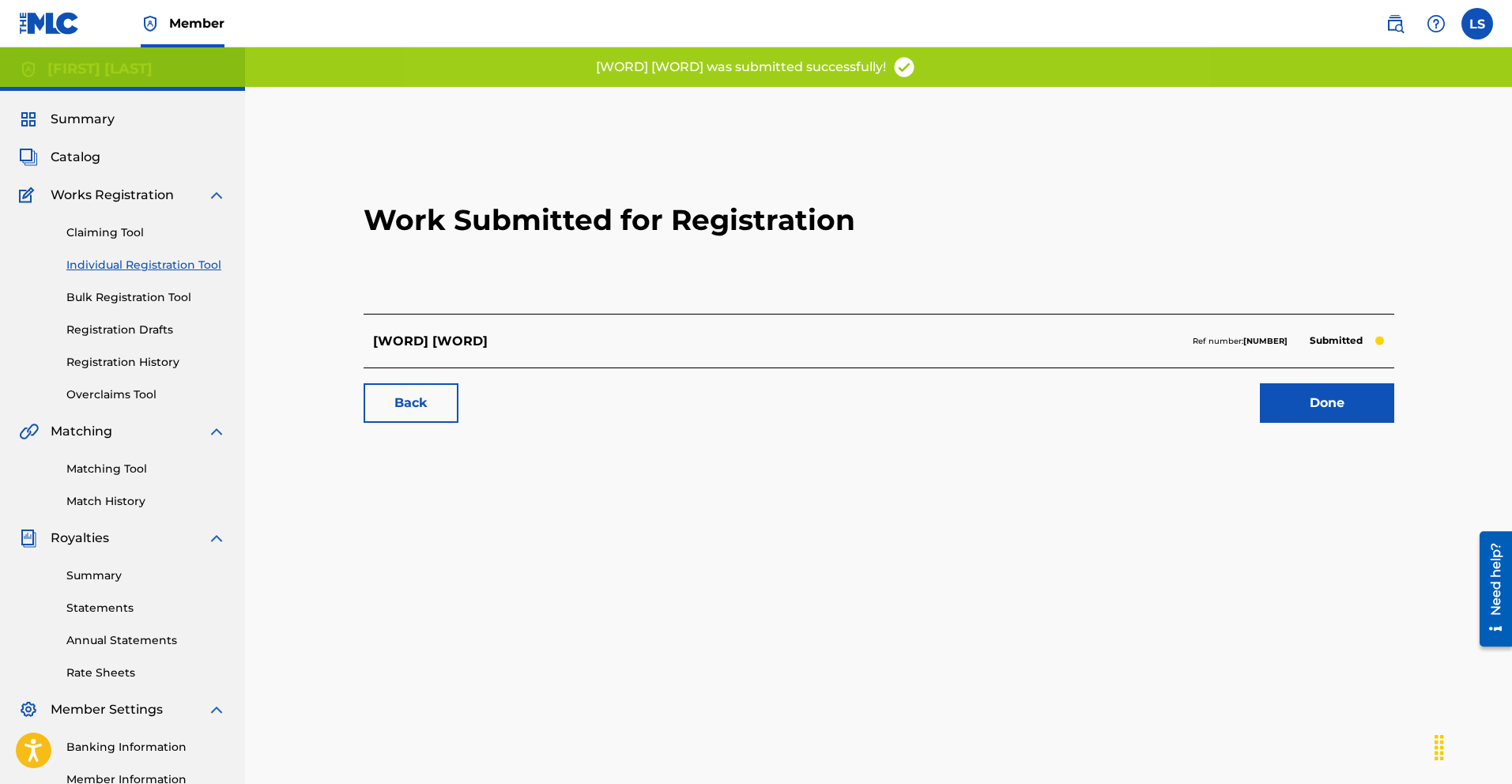 click on "Done" at bounding box center (1327, 403) 